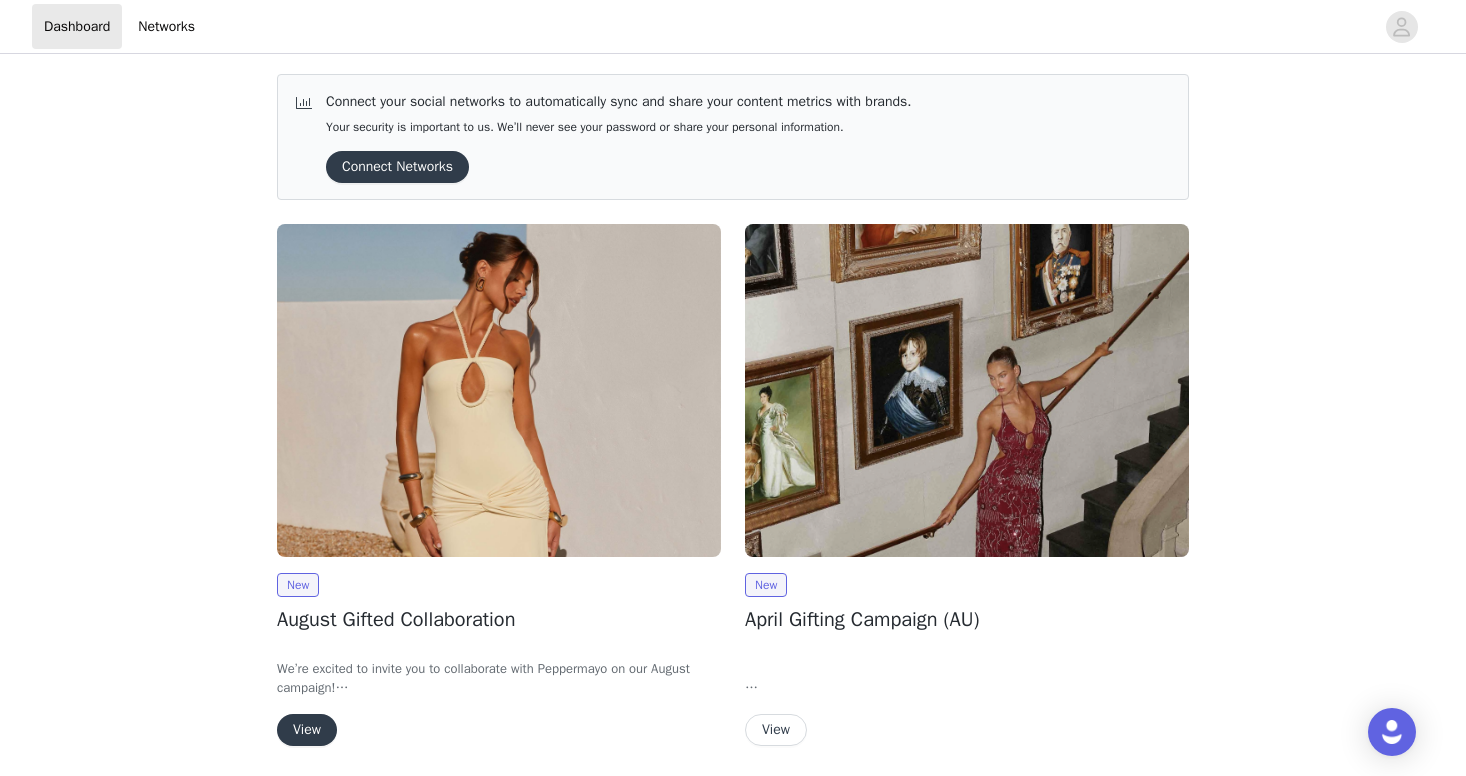scroll, scrollTop: 0, scrollLeft: 0, axis: both 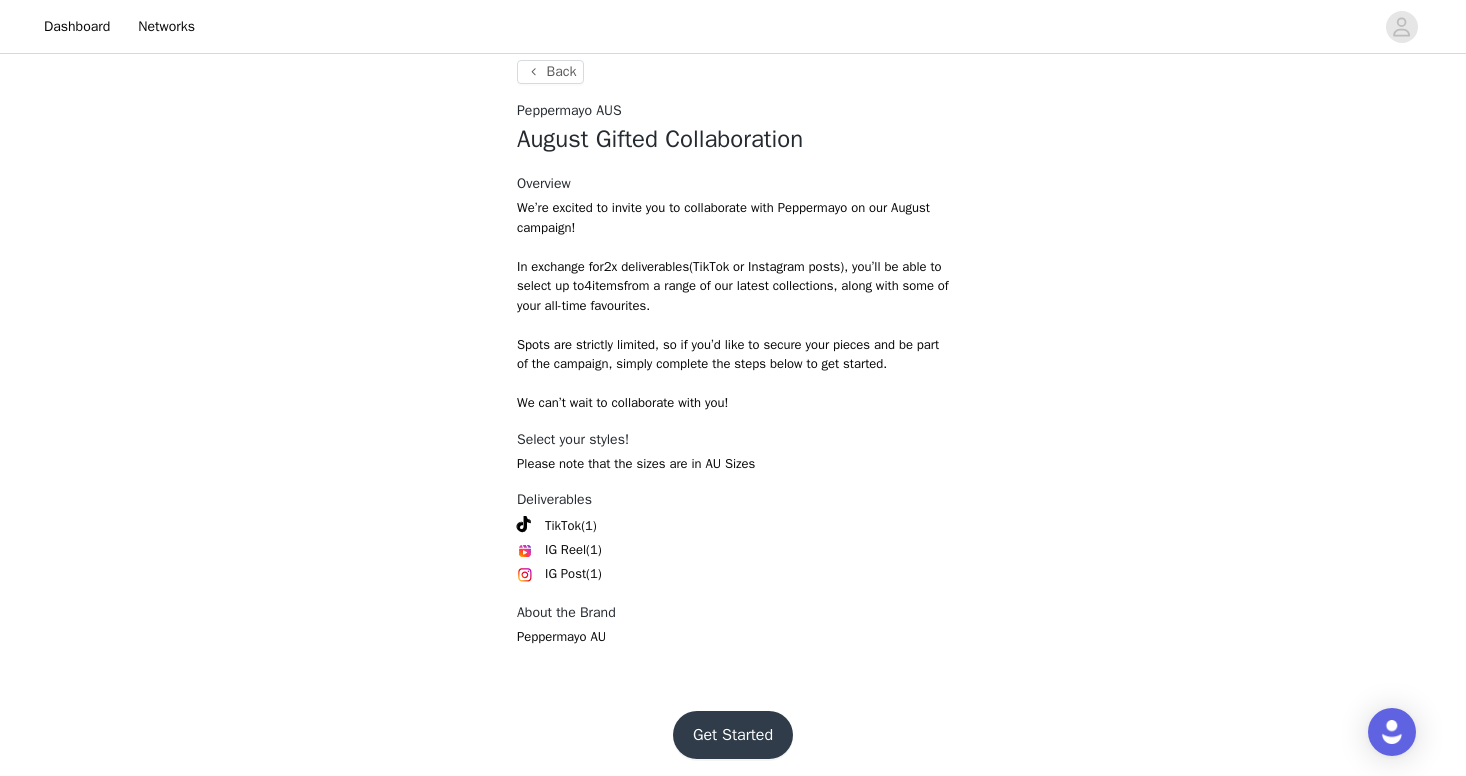 click on "Get Started" at bounding box center [733, 735] 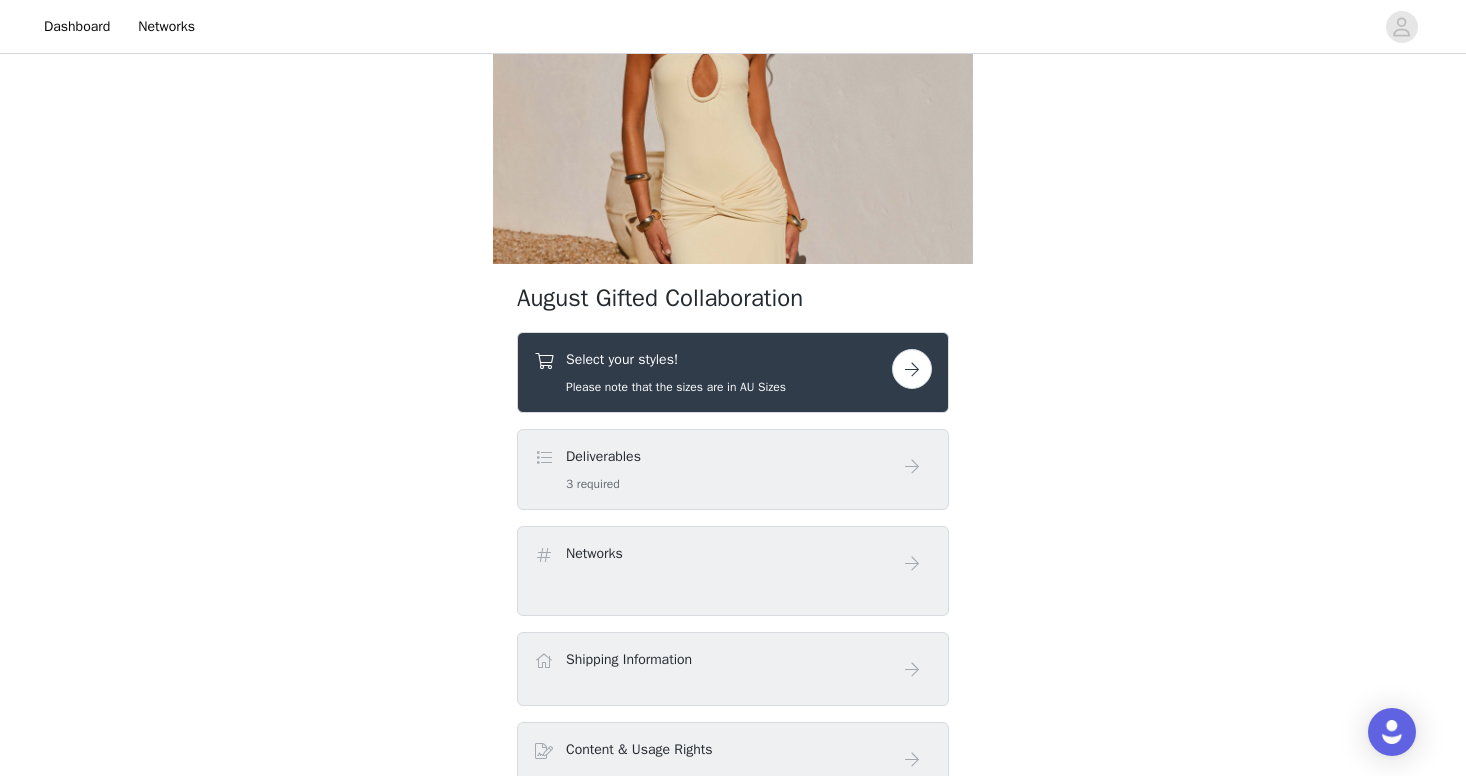 scroll, scrollTop: 155, scrollLeft: 0, axis: vertical 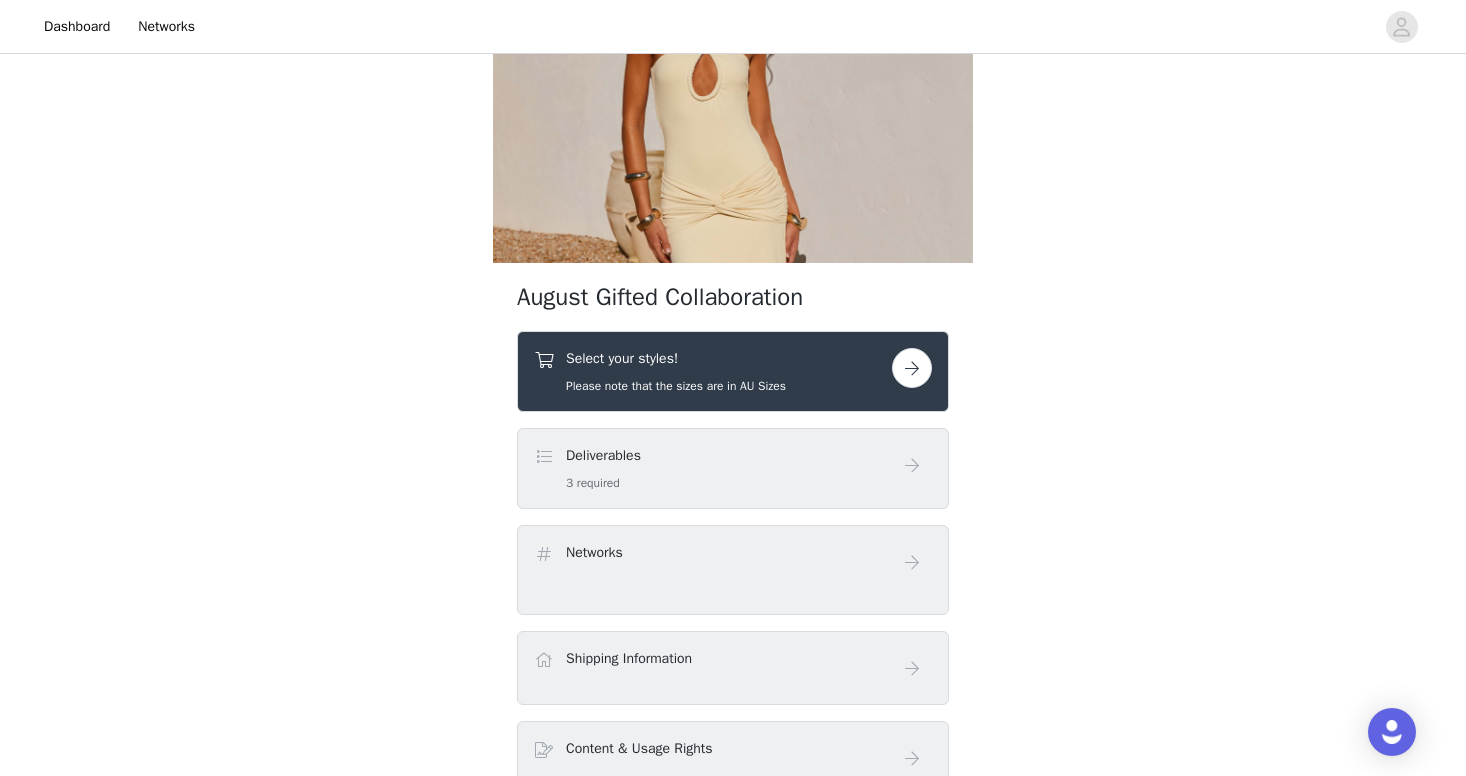 click at bounding box center (912, 368) 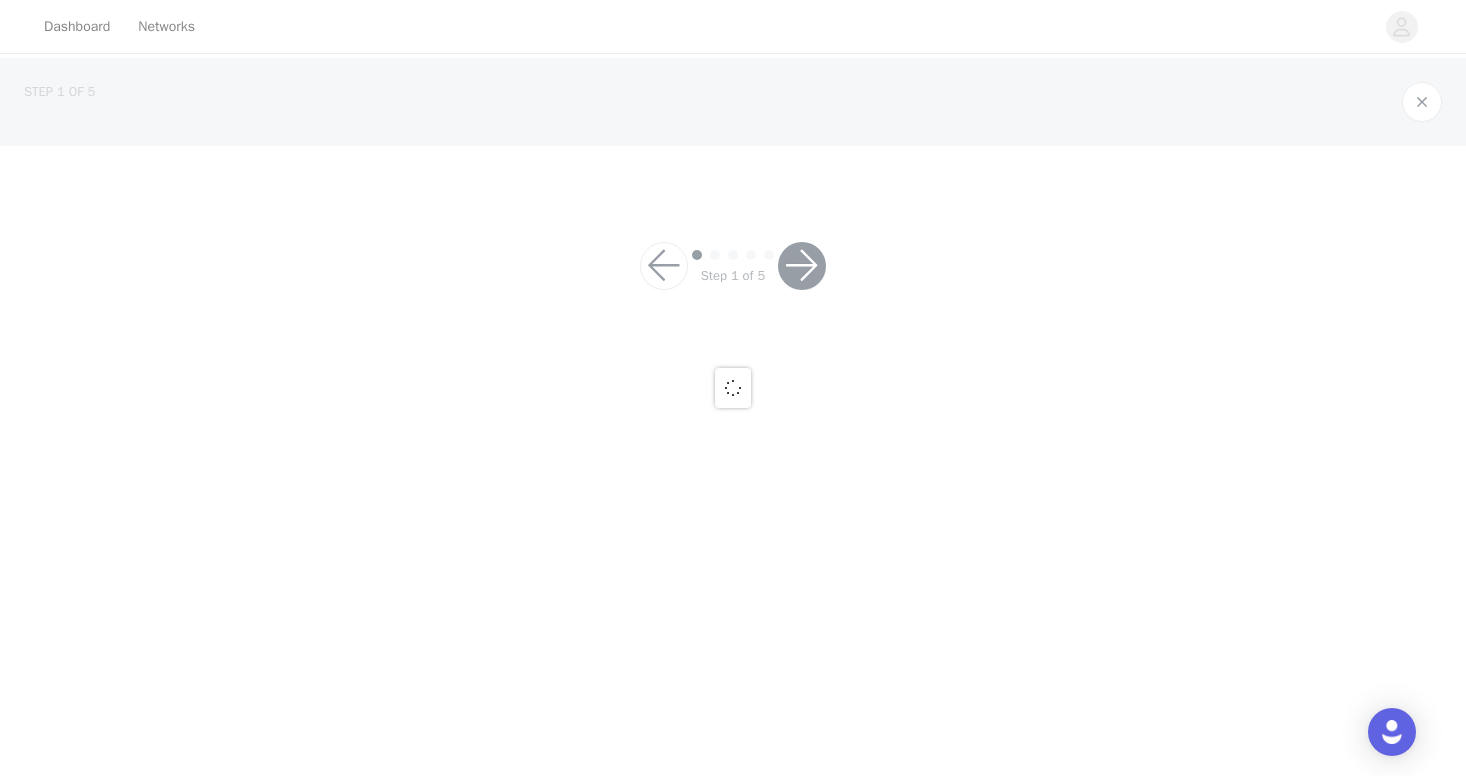 scroll, scrollTop: 0, scrollLeft: 0, axis: both 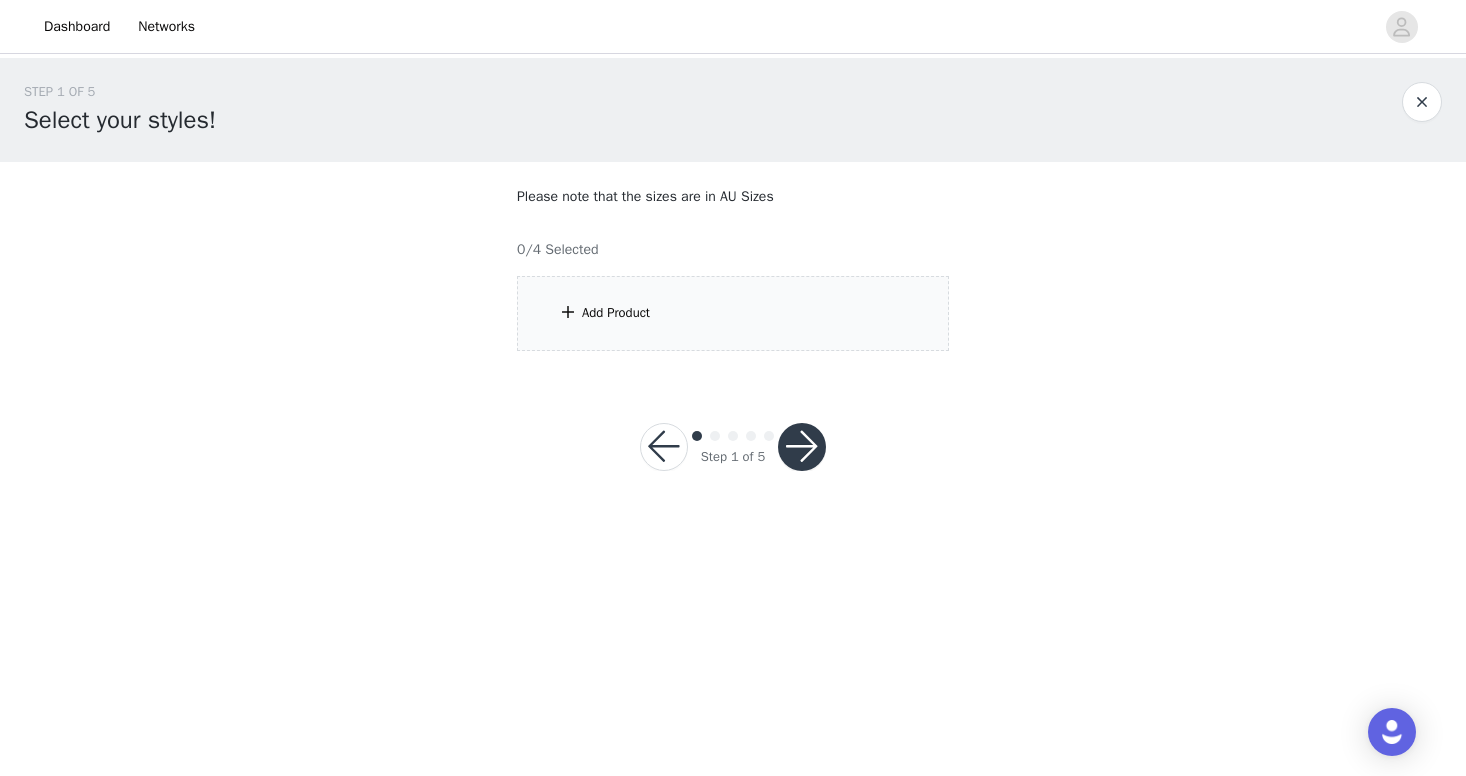 click on "Add Product" at bounding box center [616, 313] 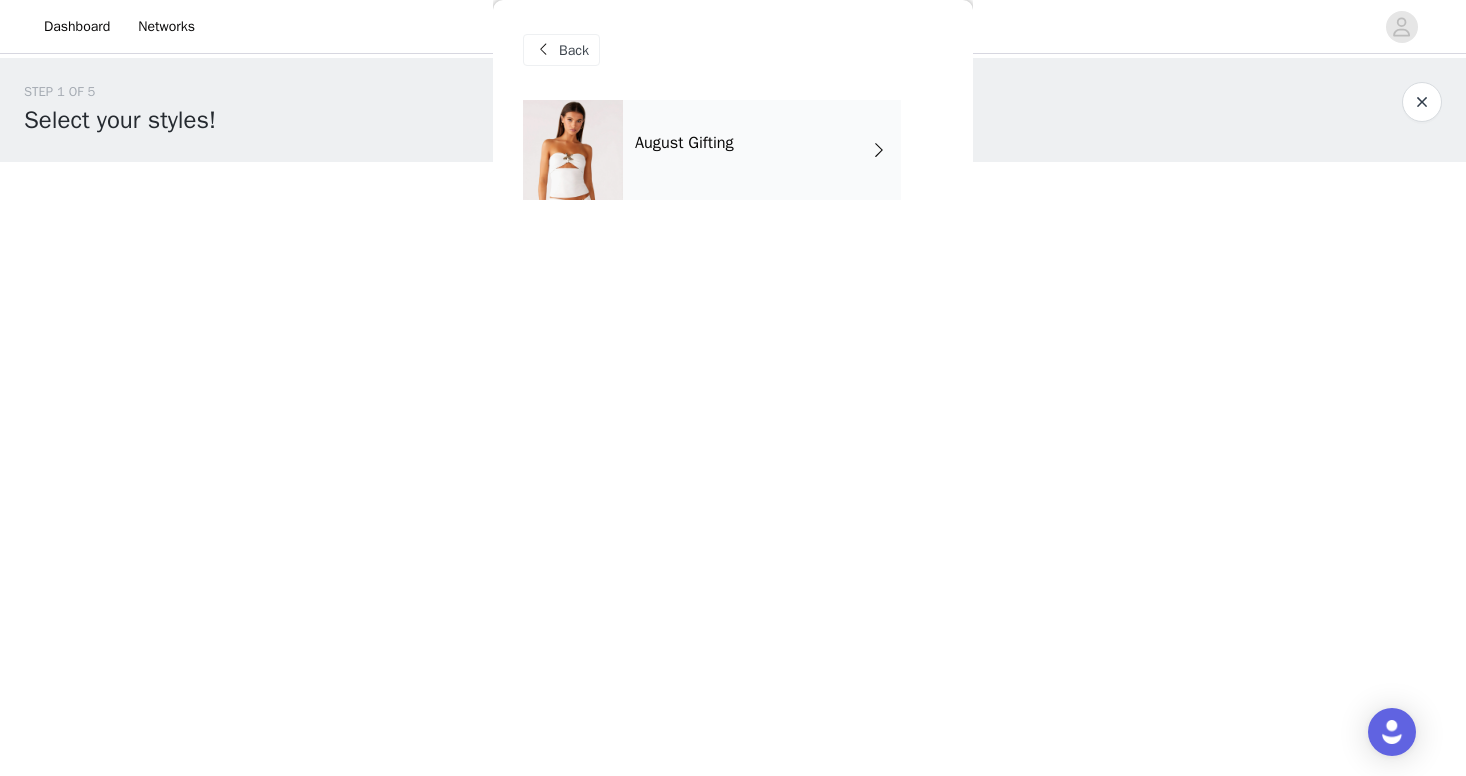 click on "August Gifting" at bounding box center (762, 150) 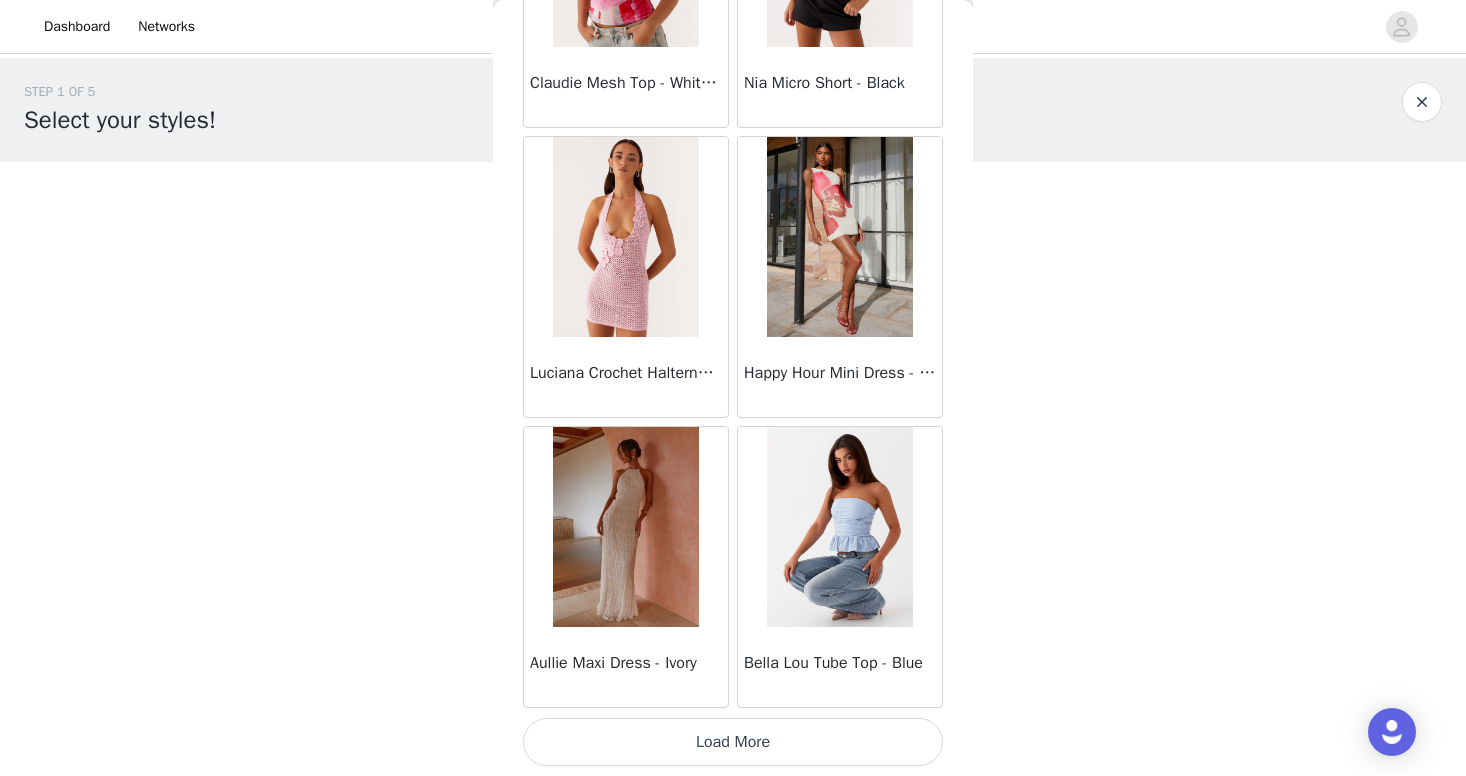 scroll, scrollTop: 2284, scrollLeft: 0, axis: vertical 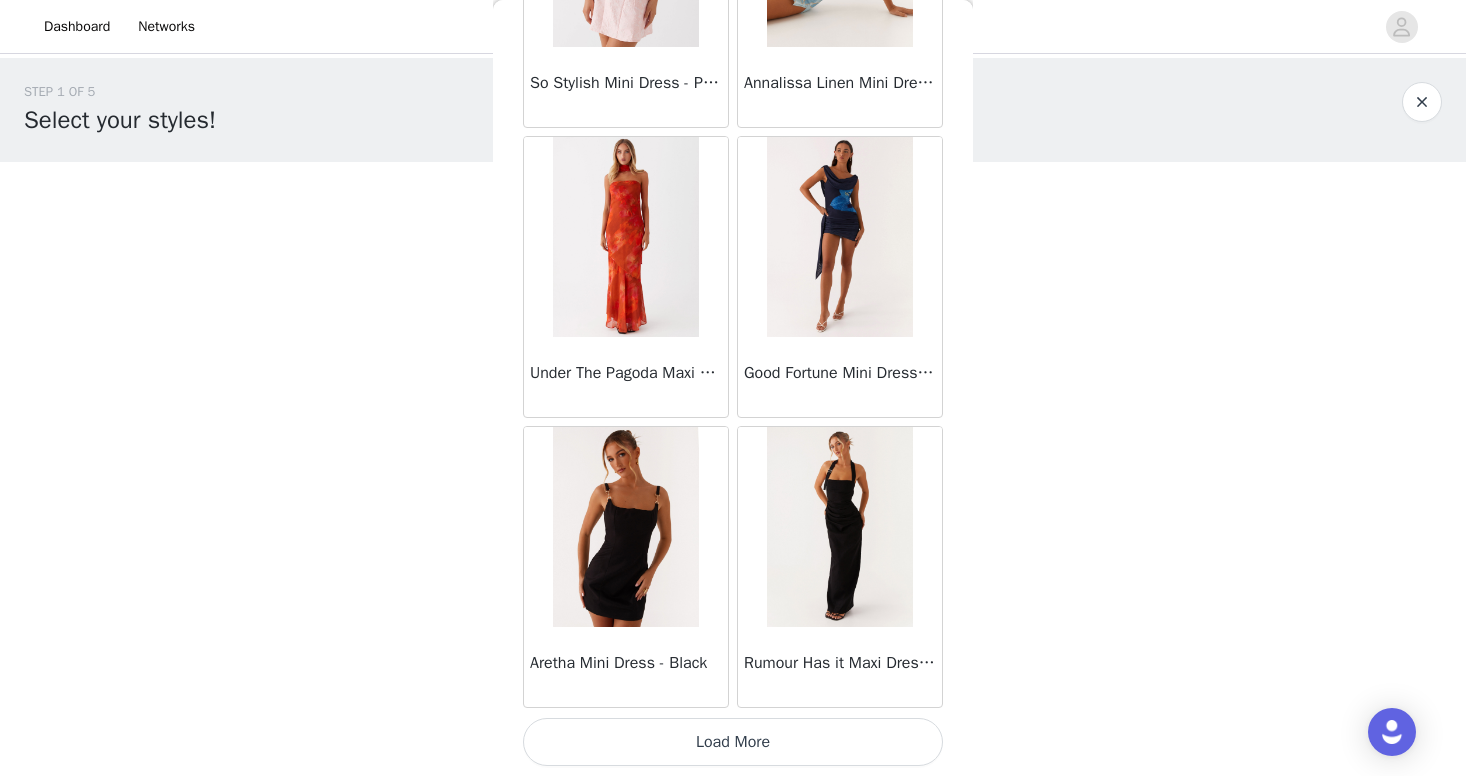 click on "Load More" at bounding box center [733, 742] 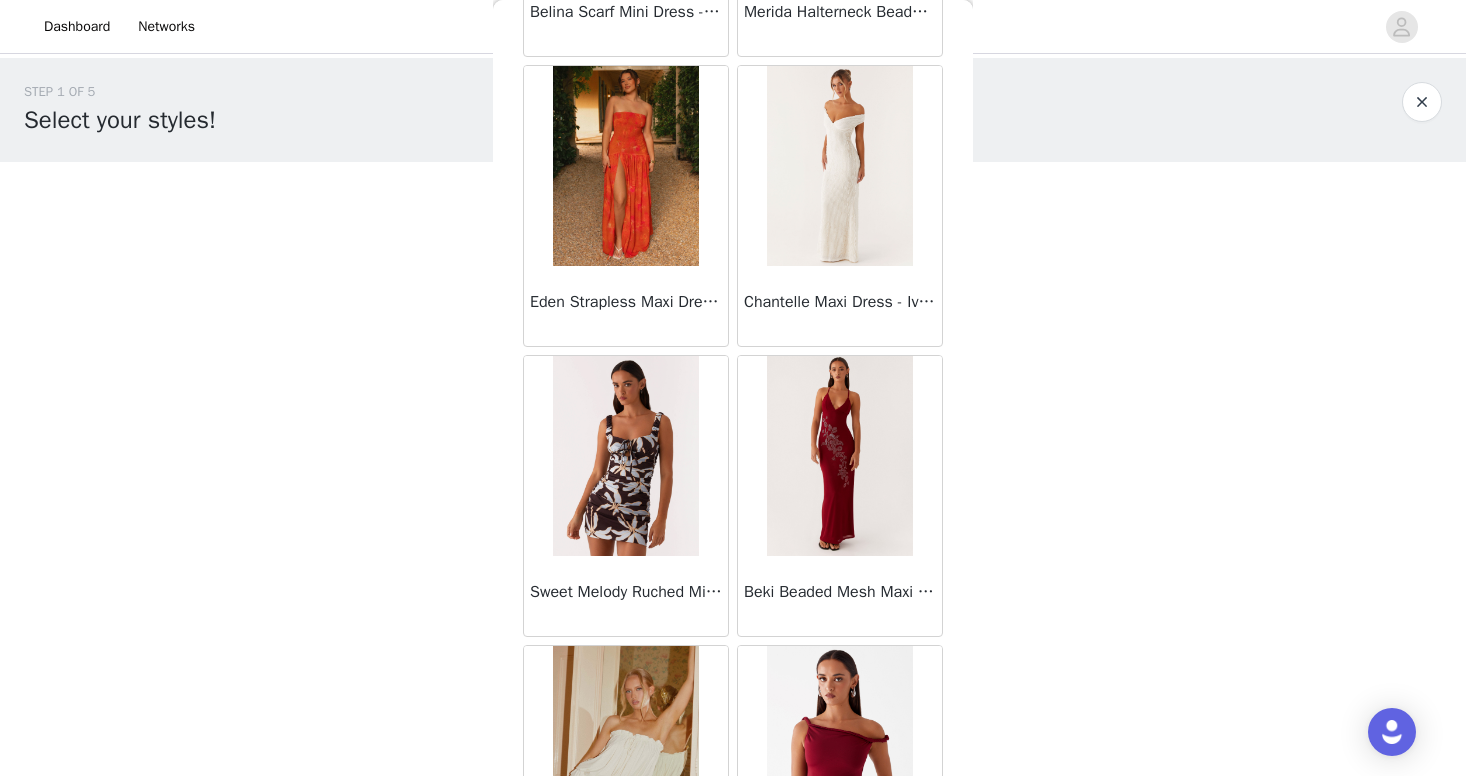 scroll, scrollTop: 8062, scrollLeft: 0, axis: vertical 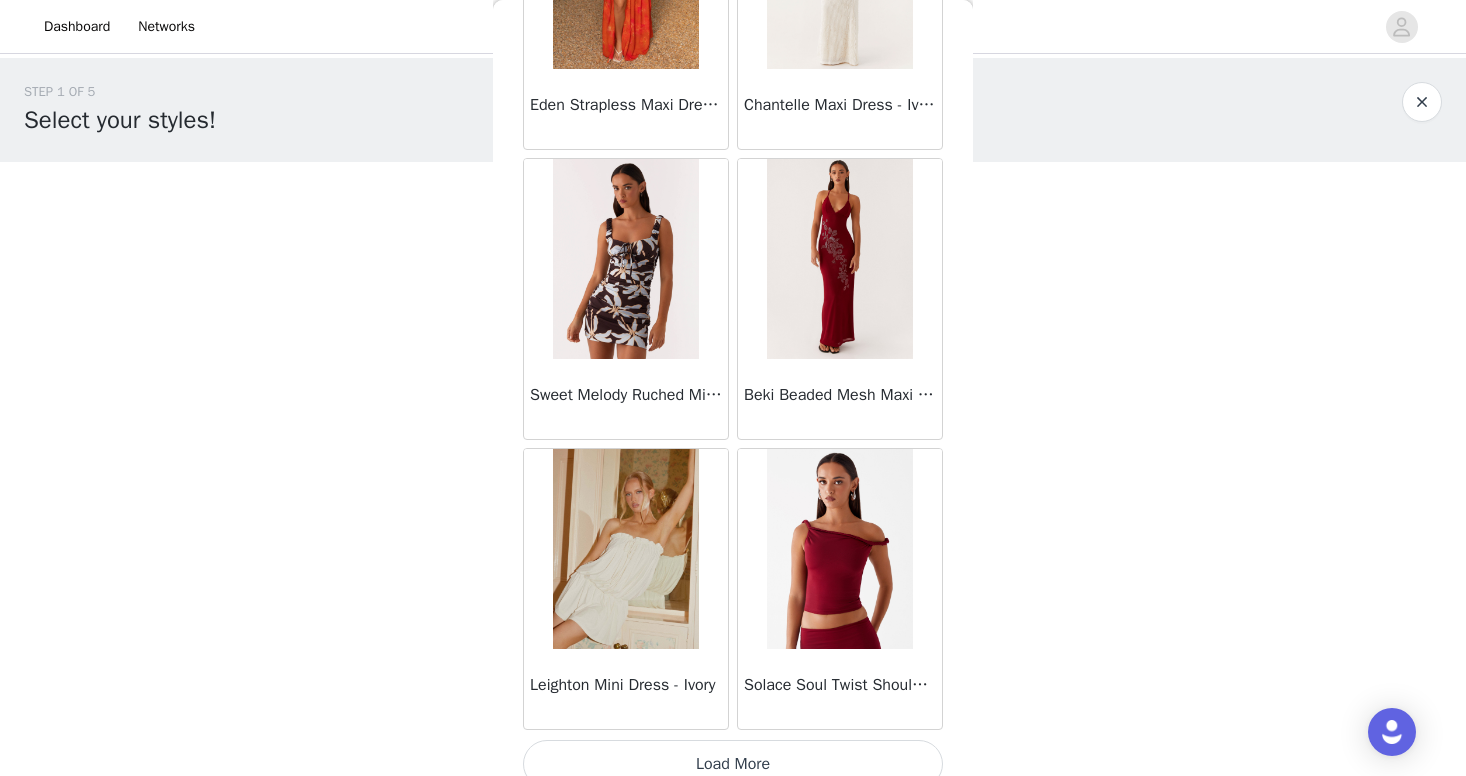 click on "Load More" at bounding box center [733, 764] 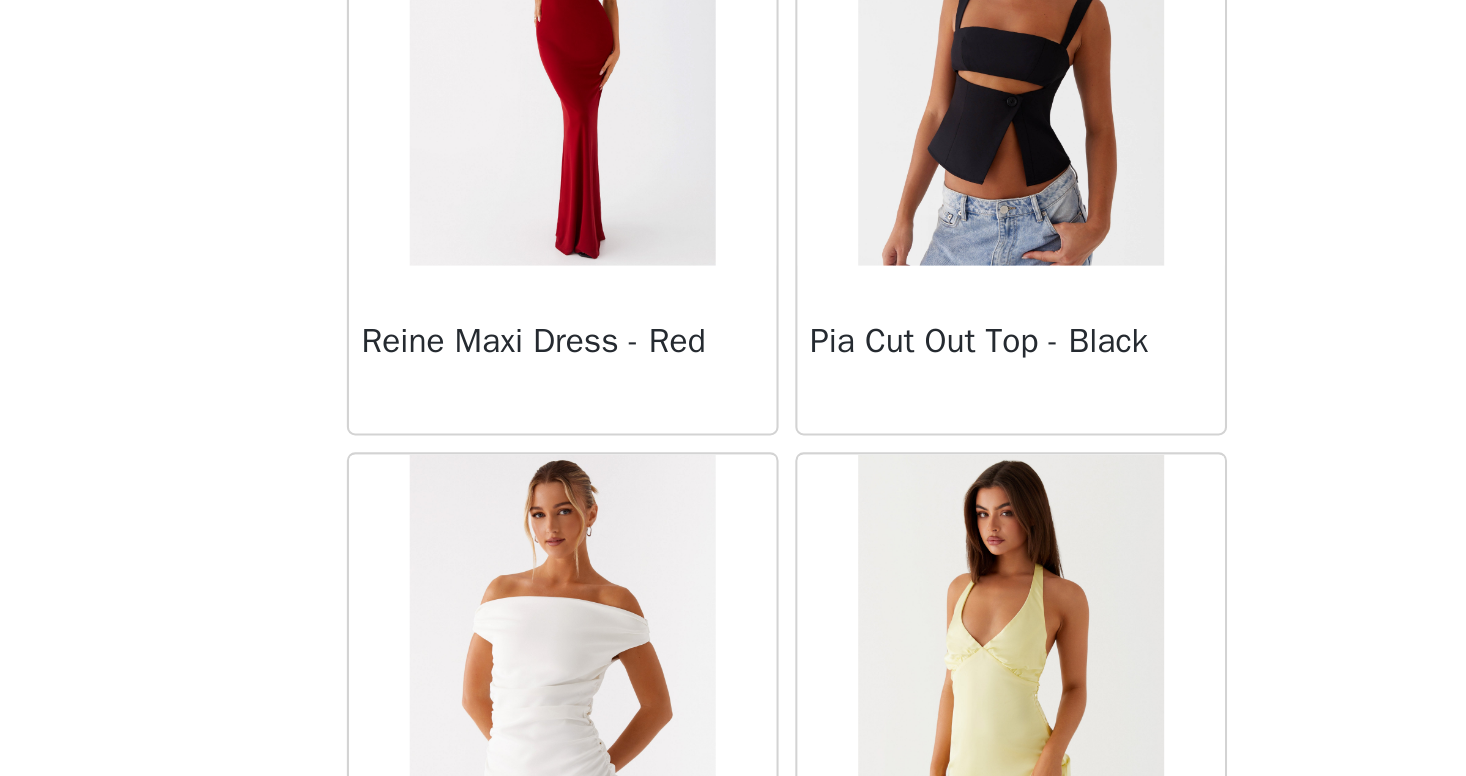 scroll, scrollTop: 10984, scrollLeft: 0, axis: vertical 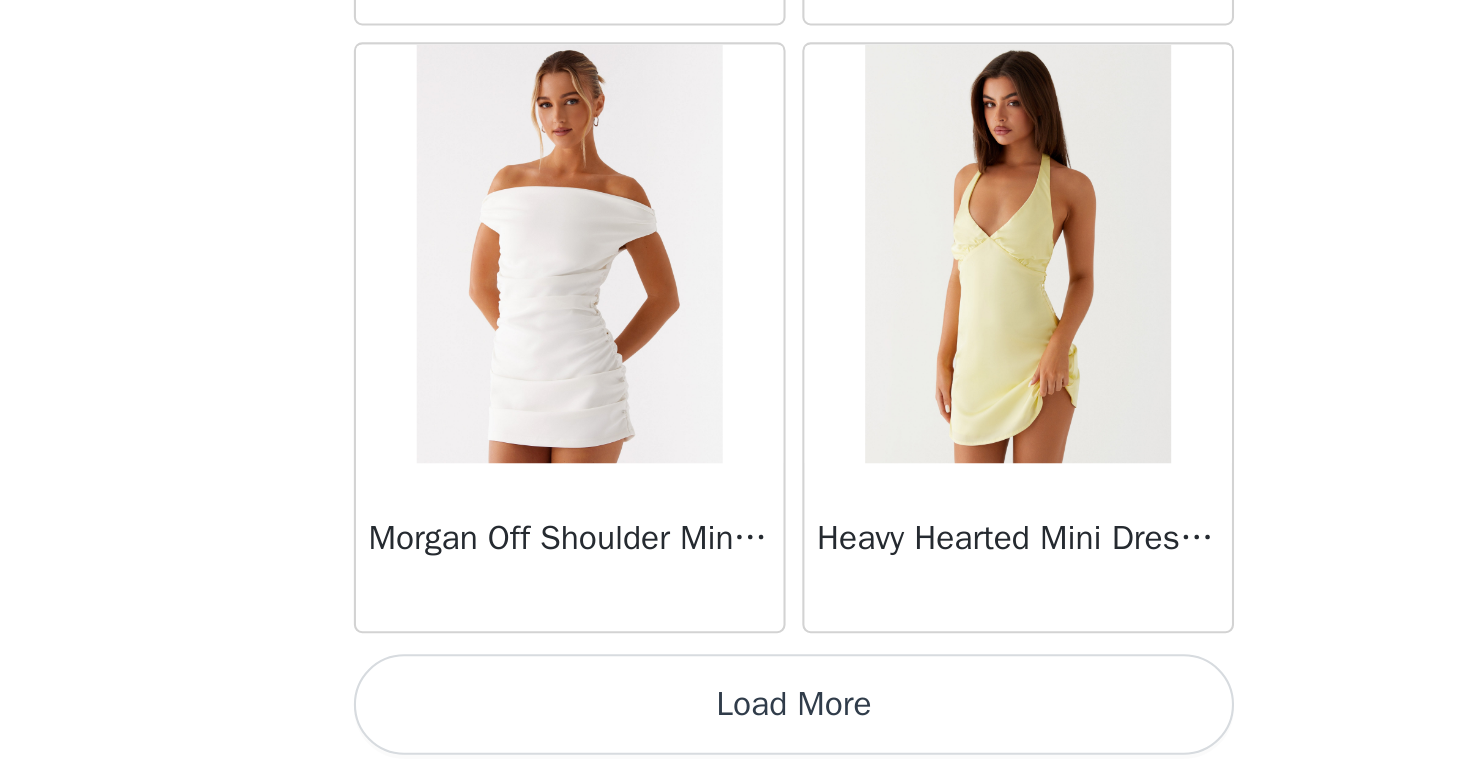 click on "Load More" at bounding box center (733, 742) 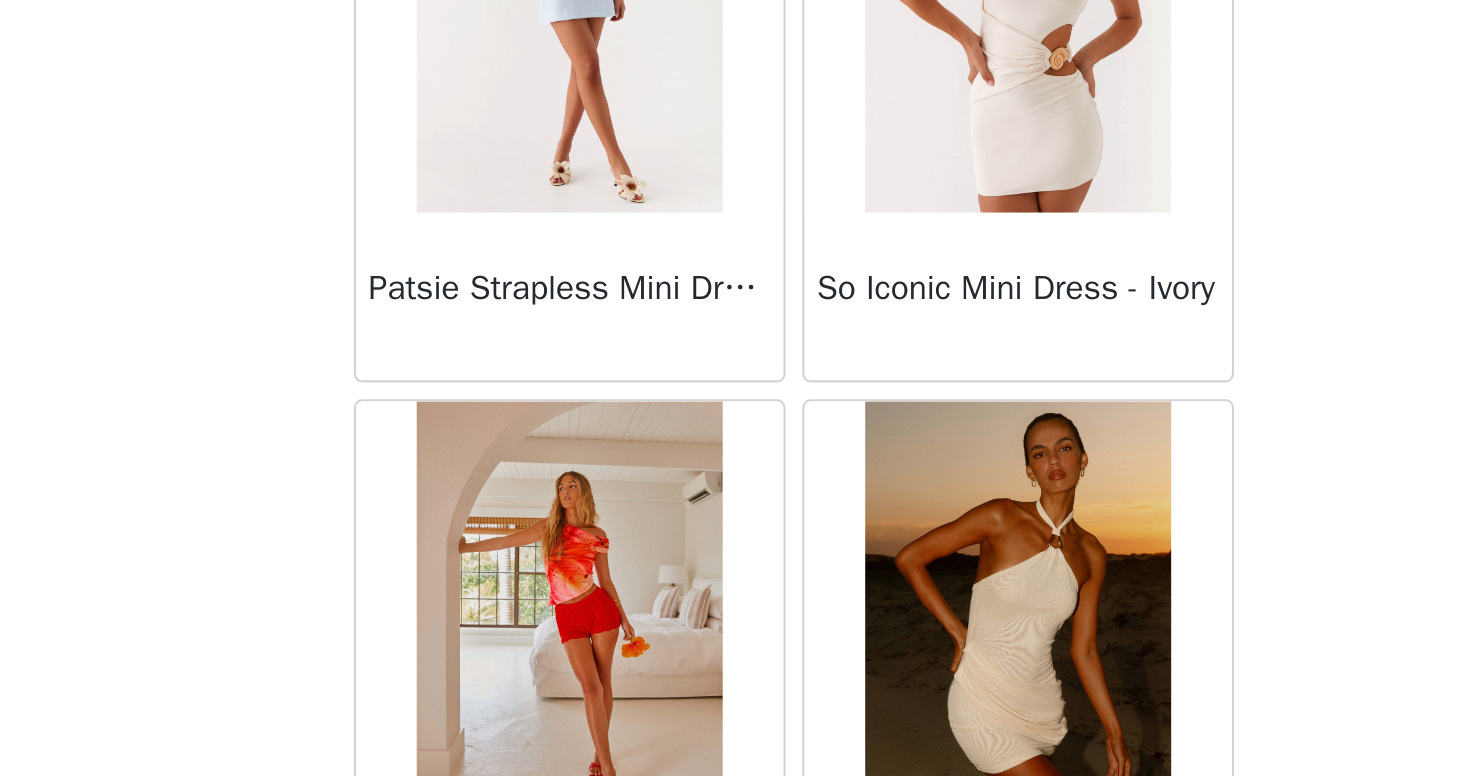 scroll, scrollTop: 12089, scrollLeft: 0, axis: vertical 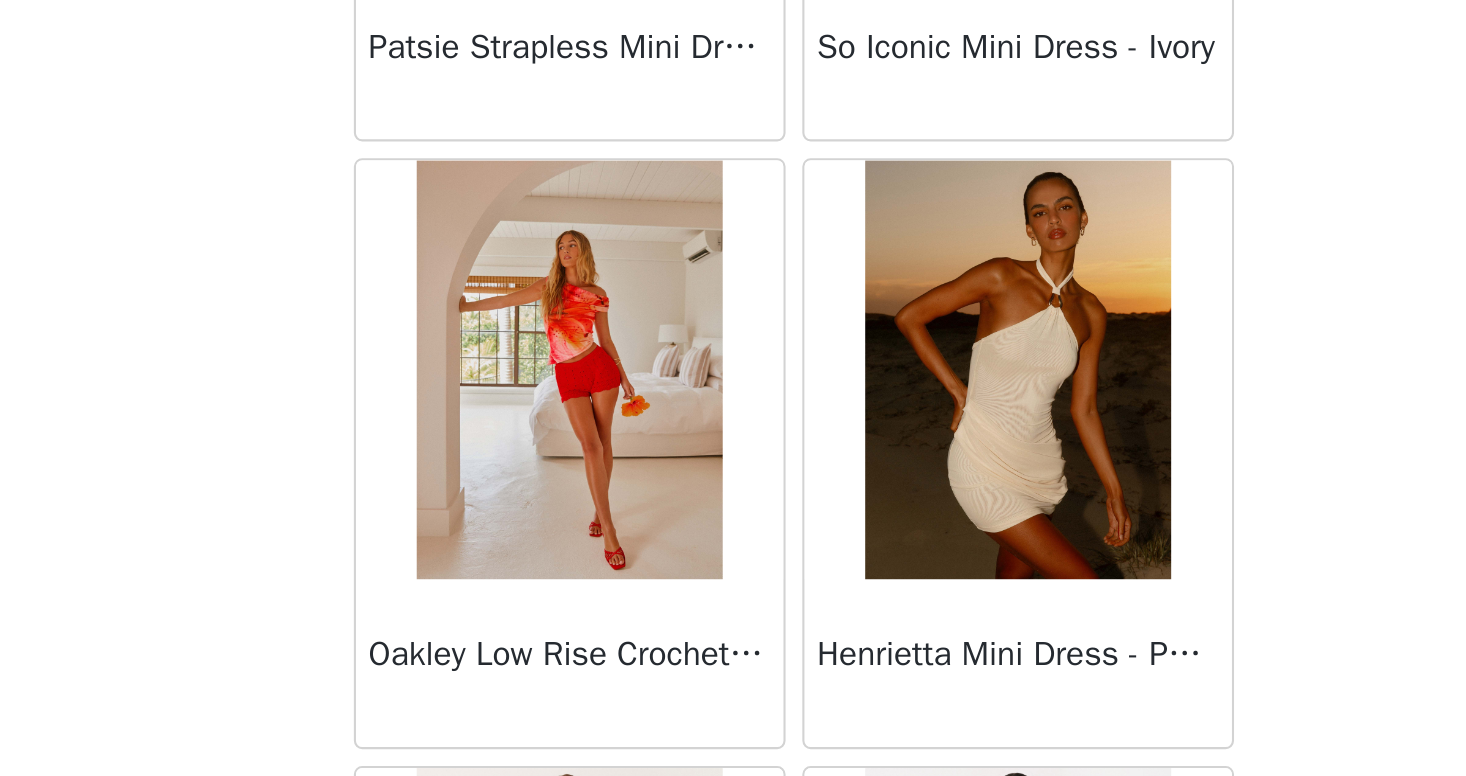 click at bounding box center (625, 582) 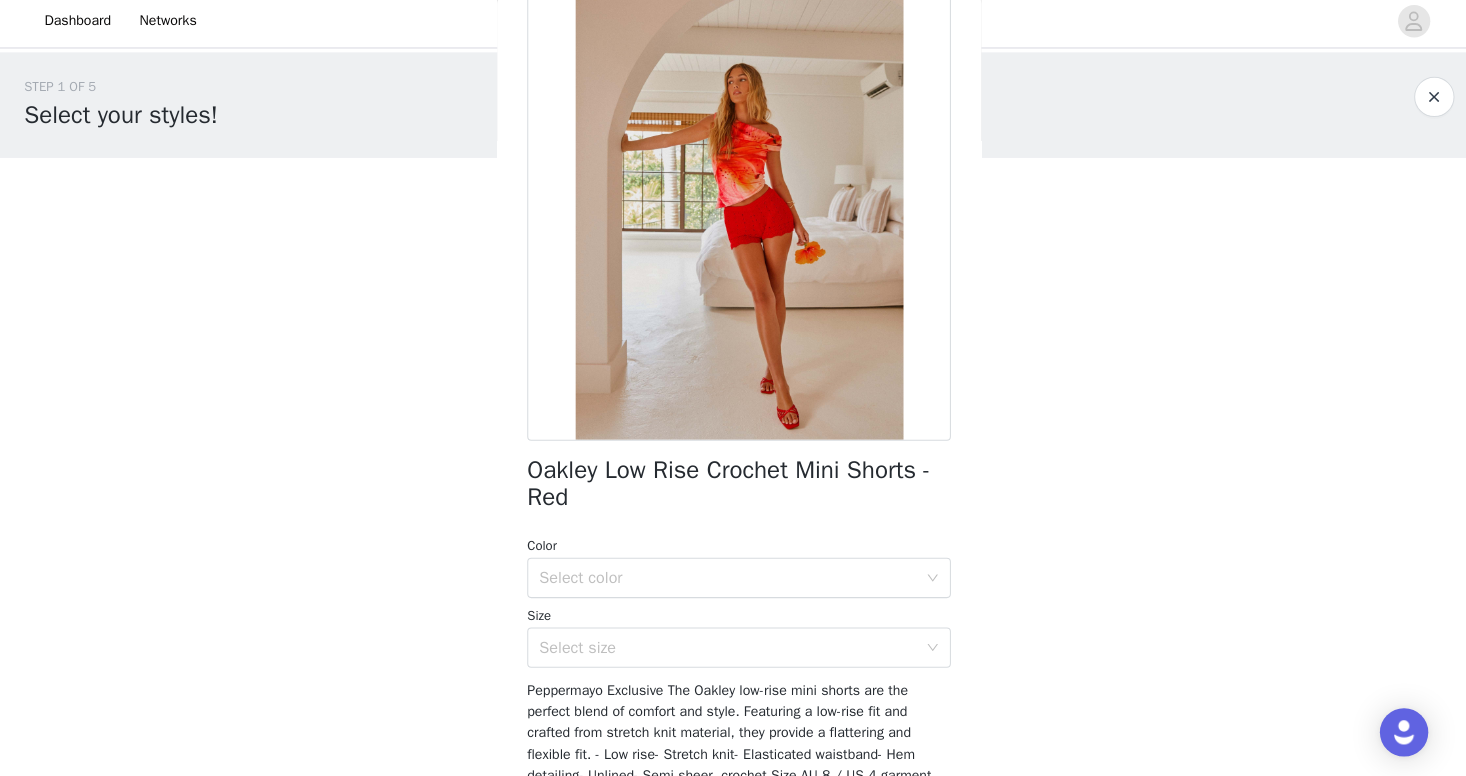 scroll, scrollTop: 107, scrollLeft: 0, axis: vertical 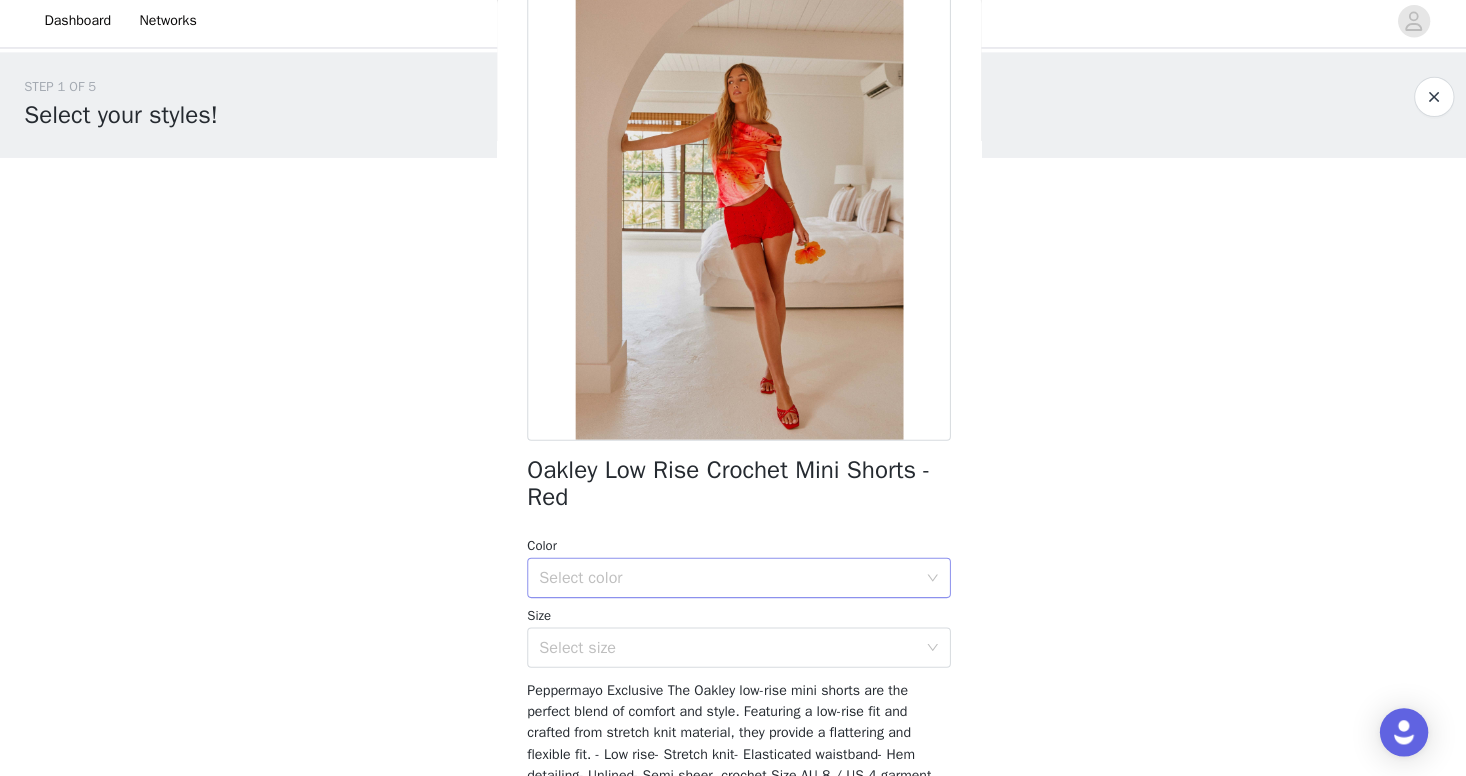 click on "Select color" at bounding box center (722, 579) 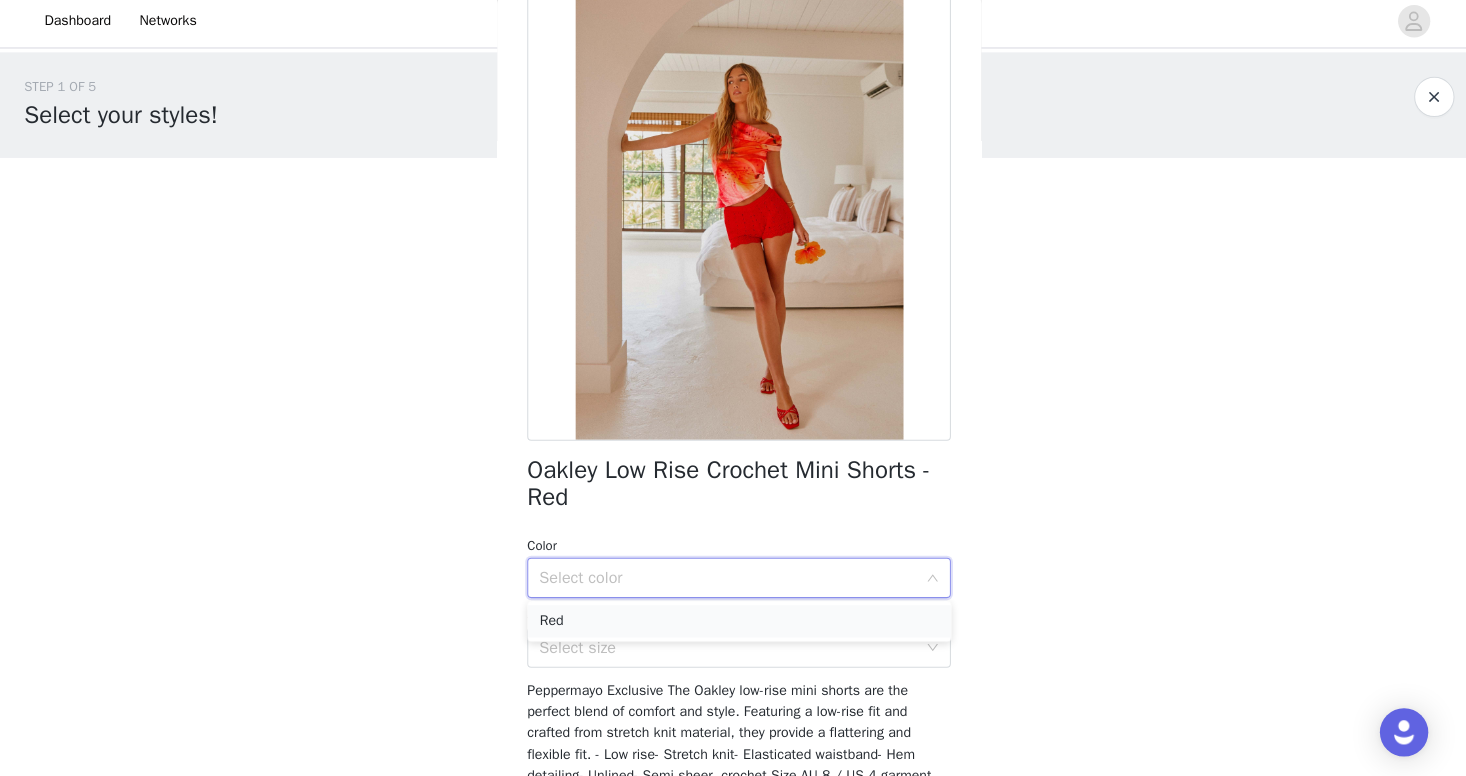 click on "Red" at bounding box center (733, 622) 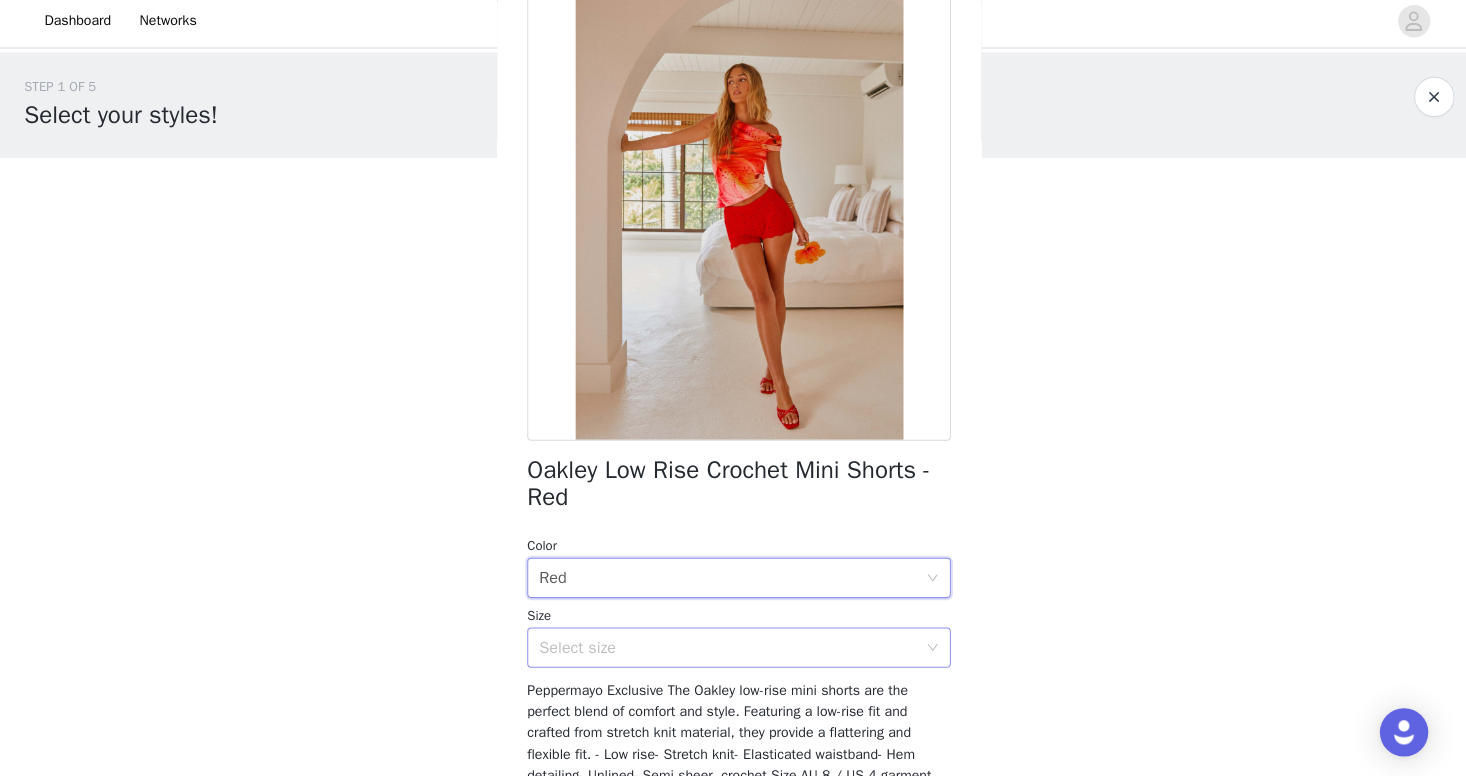 click on "Select size" at bounding box center [726, 648] 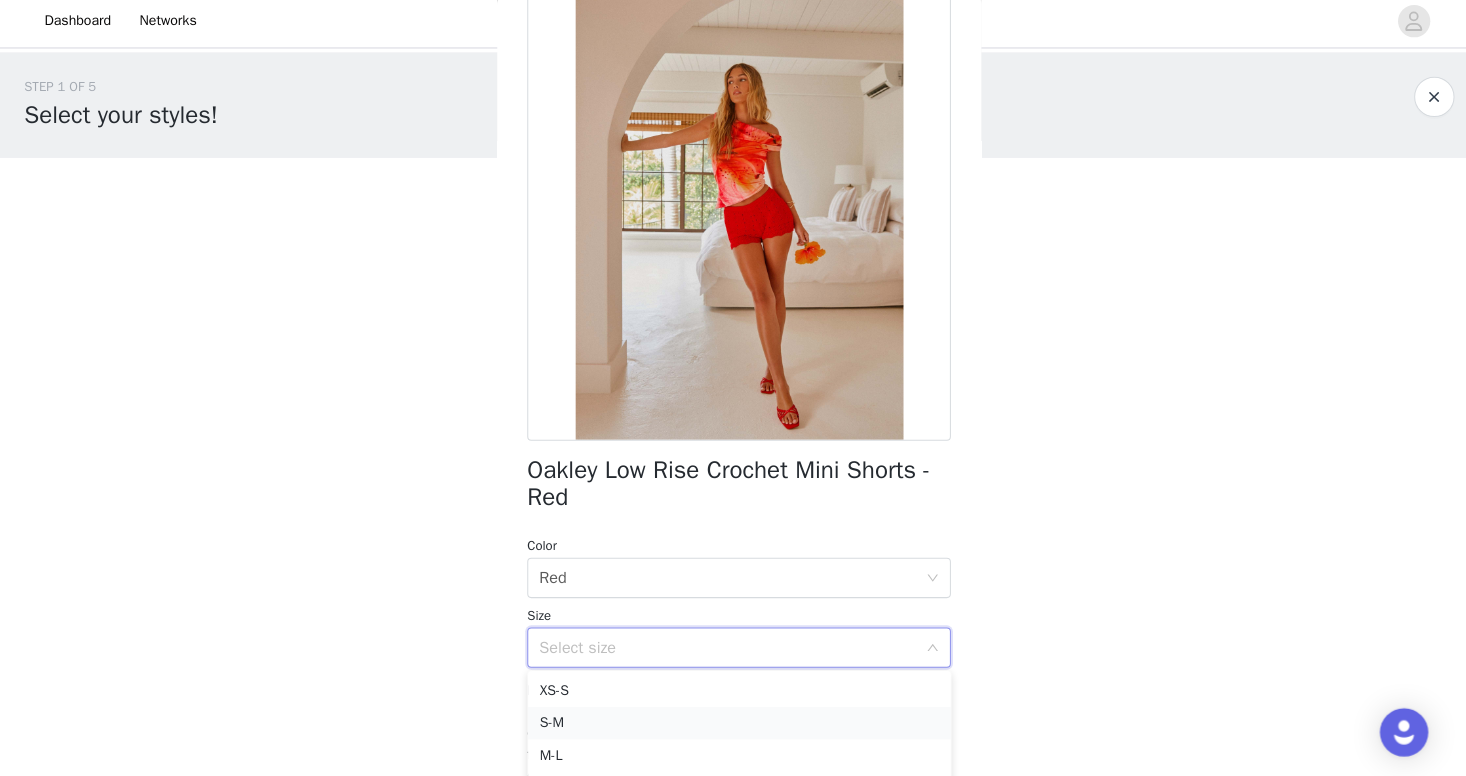 click on "S-M" at bounding box center (733, 723) 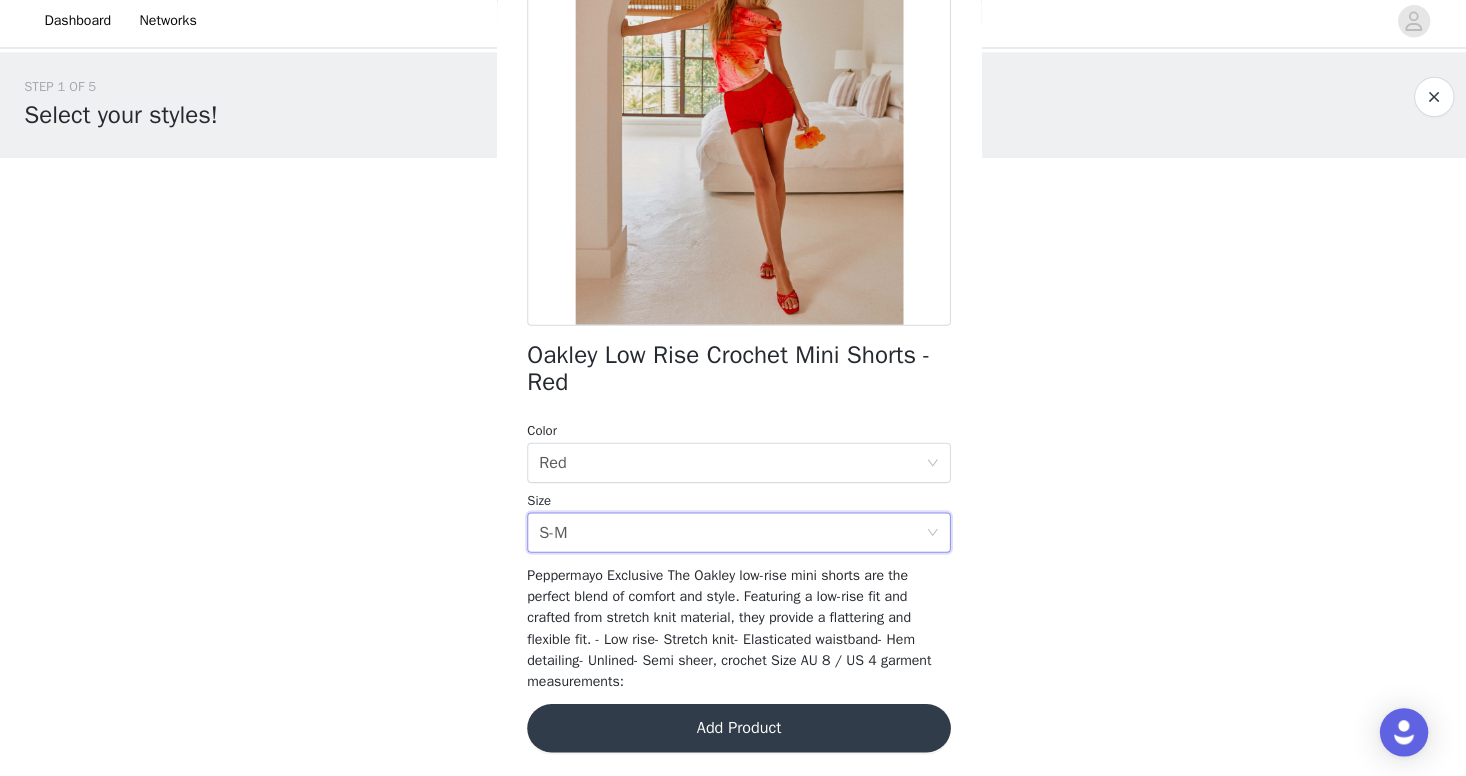 scroll, scrollTop: 220, scrollLeft: 0, axis: vertical 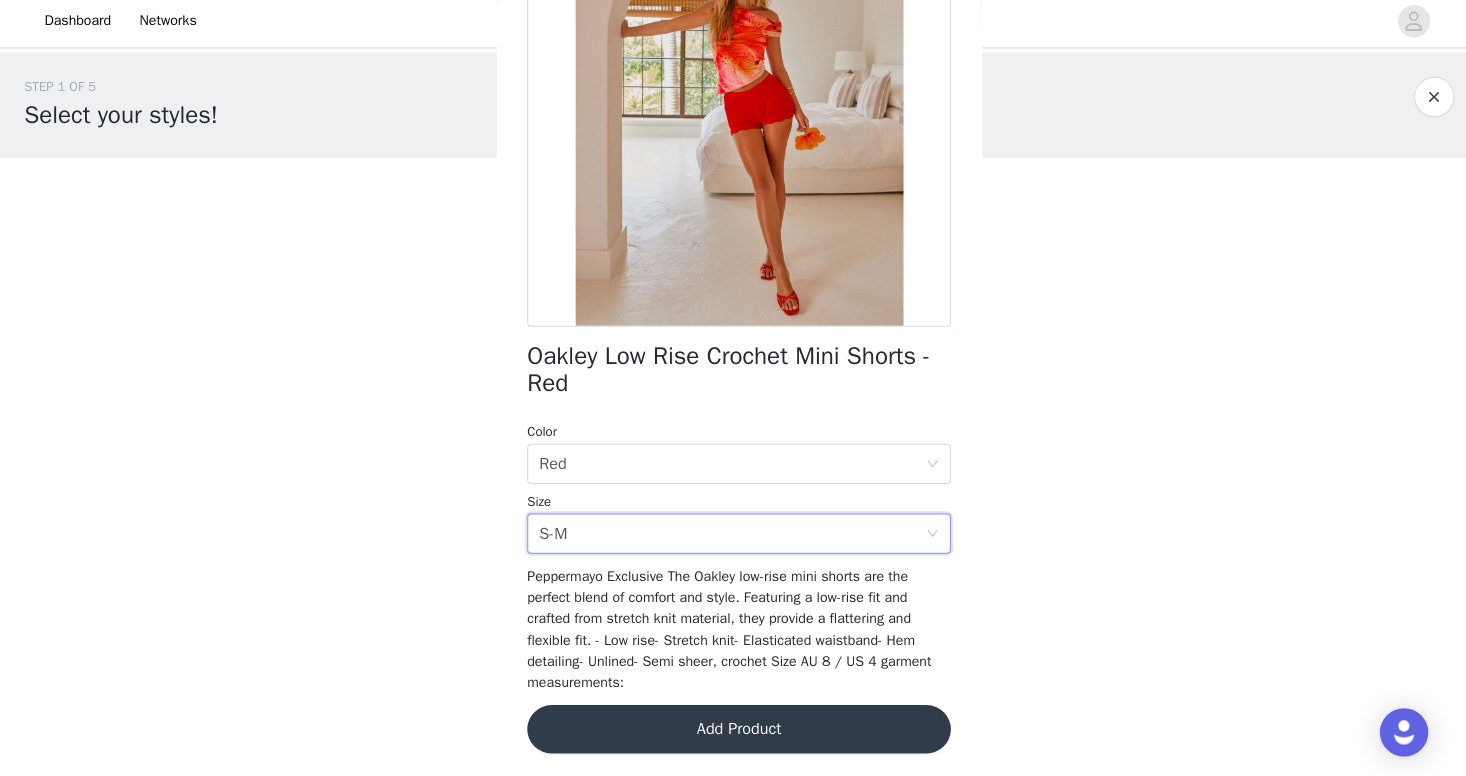 click on "Add Product" at bounding box center (733, 729) 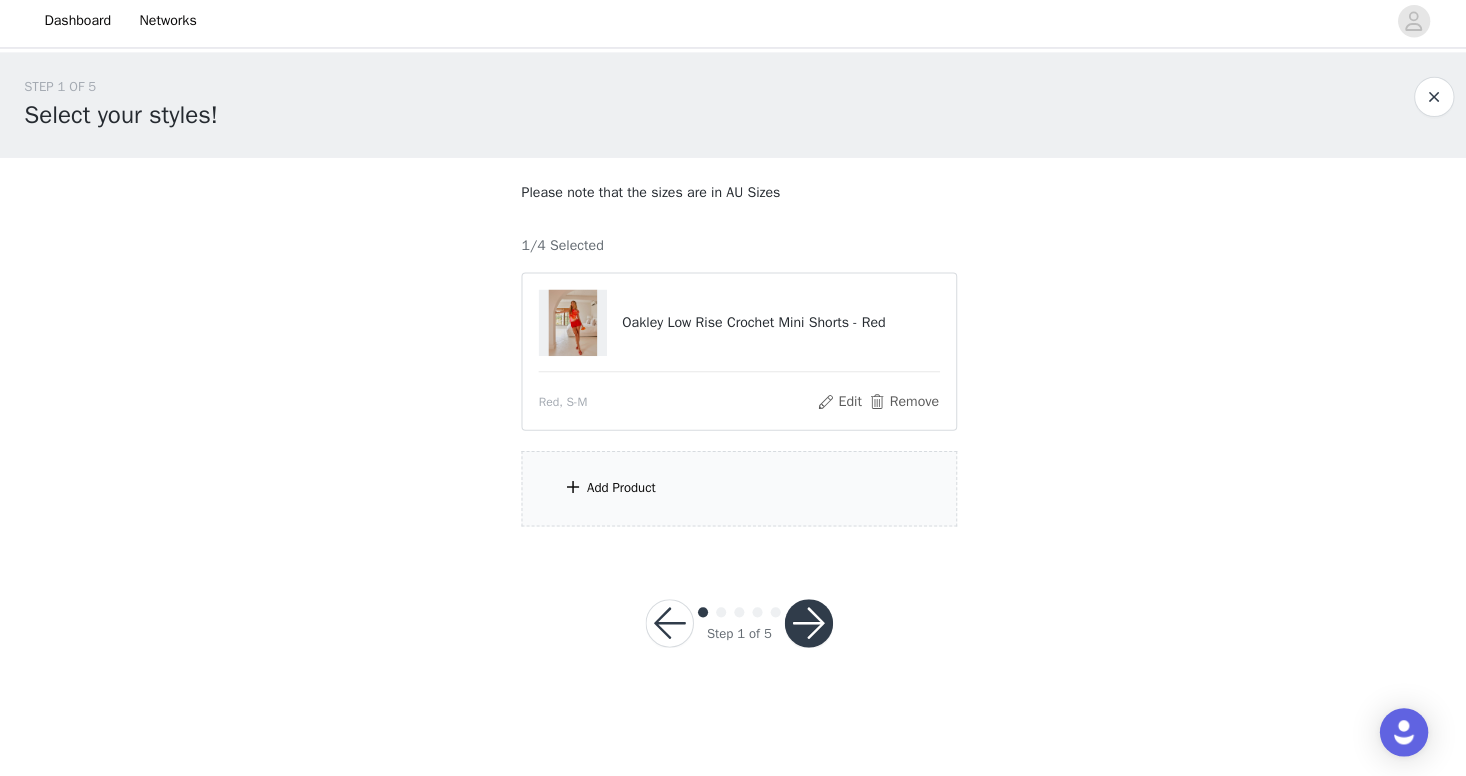 click on "Add Product" at bounding box center [733, 490] 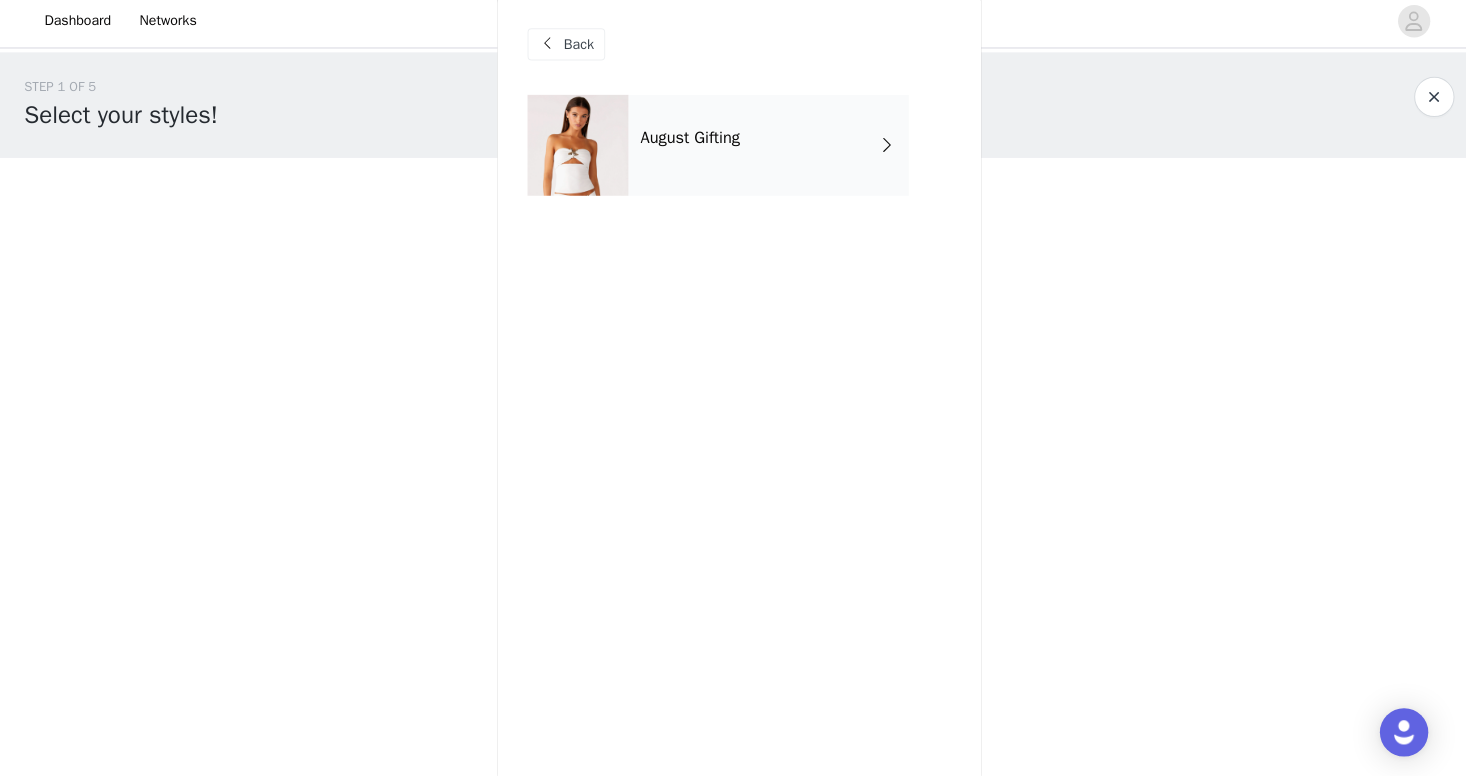 click on "August Gifting" at bounding box center (684, 143) 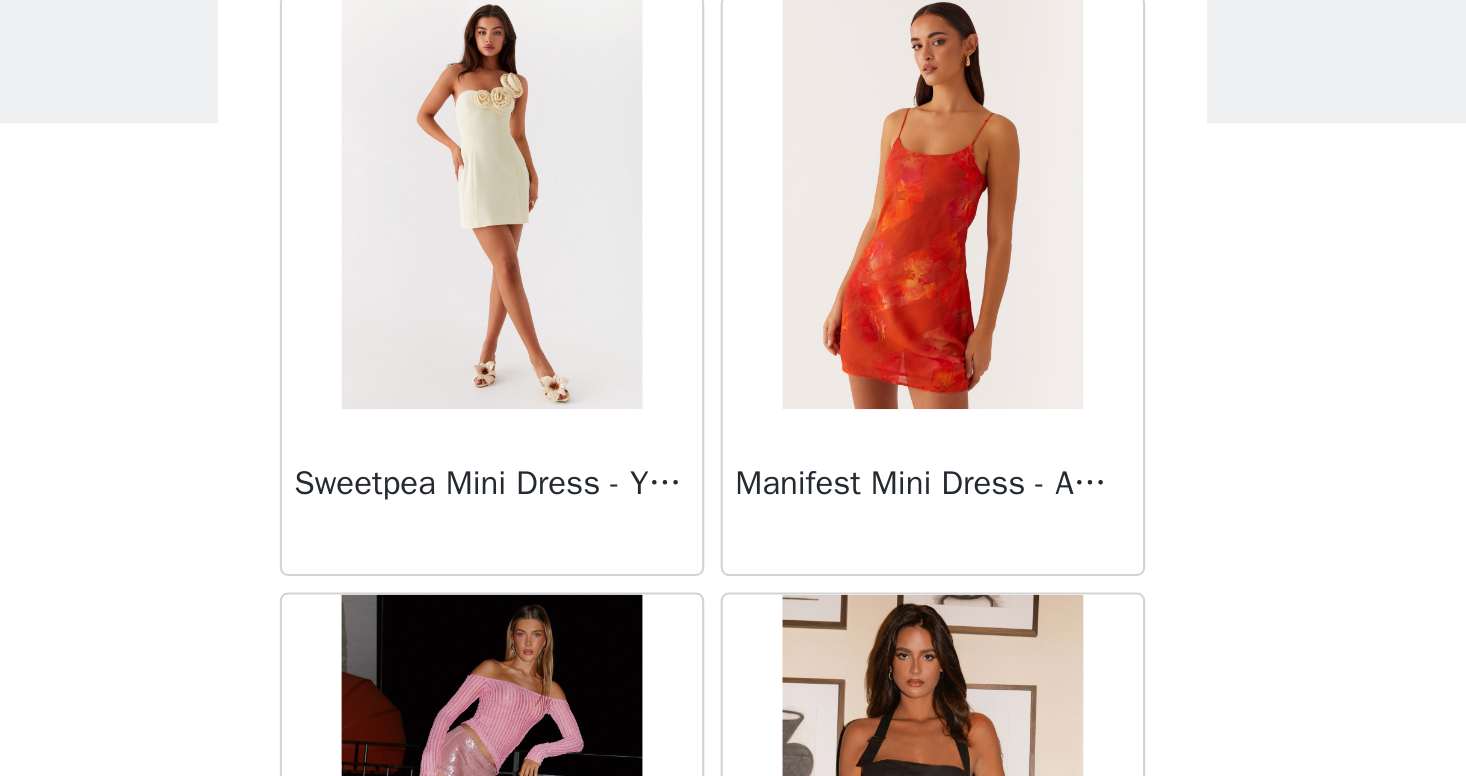 click at bounding box center [839, 201] 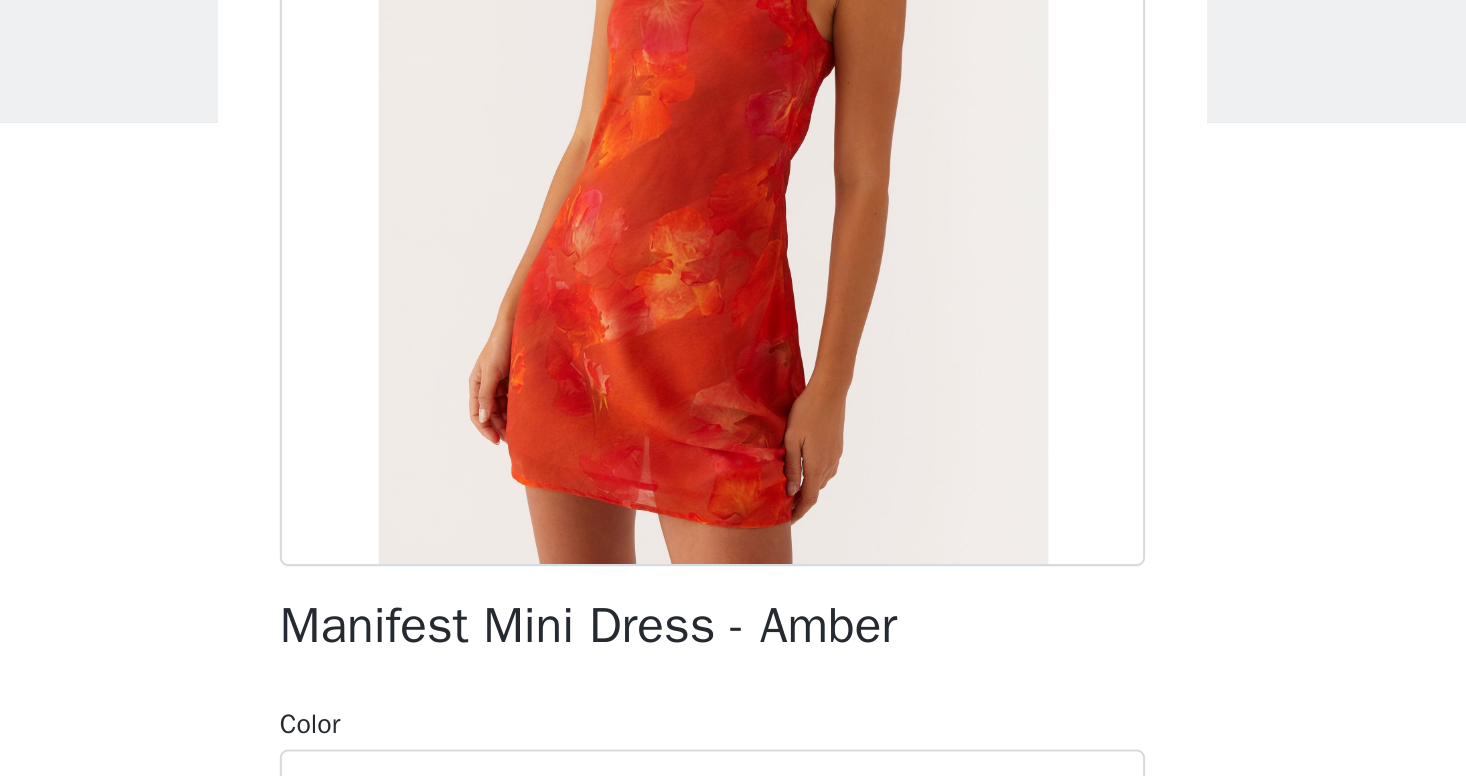 scroll, scrollTop: 183, scrollLeft: 0, axis: vertical 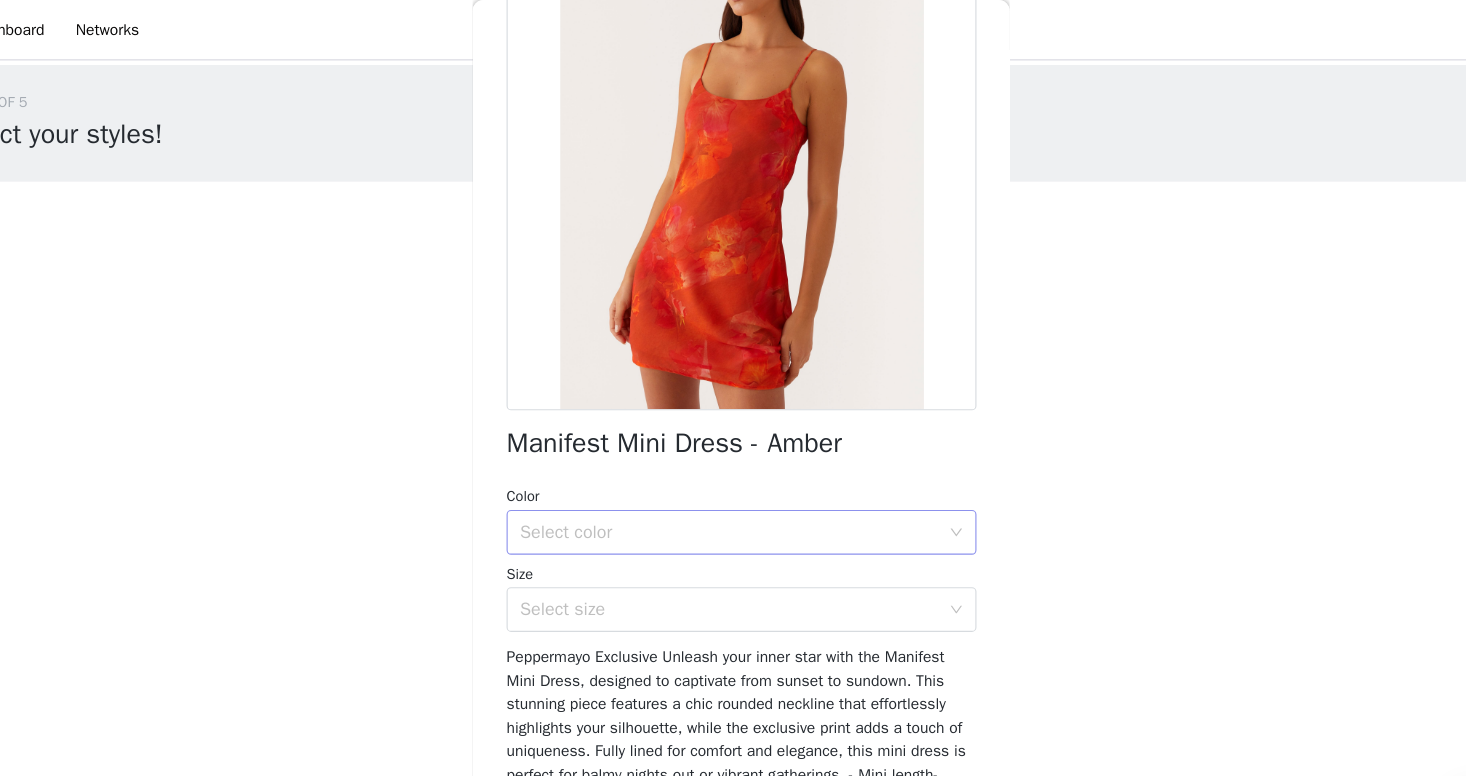 click on "Select color" at bounding box center (726, 476) 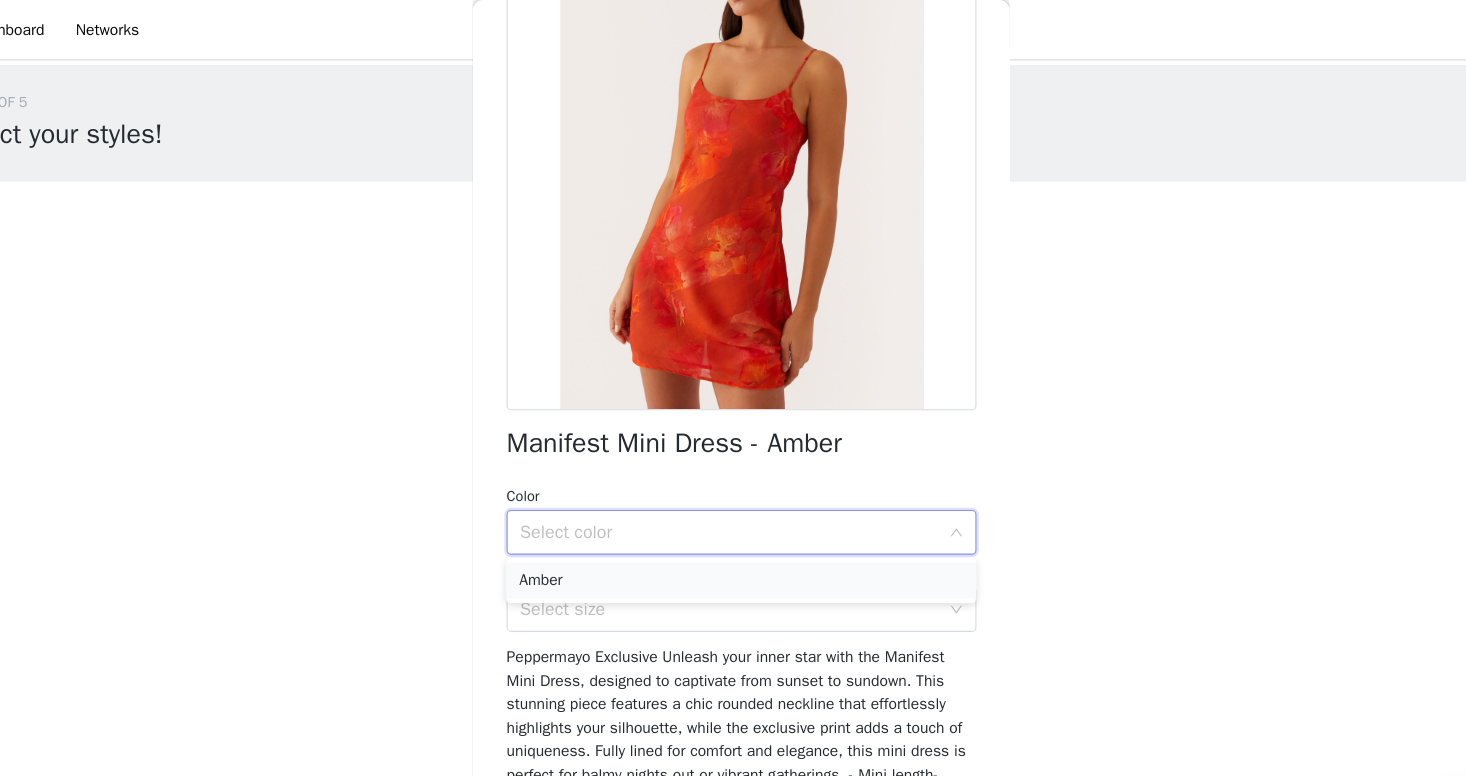 click on "Amber" at bounding box center (733, 519) 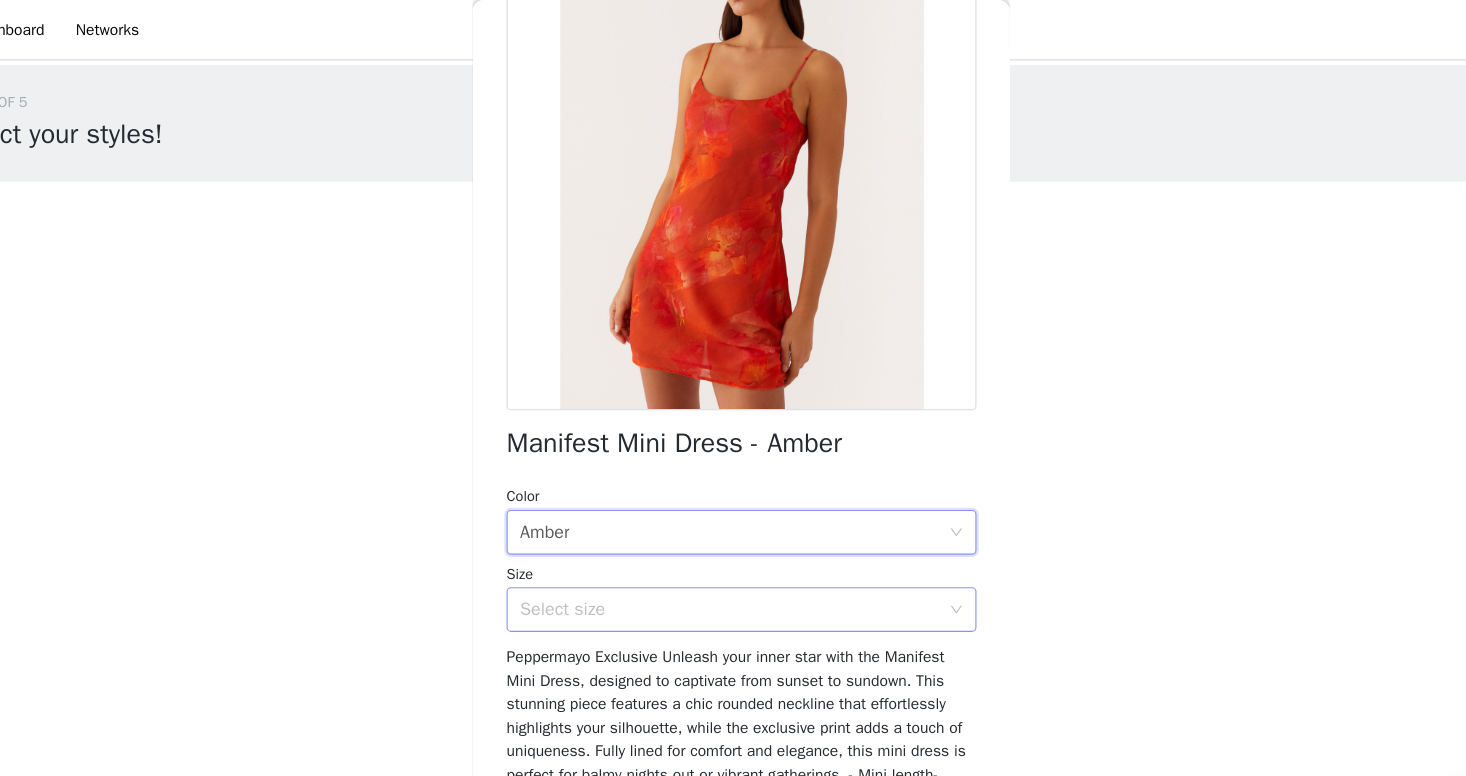 click on "Select size" at bounding box center [726, 545] 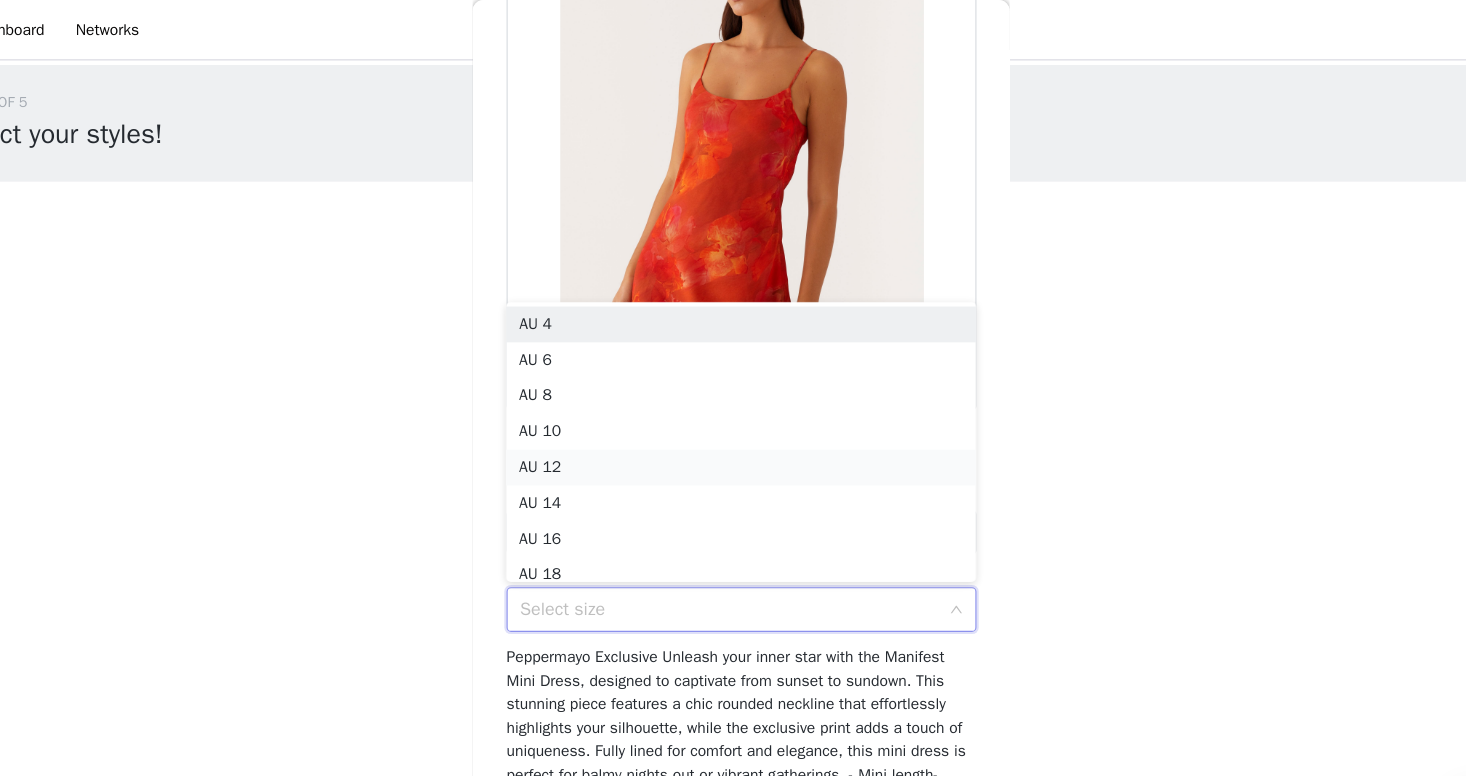 scroll, scrollTop: 10, scrollLeft: 0, axis: vertical 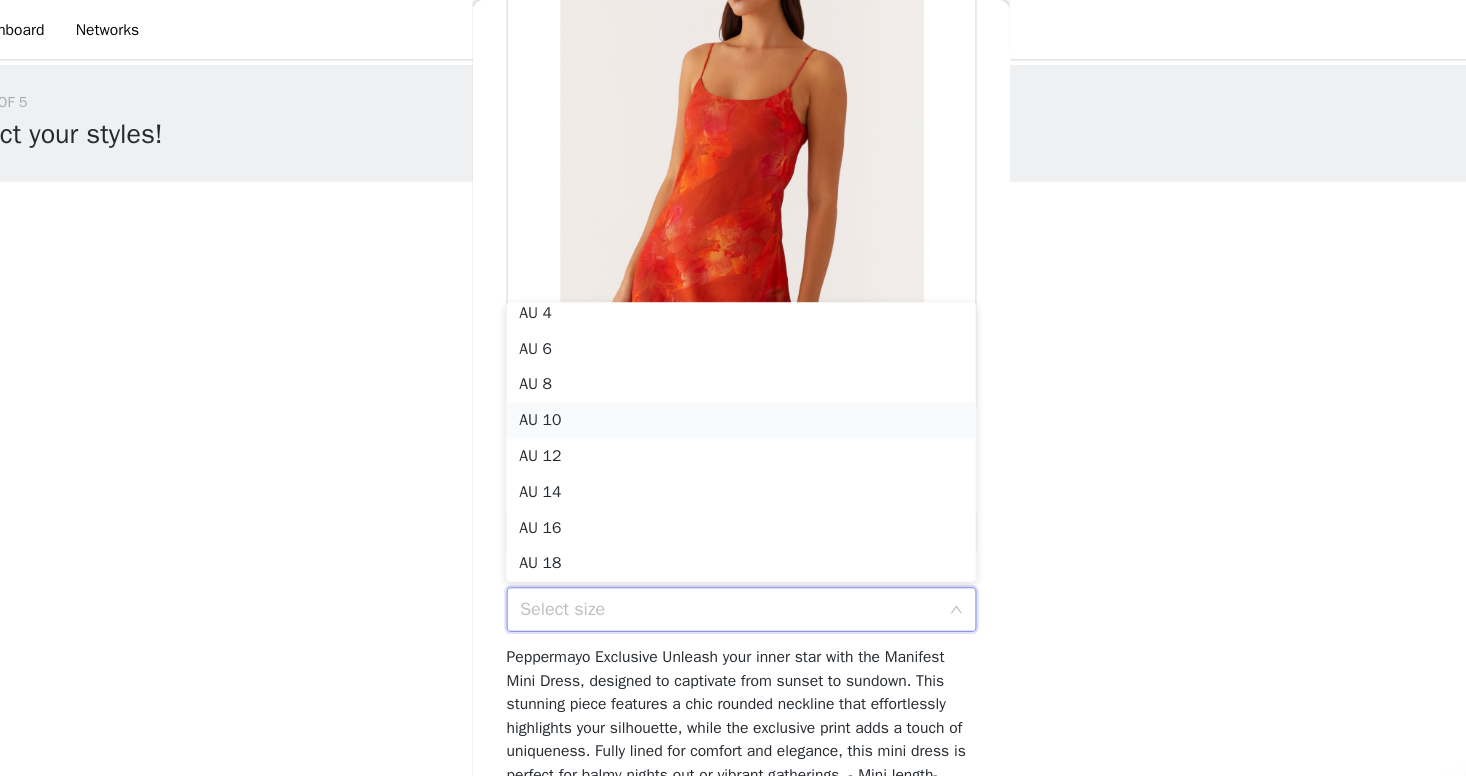 click on "AU 10" at bounding box center (733, 376) 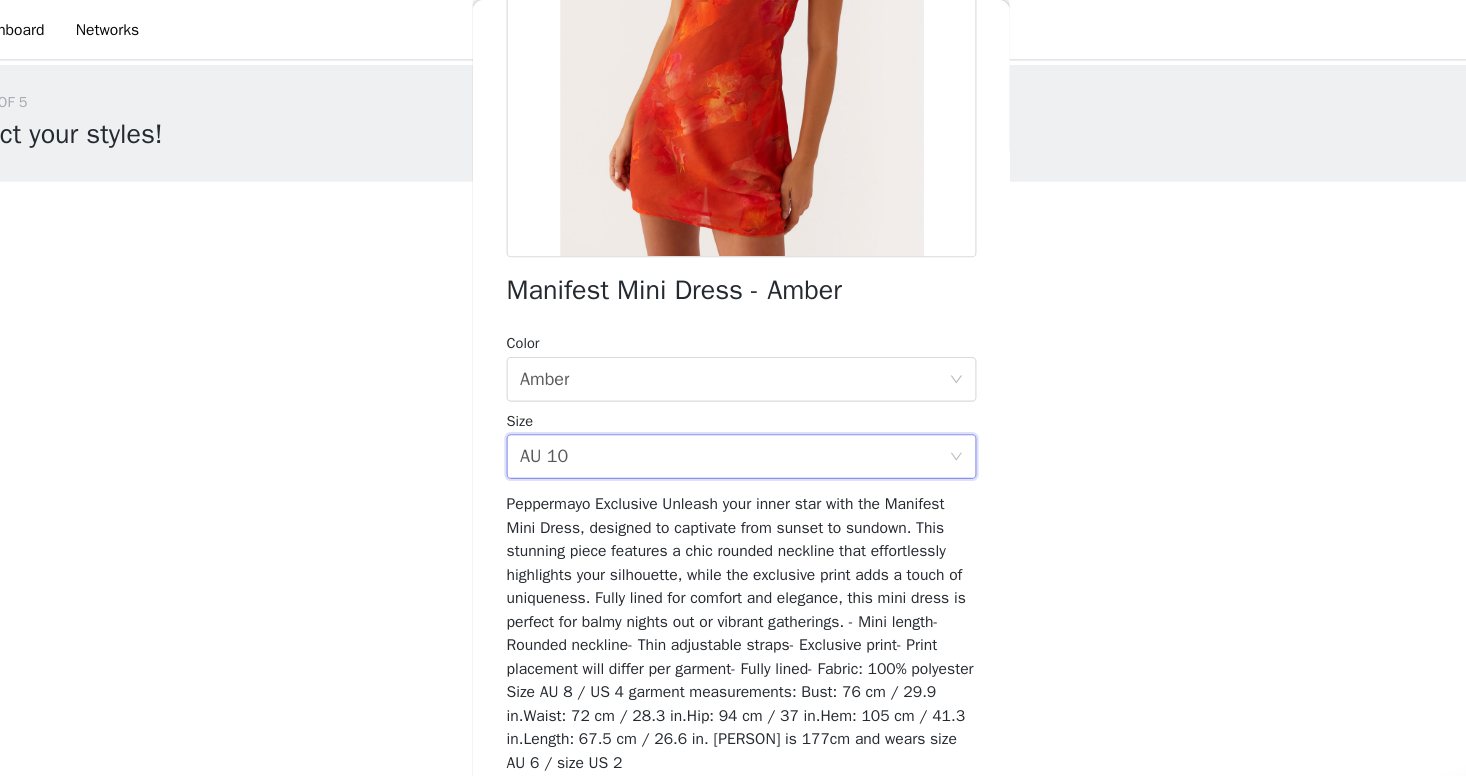 scroll, scrollTop: 319, scrollLeft: 0, axis: vertical 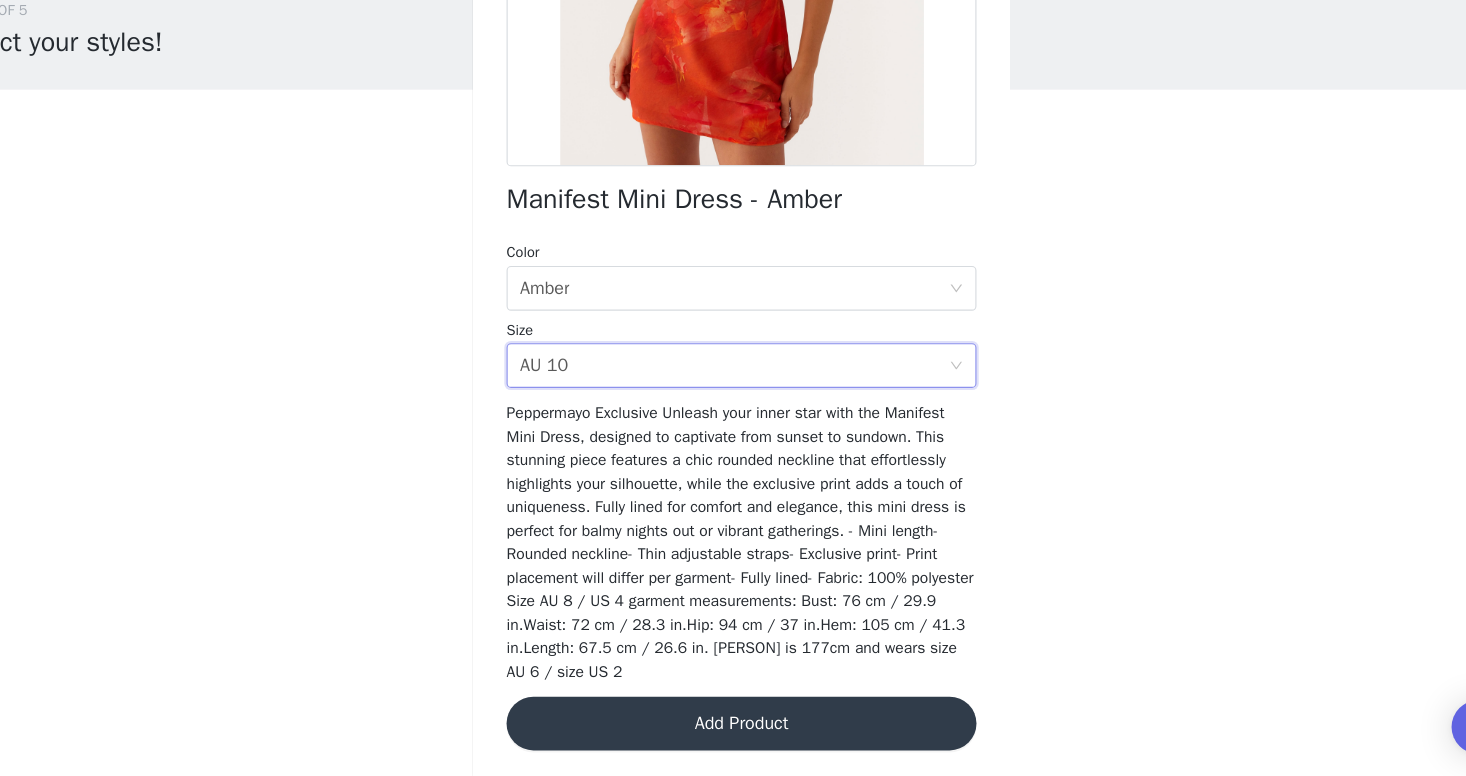 click on "Add Product" at bounding box center (733, 729) 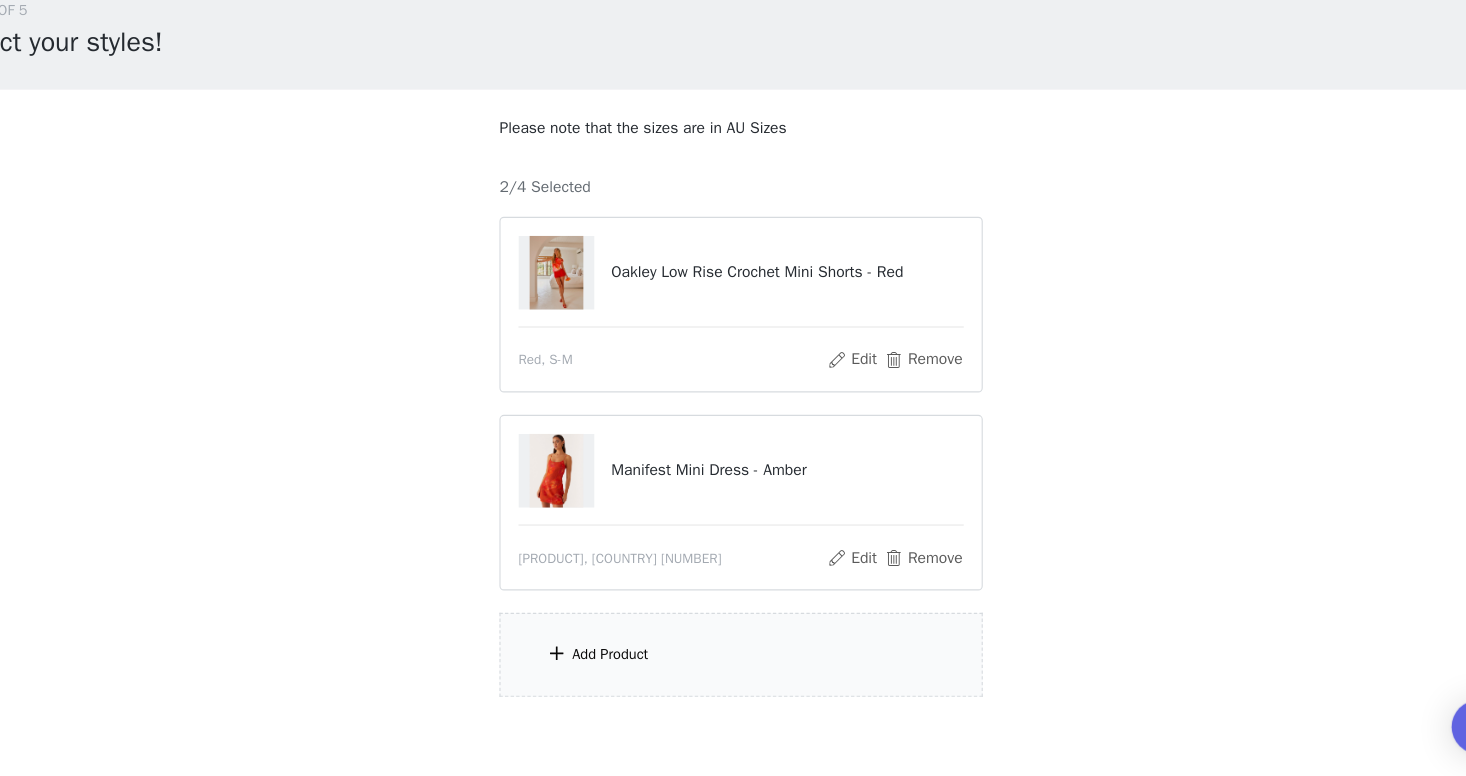 click on "Add Product" at bounding box center (733, 667) 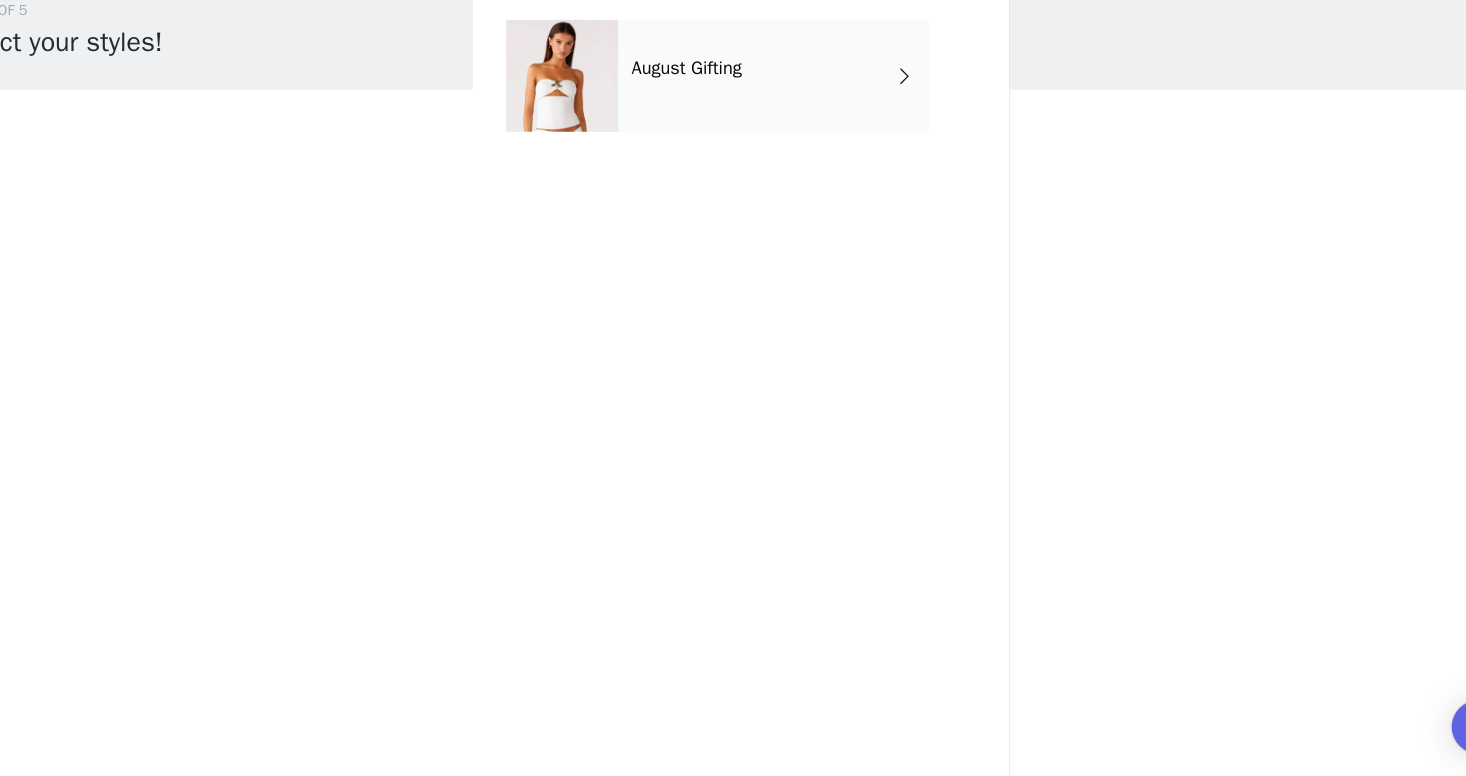 click on "August Gifting" at bounding box center (762, 150) 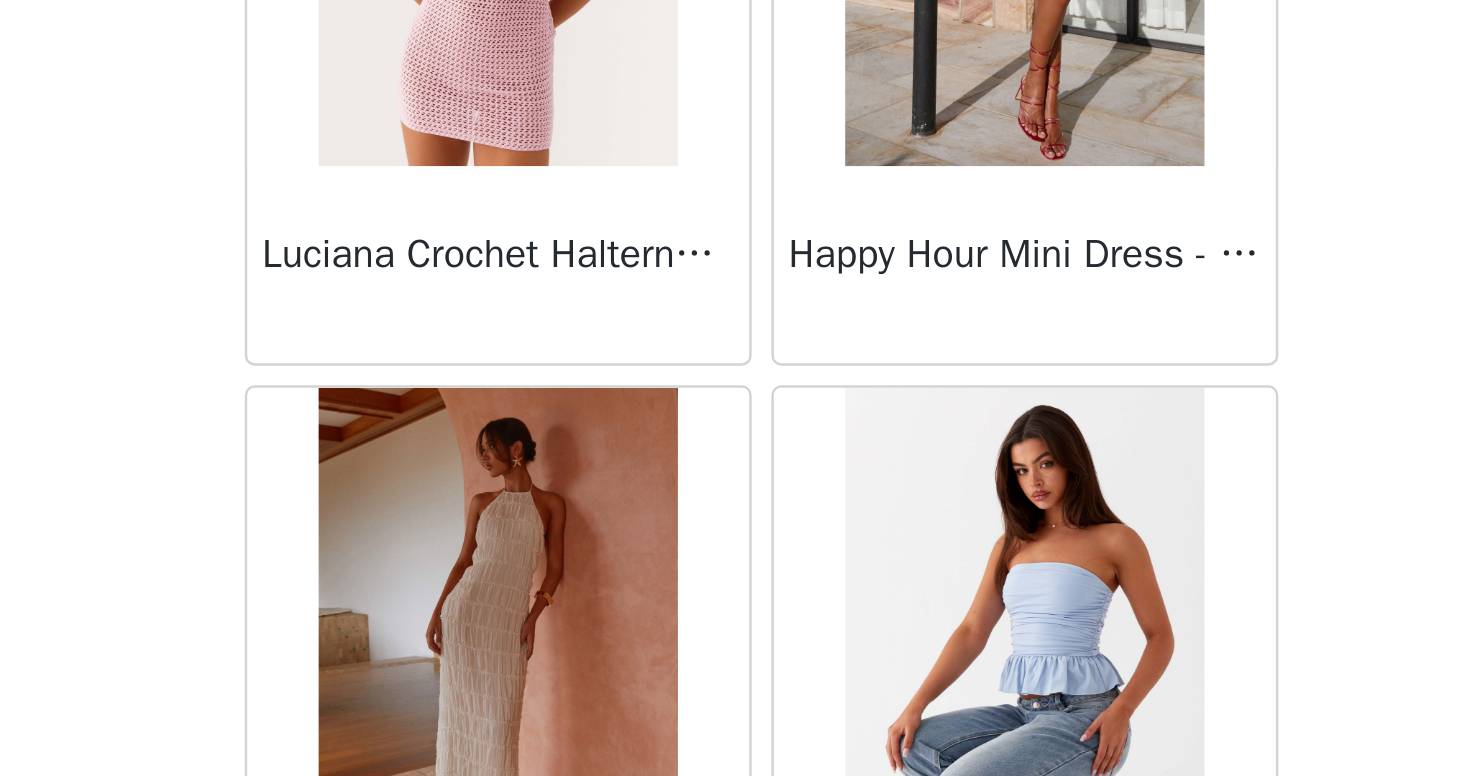 scroll, scrollTop: 2284, scrollLeft: 0, axis: vertical 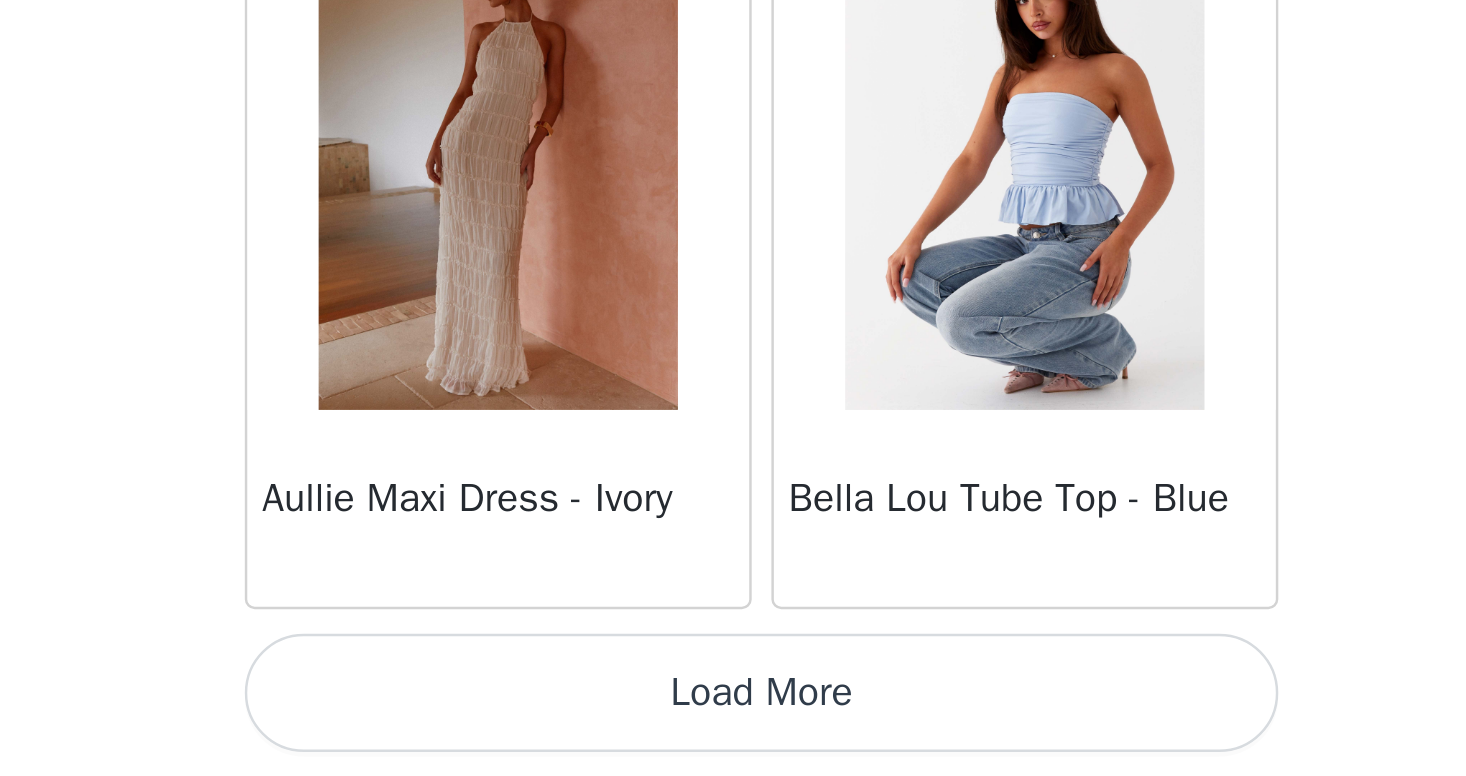 click on "Load More" at bounding box center (733, 742) 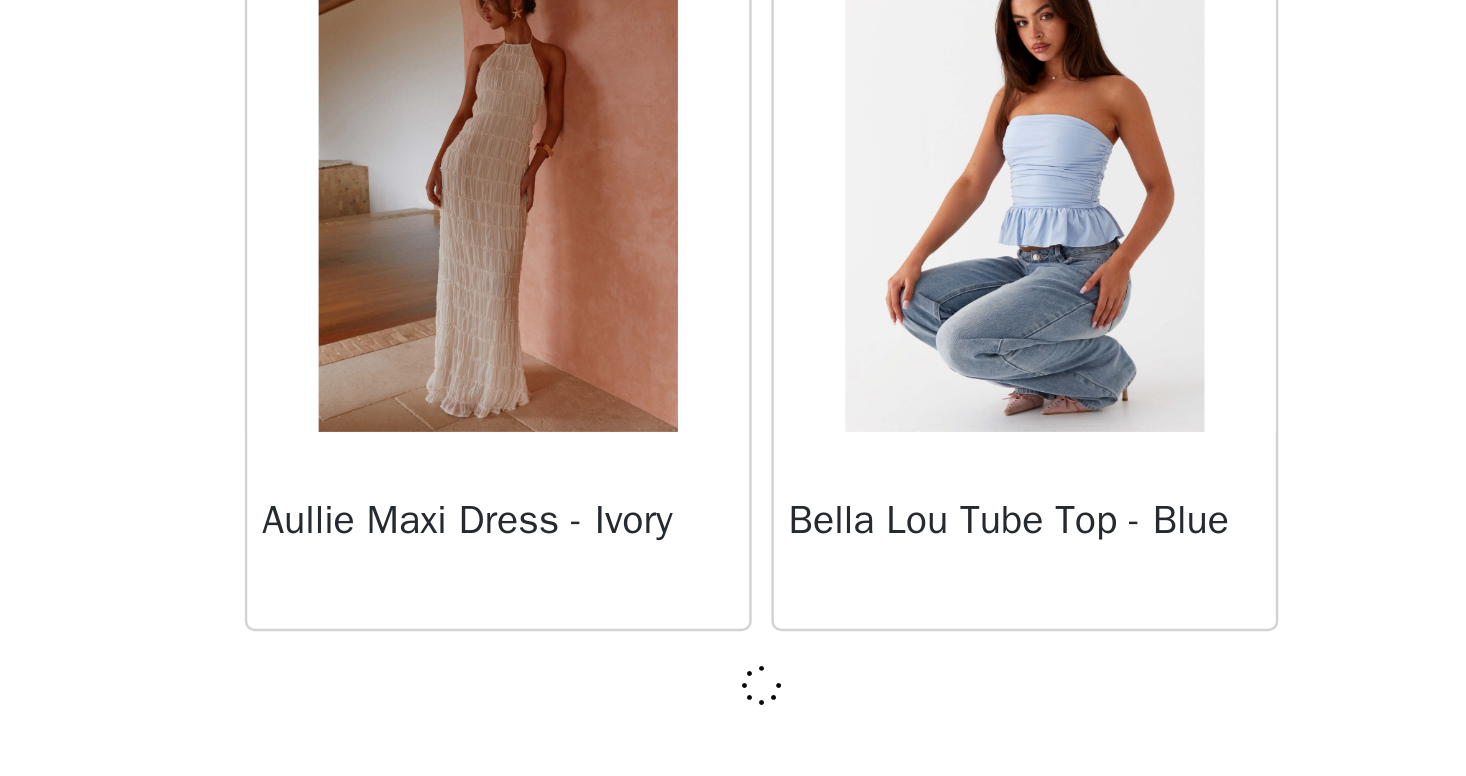scroll, scrollTop: 2275, scrollLeft: 0, axis: vertical 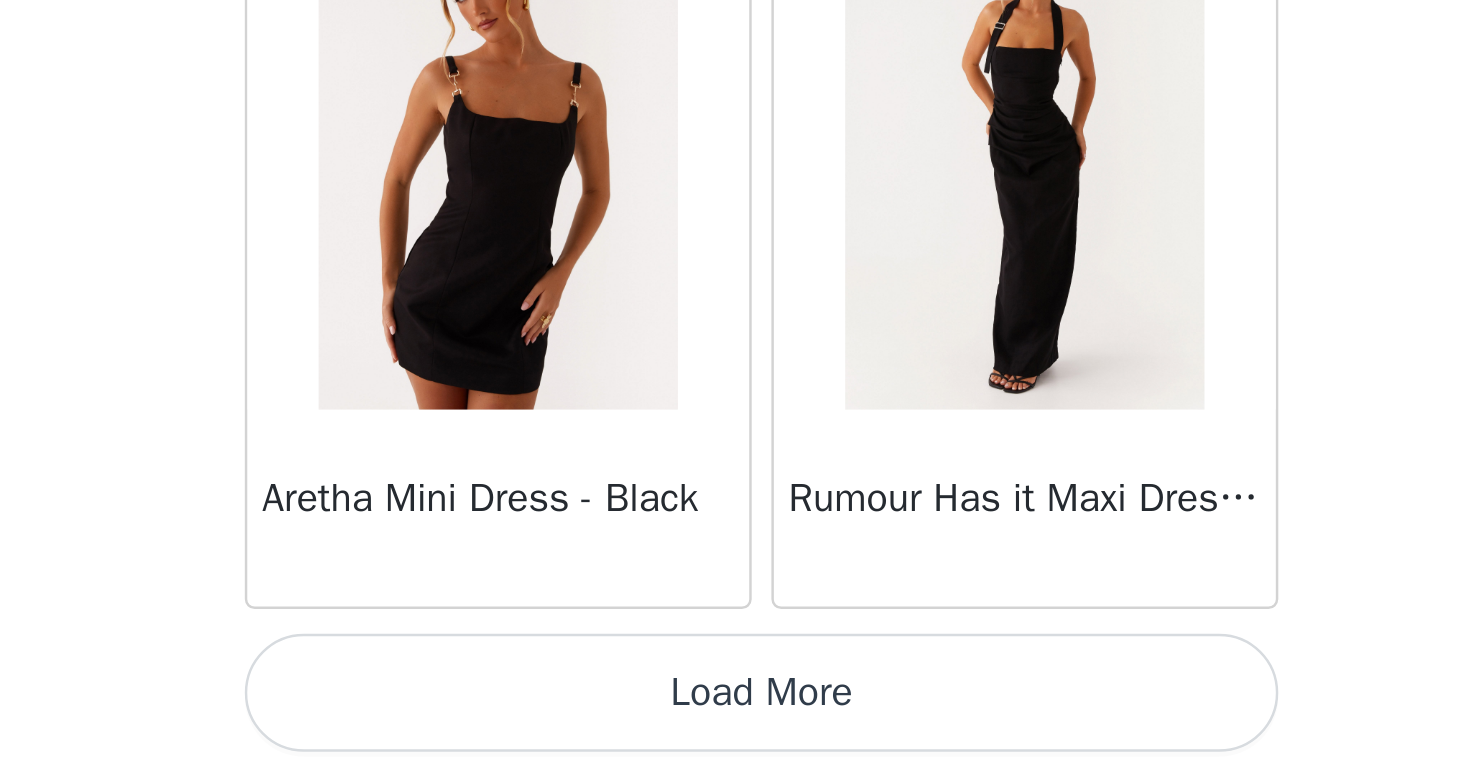 click on "Load More" at bounding box center (733, 742) 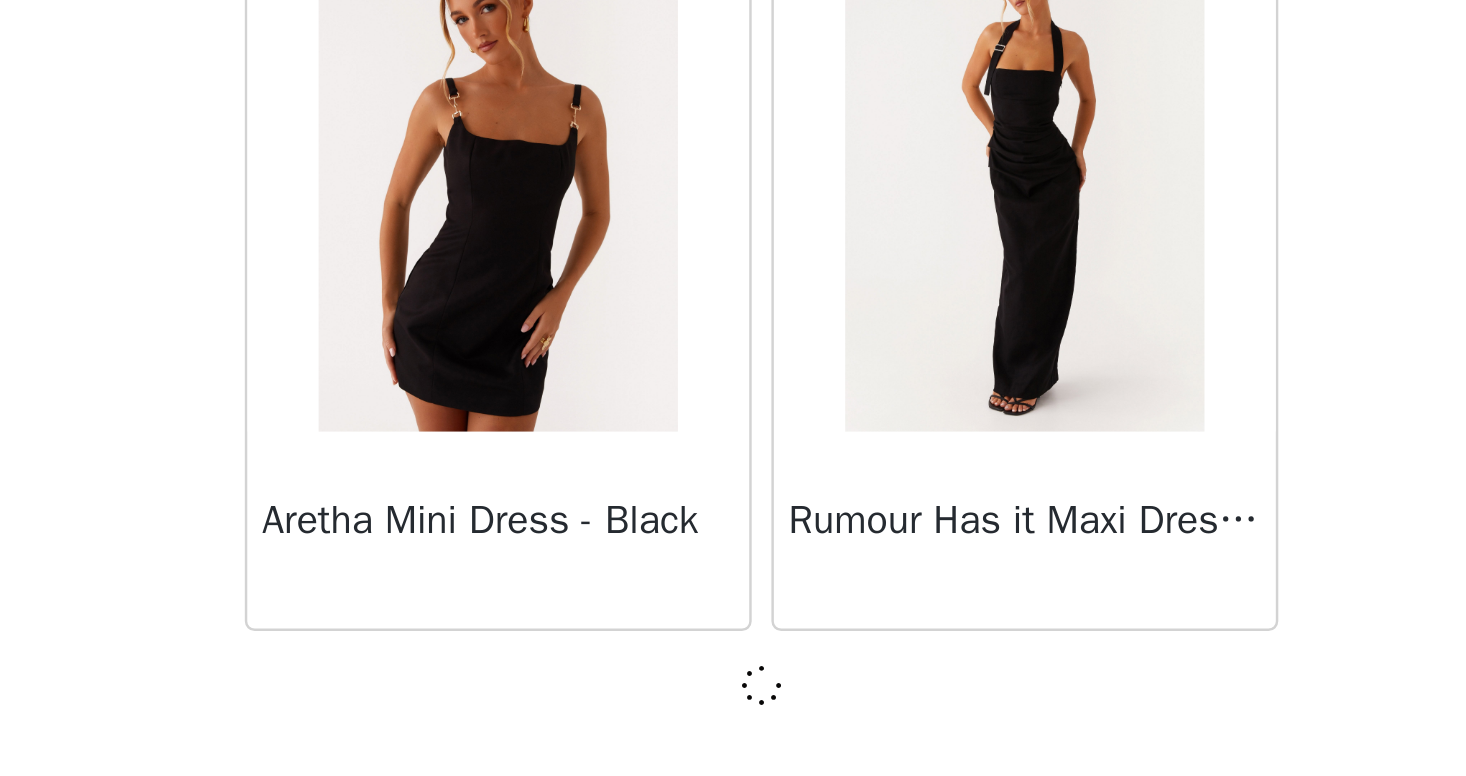 scroll, scrollTop: 5175, scrollLeft: 0, axis: vertical 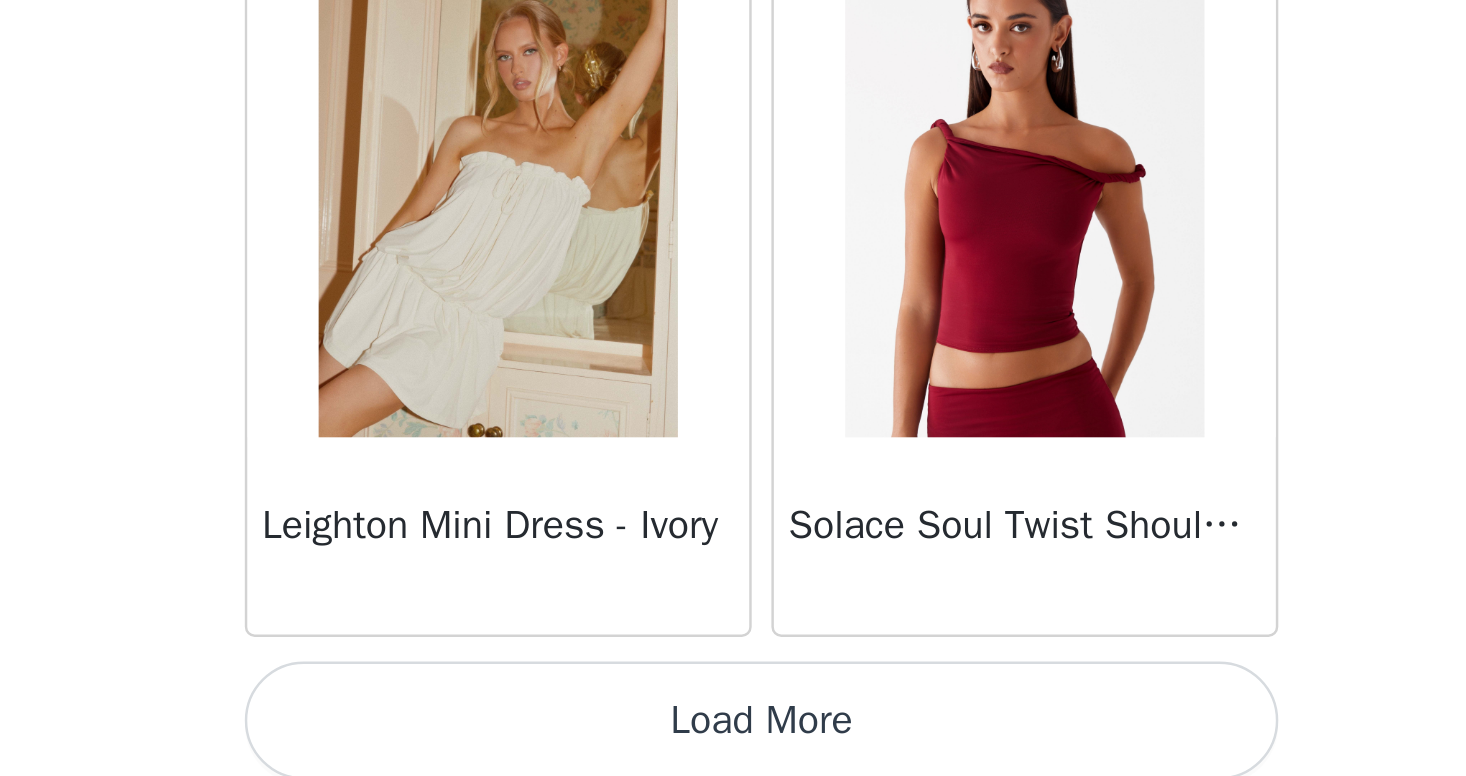click on "Load More" at bounding box center (733, 753) 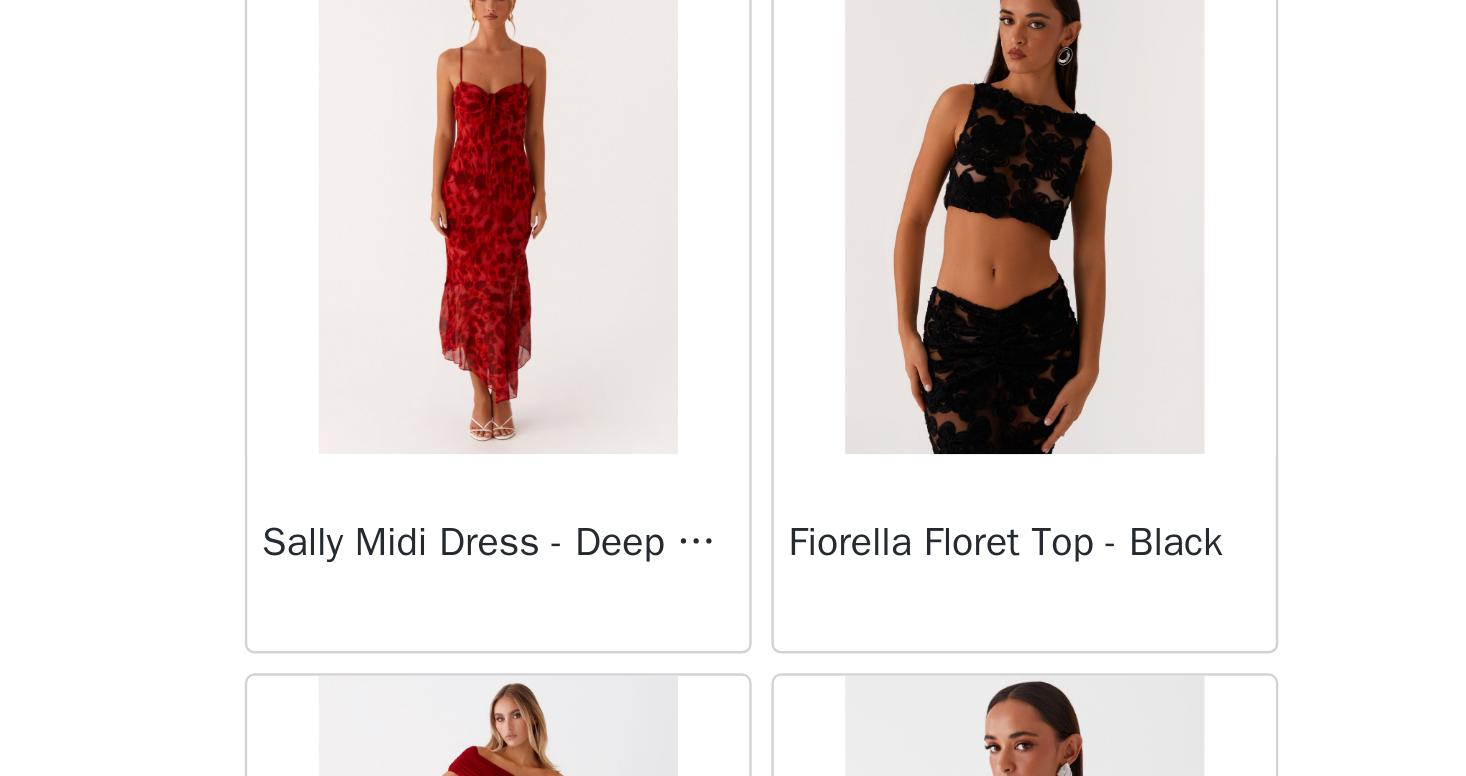 scroll, scrollTop: 10394, scrollLeft: 0, axis: vertical 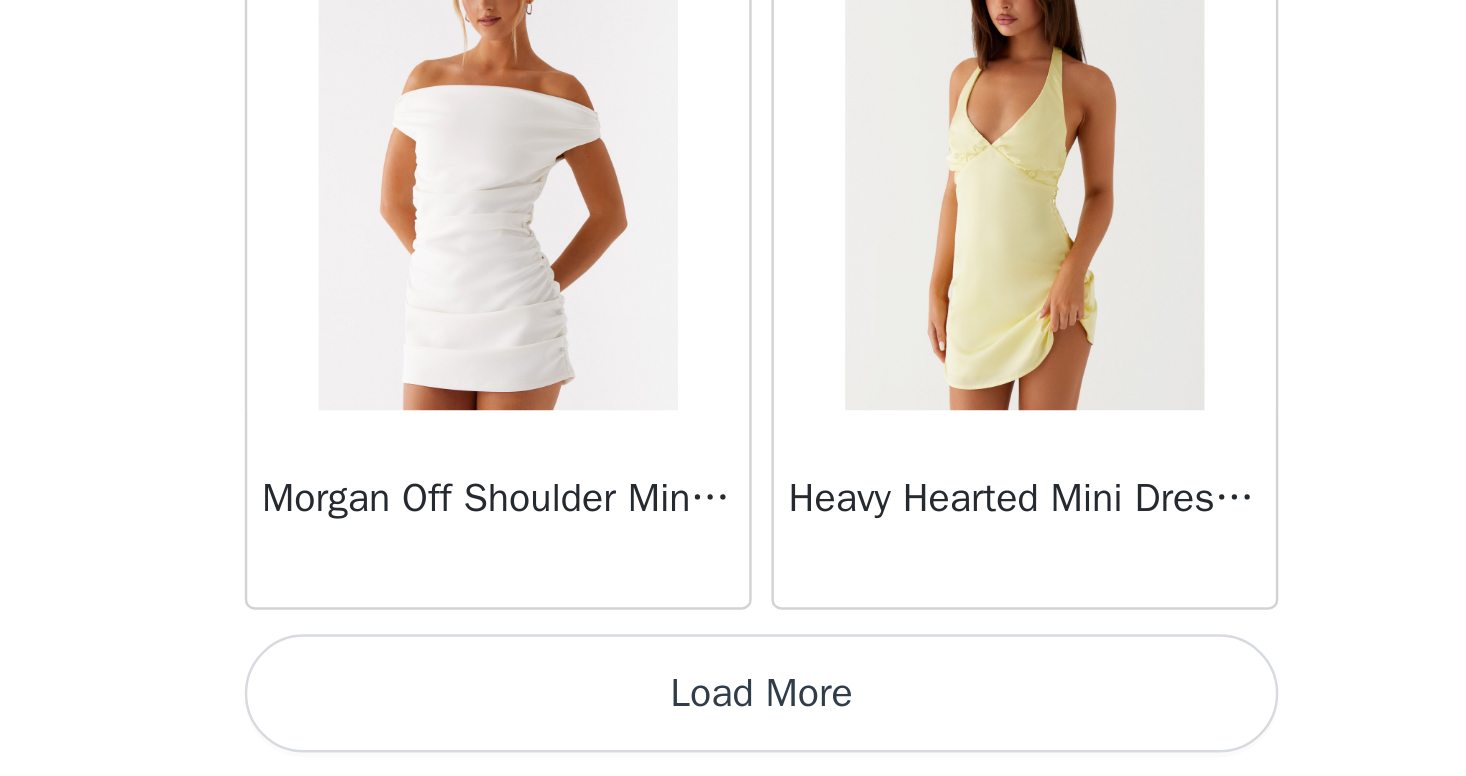 click on "Load More" at bounding box center [733, 742] 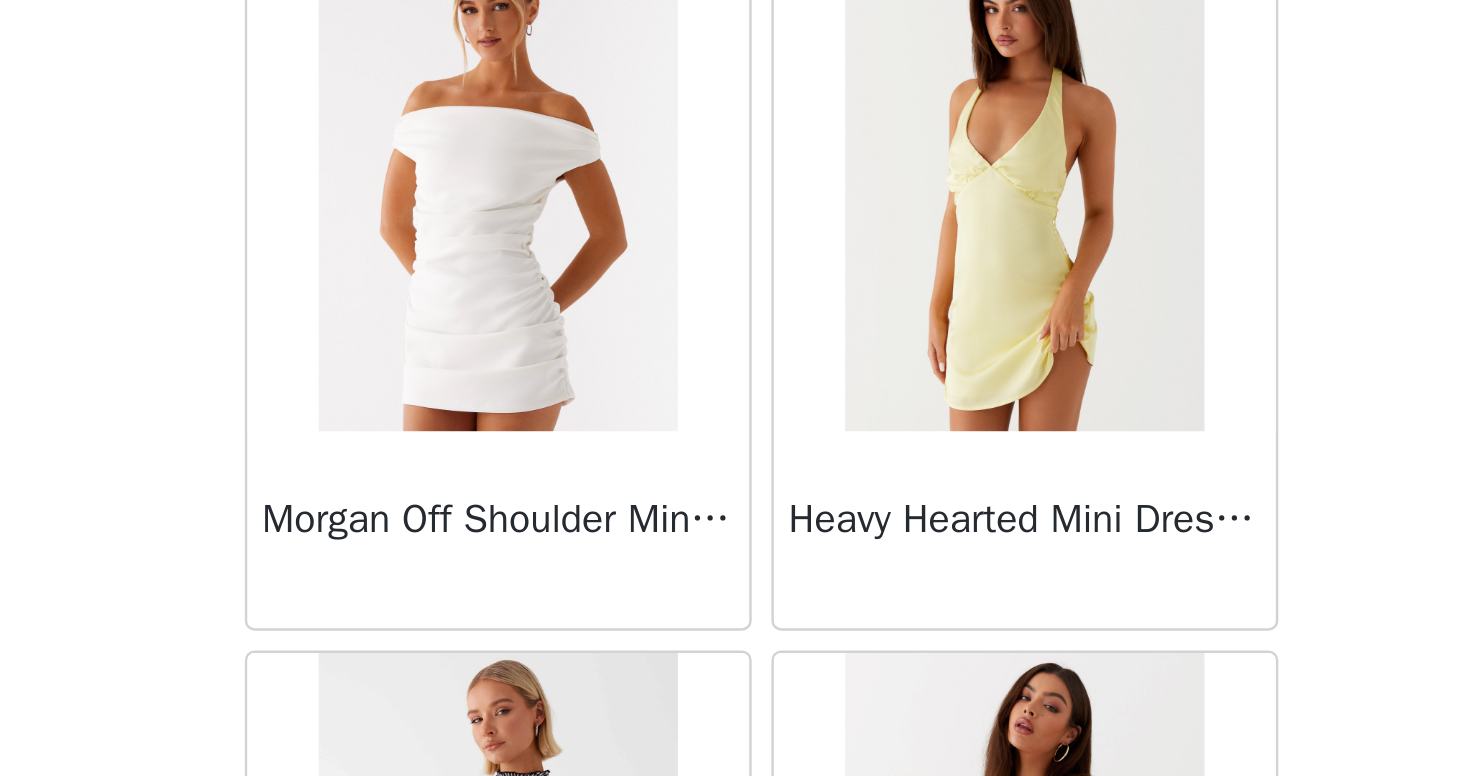 scroll, scrollTop: 96, scrollLeft: 0, axis: vertical 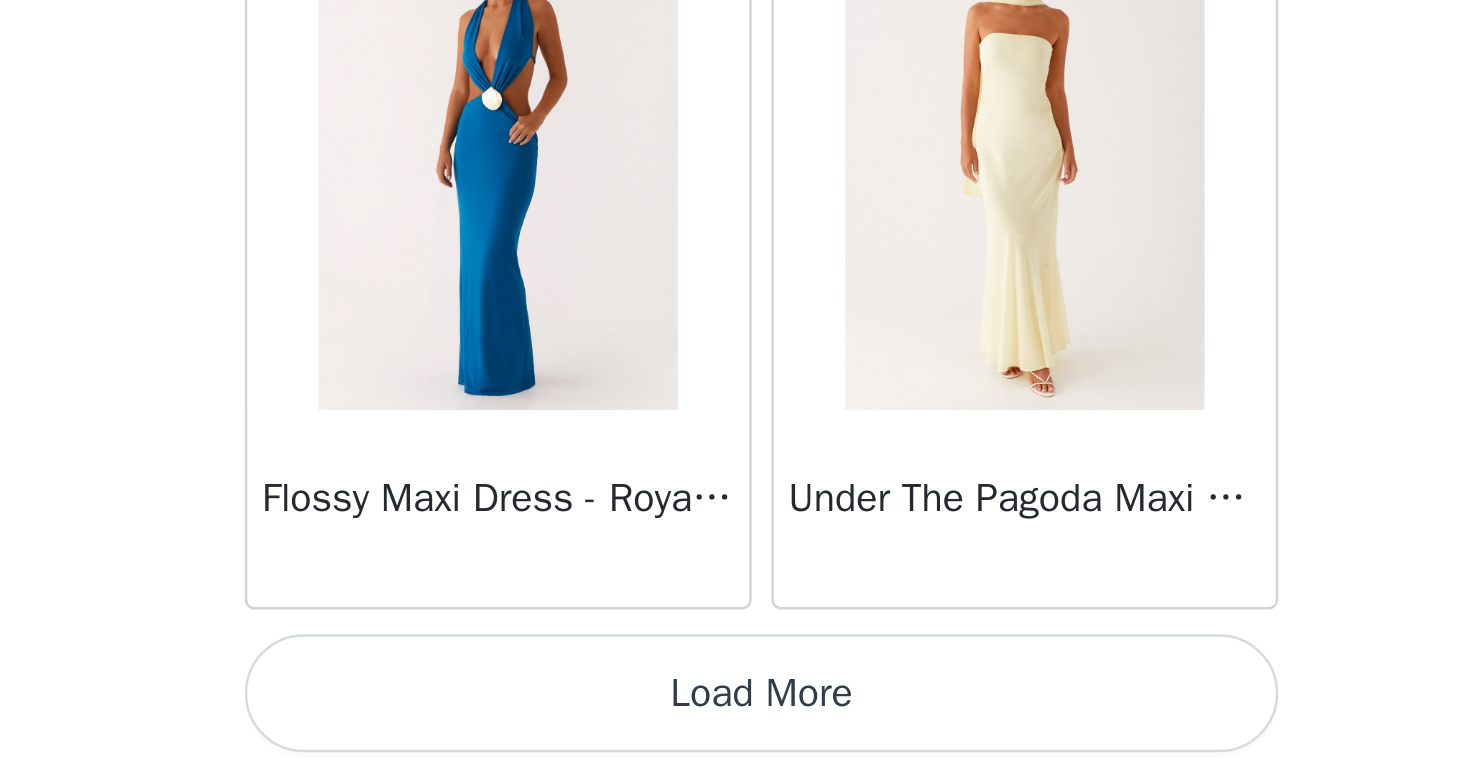 click on "Load More" at bounding box center [733, 742] 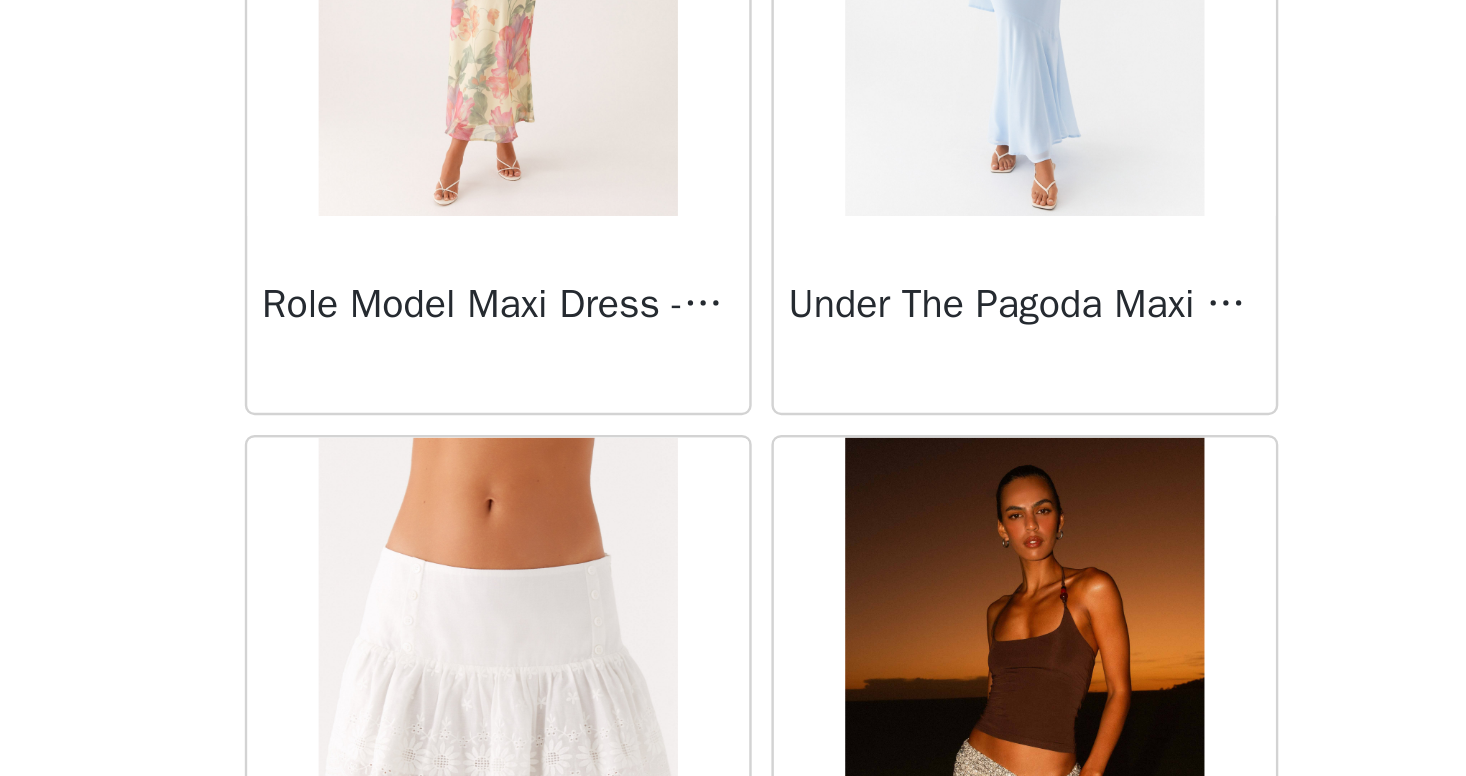 scroll, scrollTop: 16437, scrollLeft: 0, axis: vertical 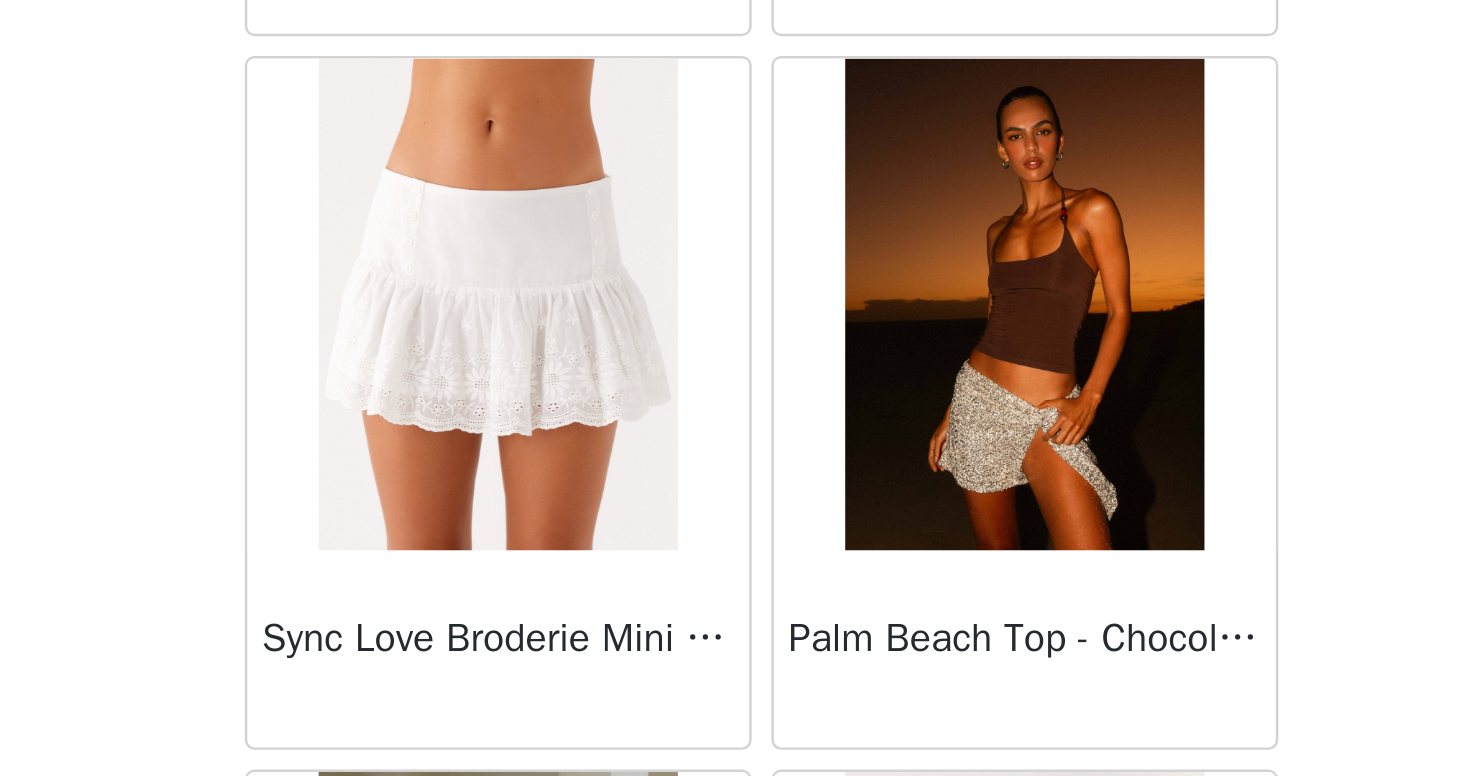 click at bounding box center (839, 584) 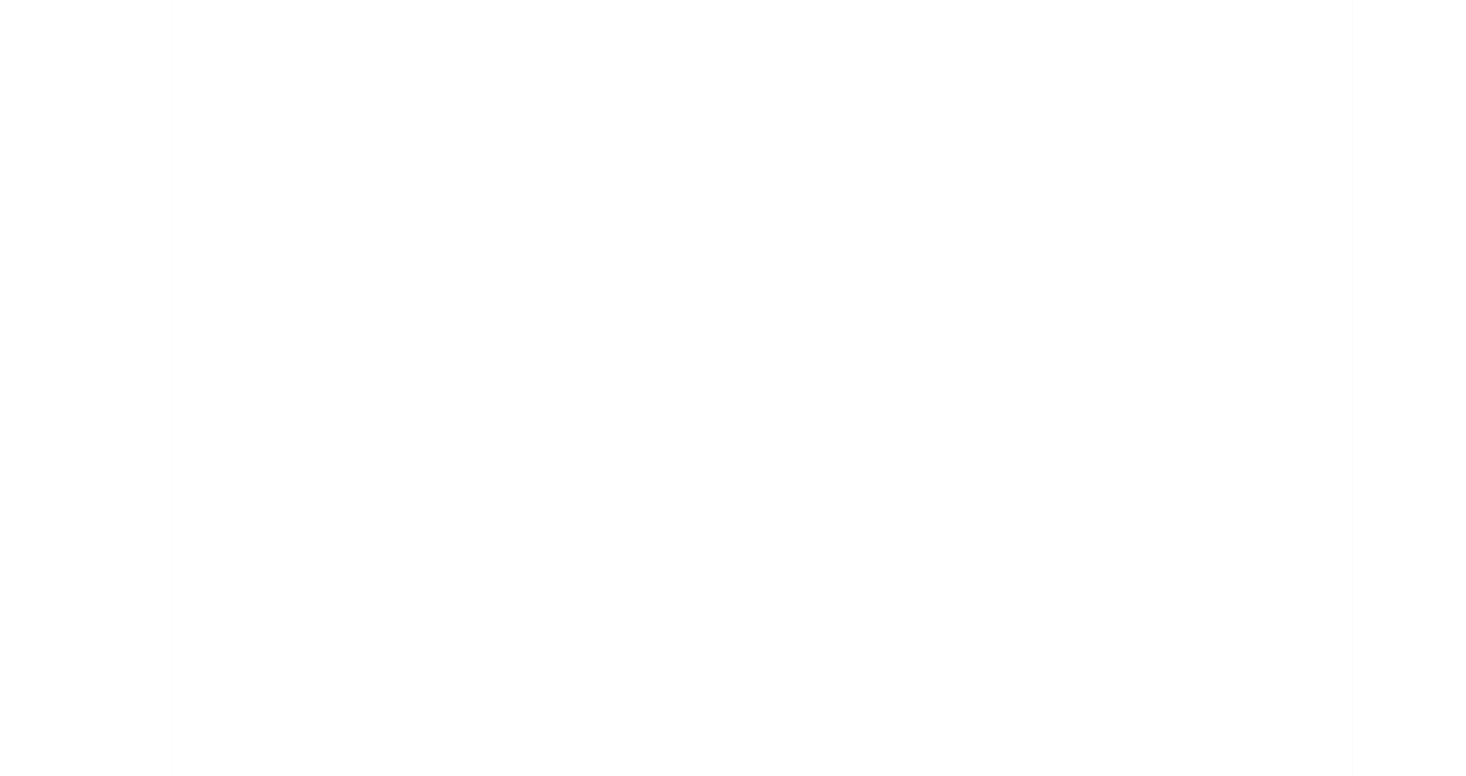 scroll, scrollTop: 0, scrollLeft: 0, axis: both 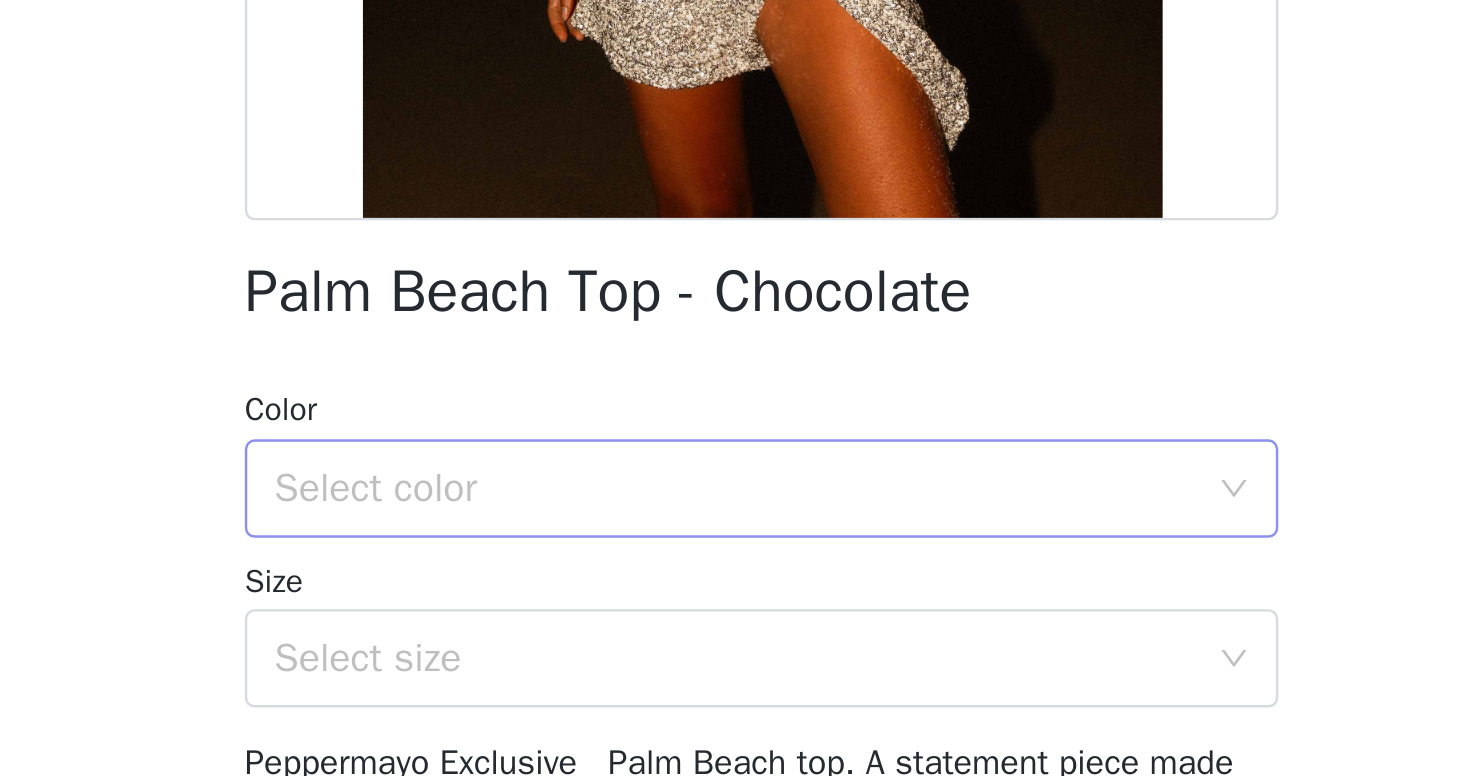 click on "Select color" at bounding box center (722, 659) 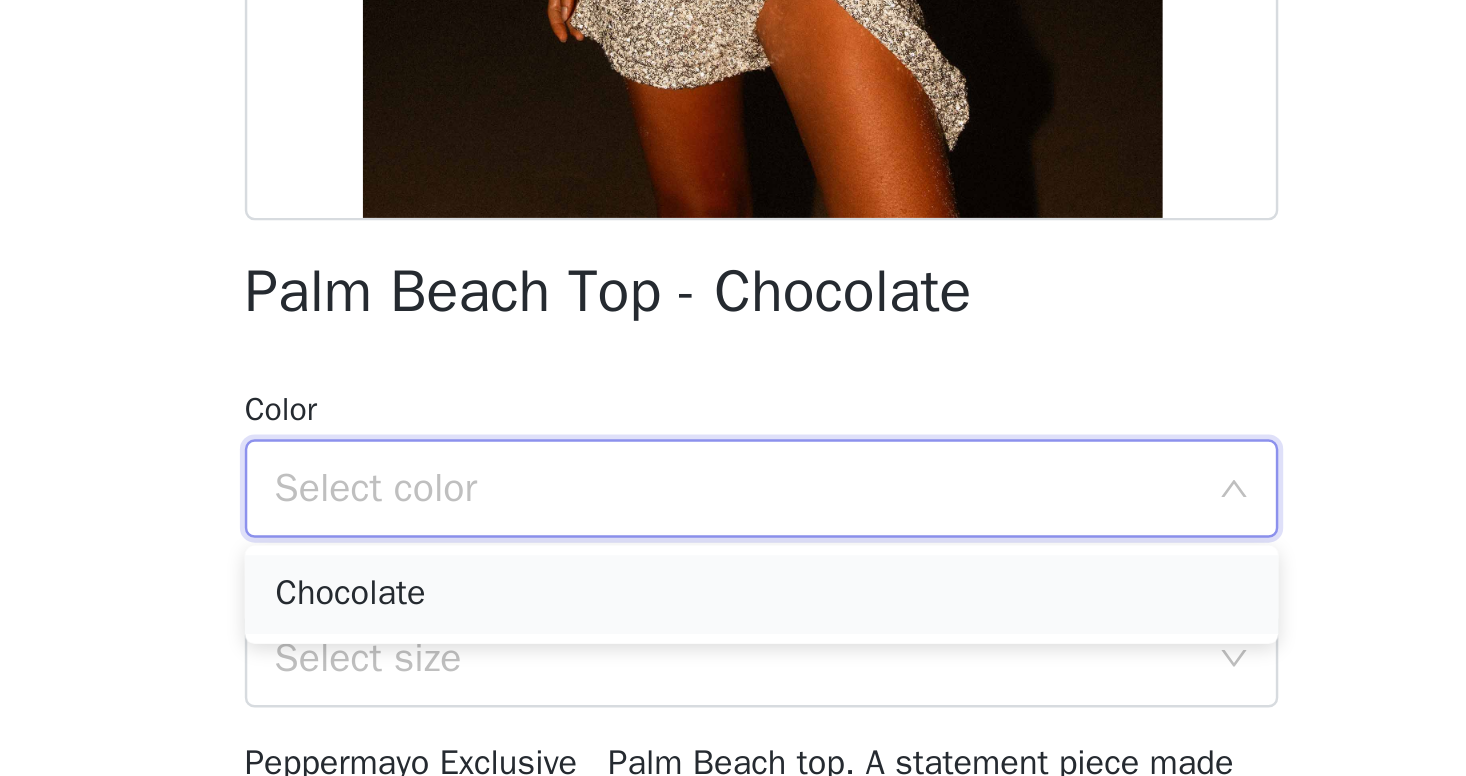 click on "Chocolate" at bounding box center (733, 702) 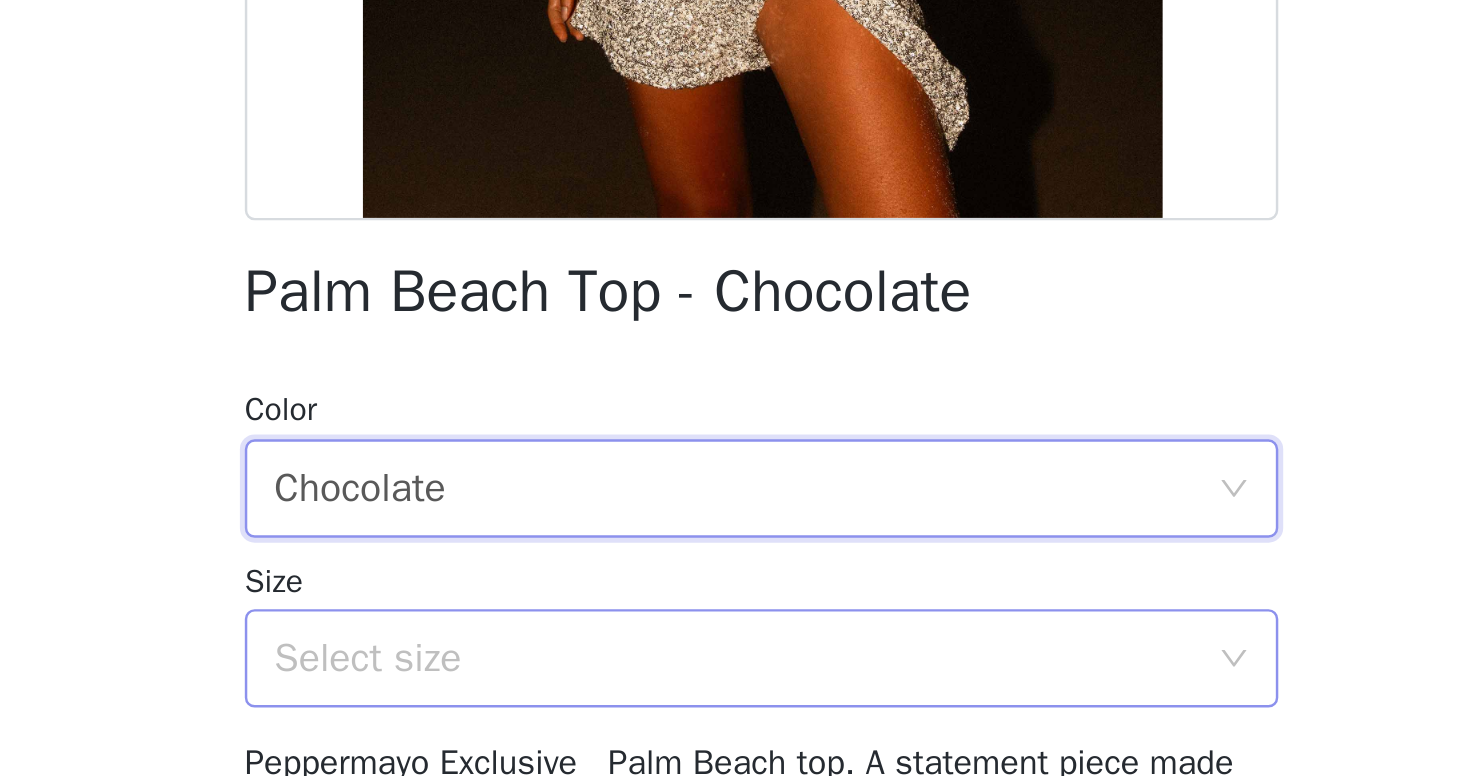 click on "Select size" at bounding box center (722, 728) 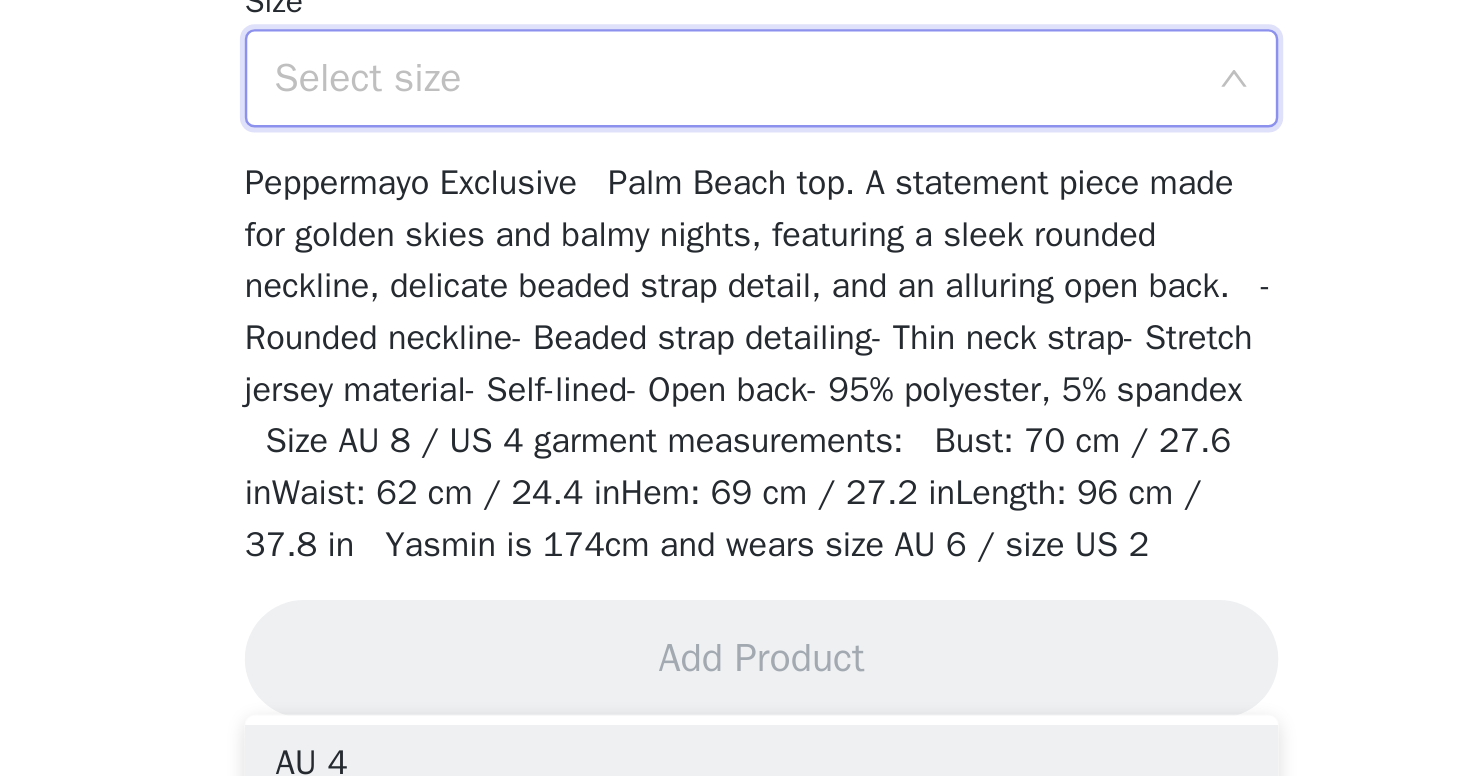 scroll, scrollTop: 244, scrollLeft: 0, axis: vertical 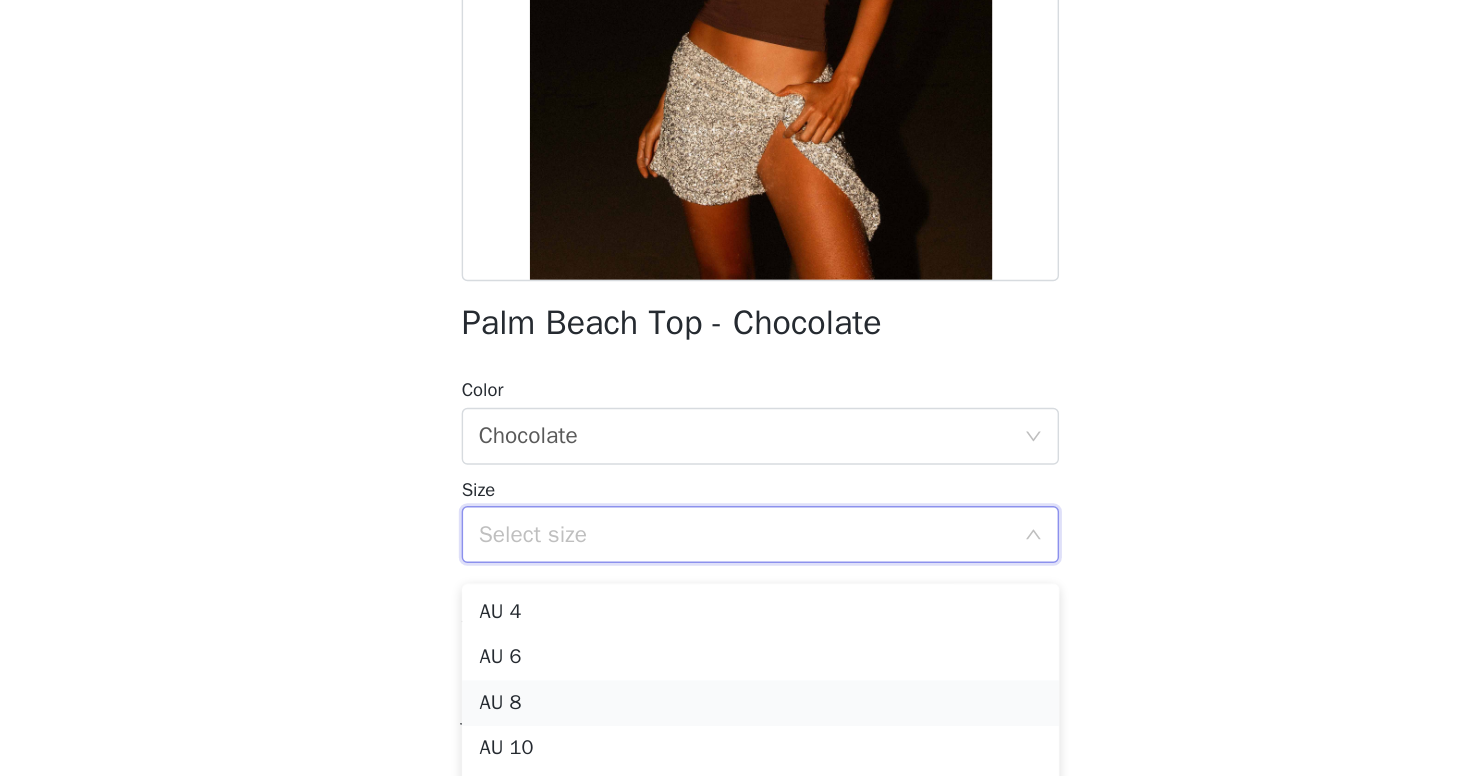 click on "AU 8" at bounding box center [733, 611] 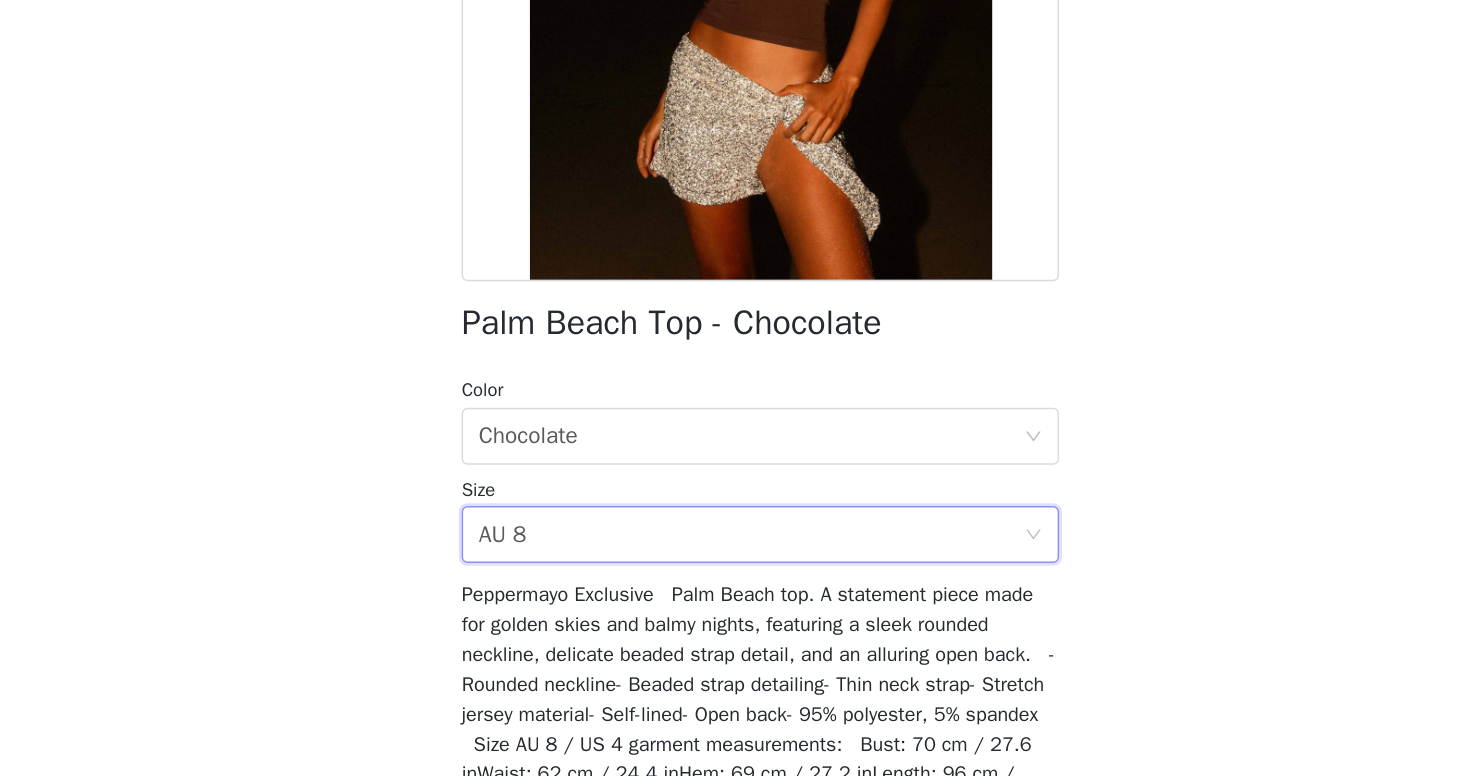 scroll, scrollTop: 96, scrollLeft: 0, axis: vertical 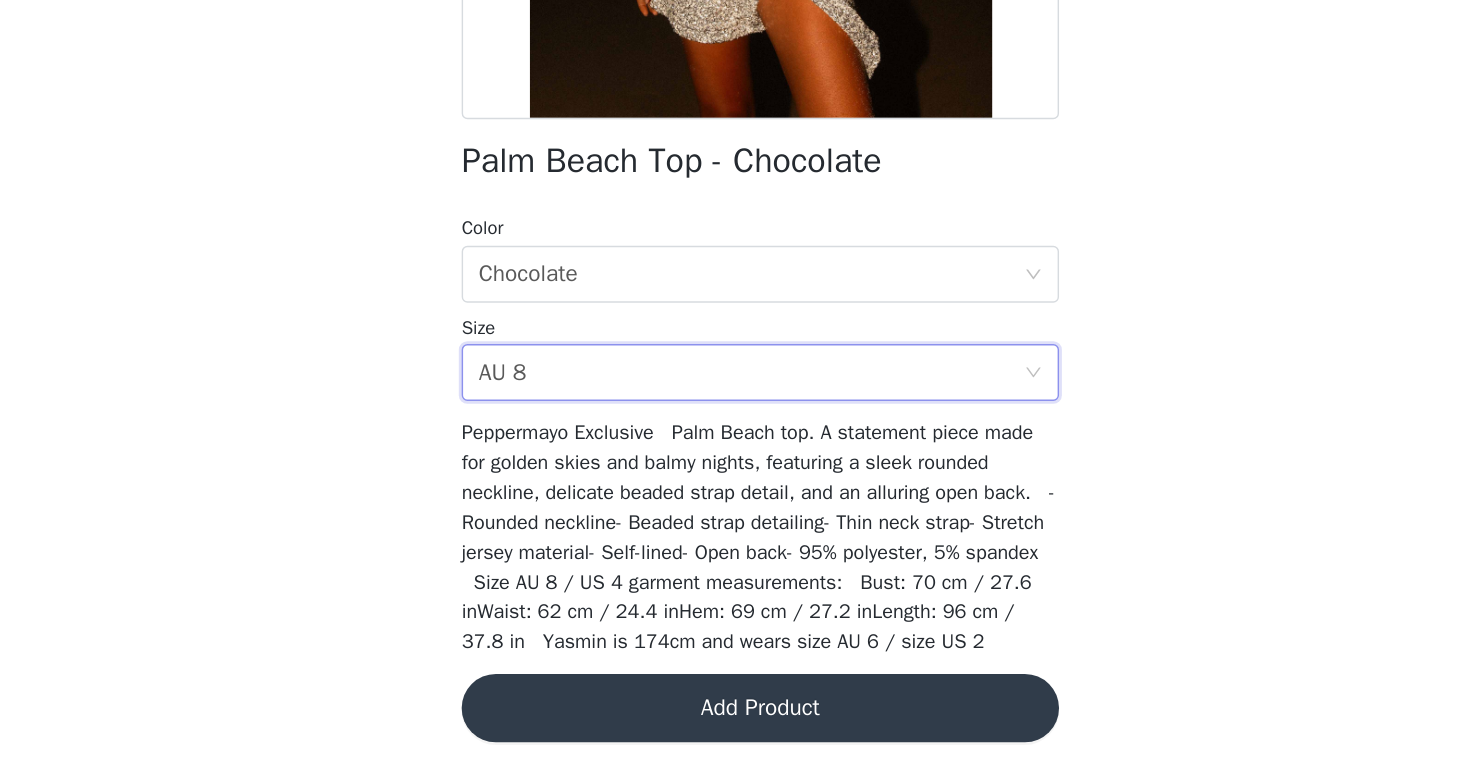 click on "Add Product" at bounding box center (733, 728) 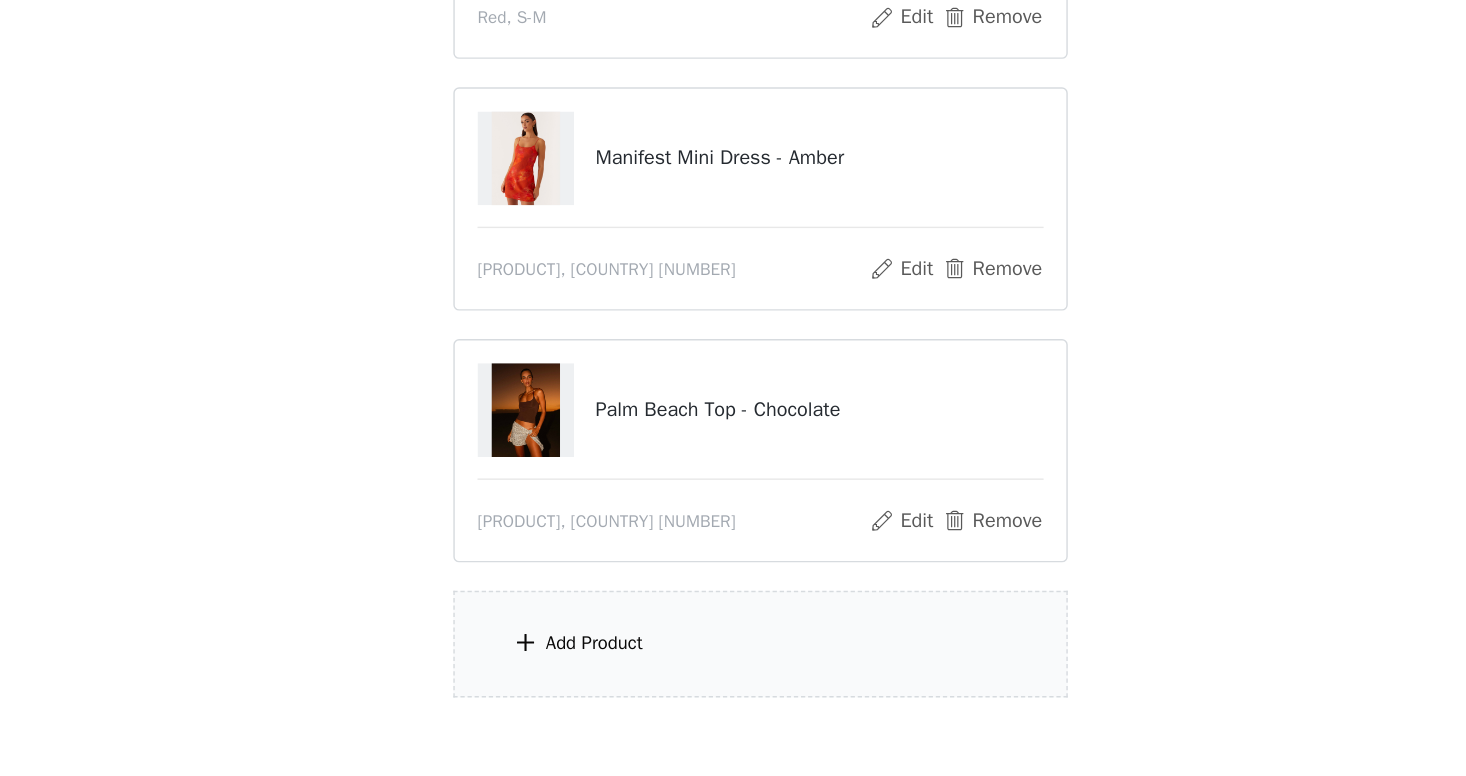 scroll, scrollTop: 164, scrollLeft: 0, axis: vertical 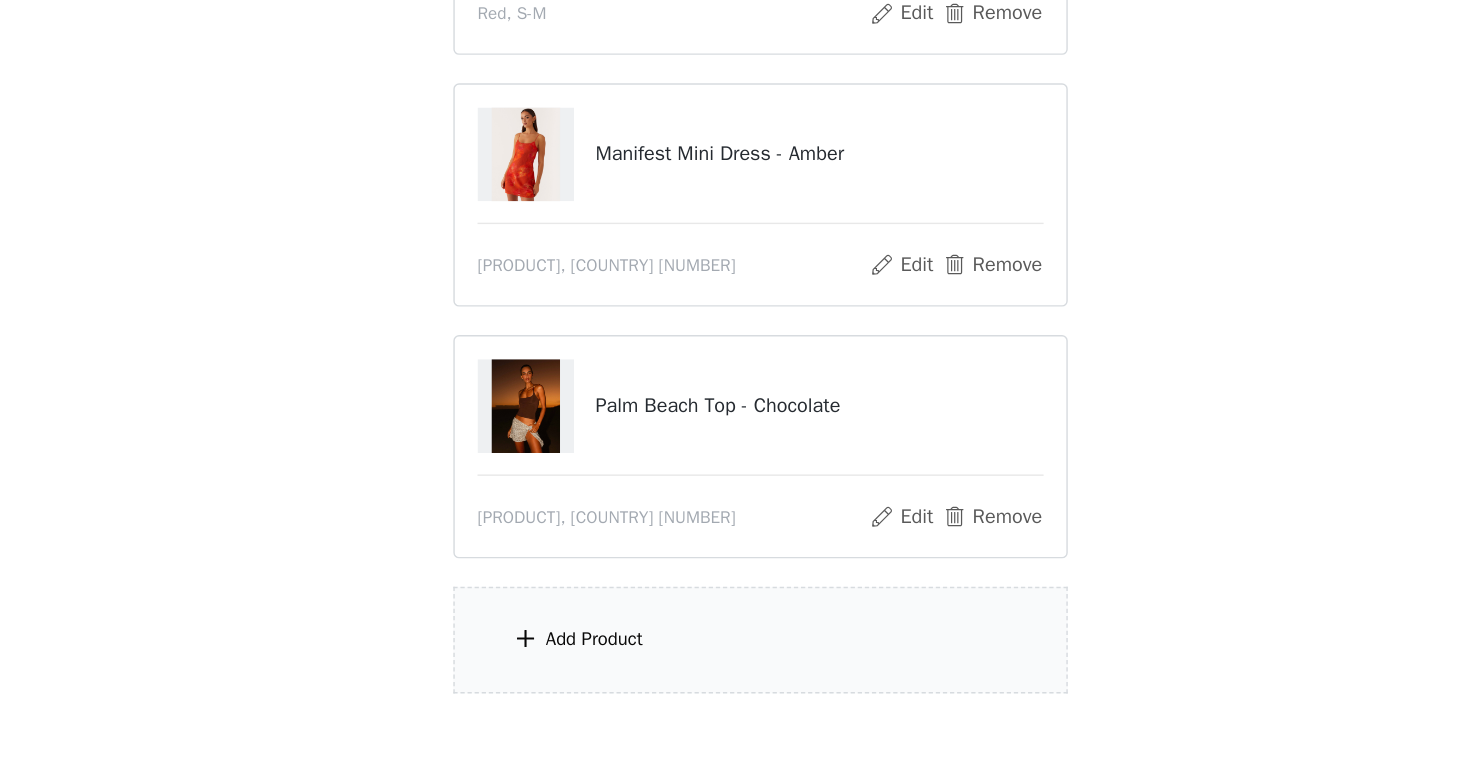 click on "Add Product" at bounding box center [733, 680] 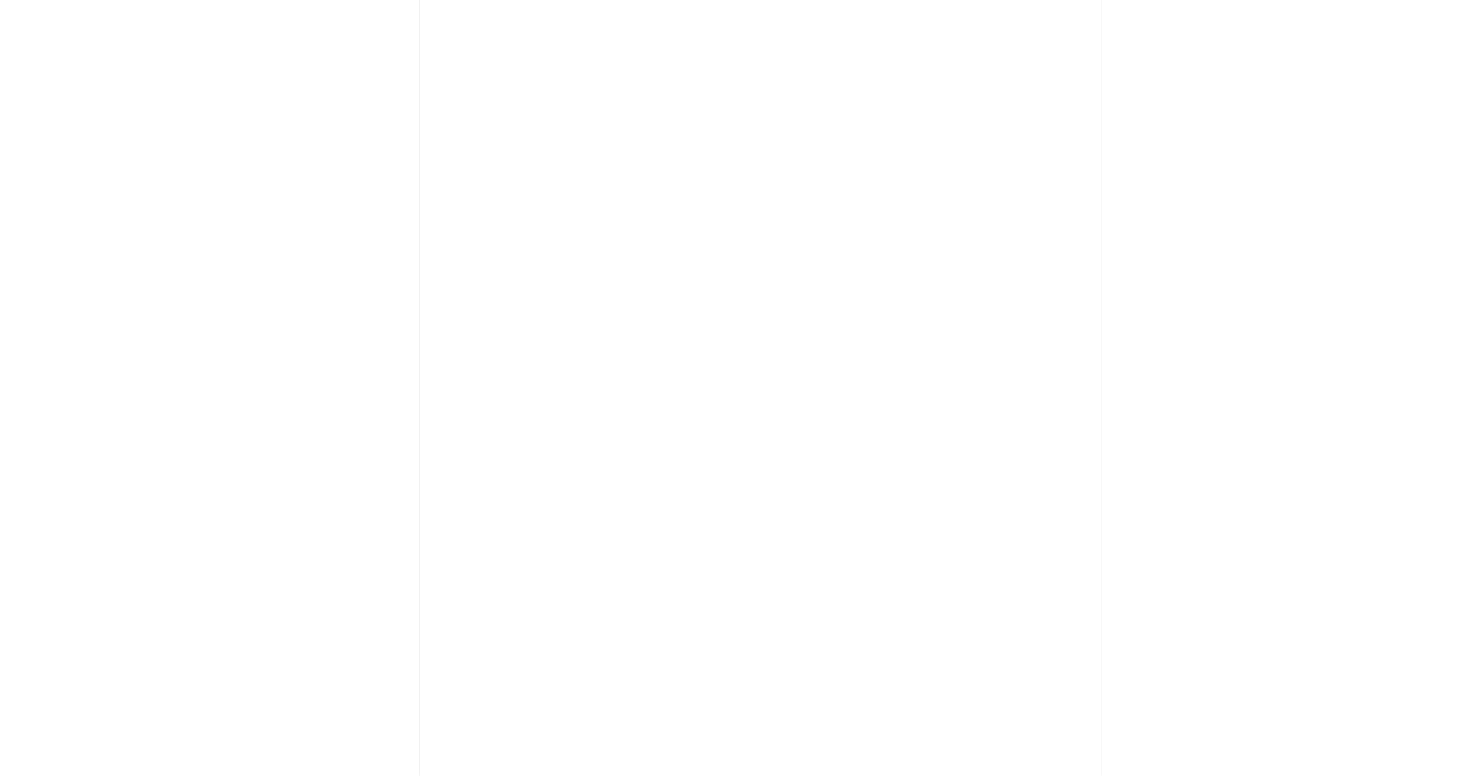 scroll, scrollTop: 255, scrollLeft: 0, axis: vertical 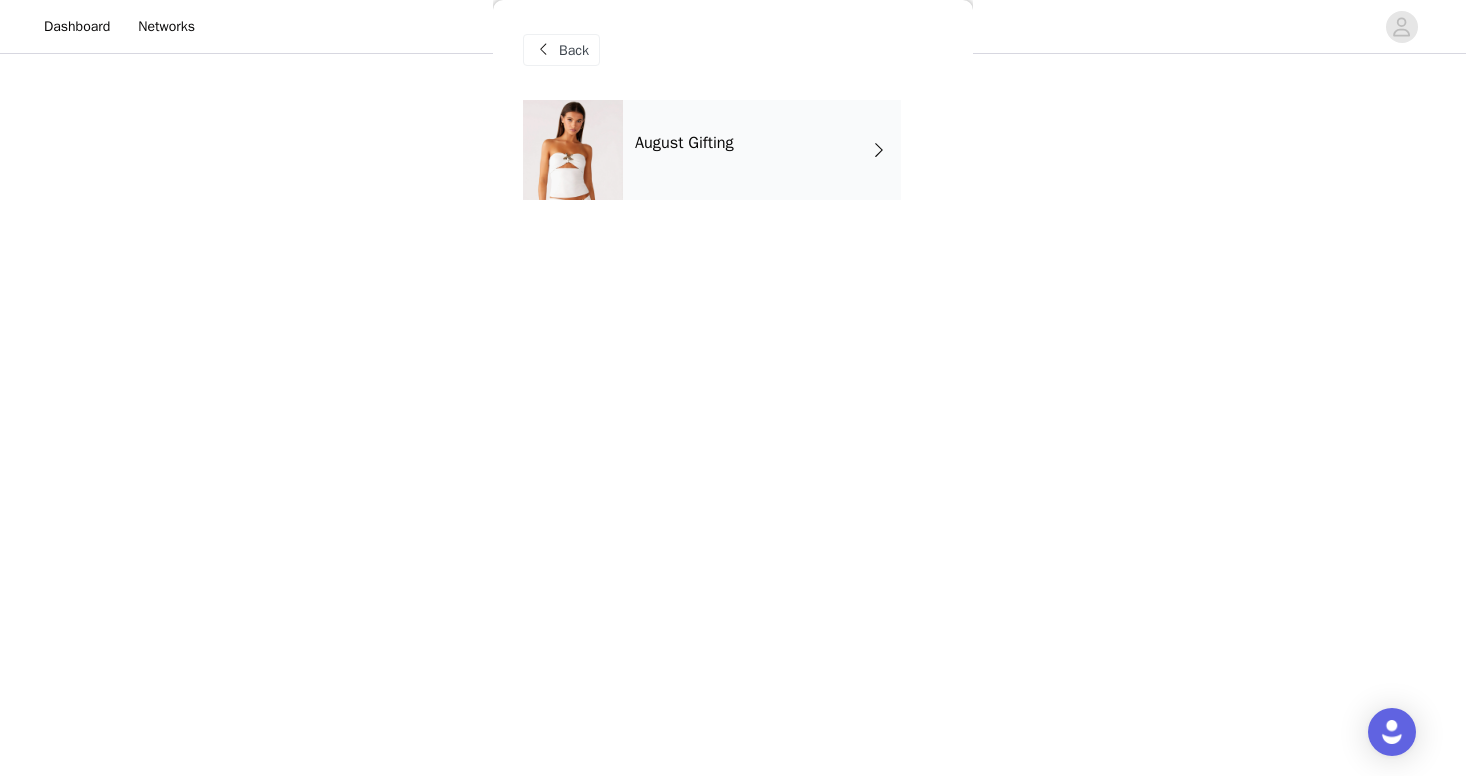 click on "August Gifting" at bounding box center [762, 150] 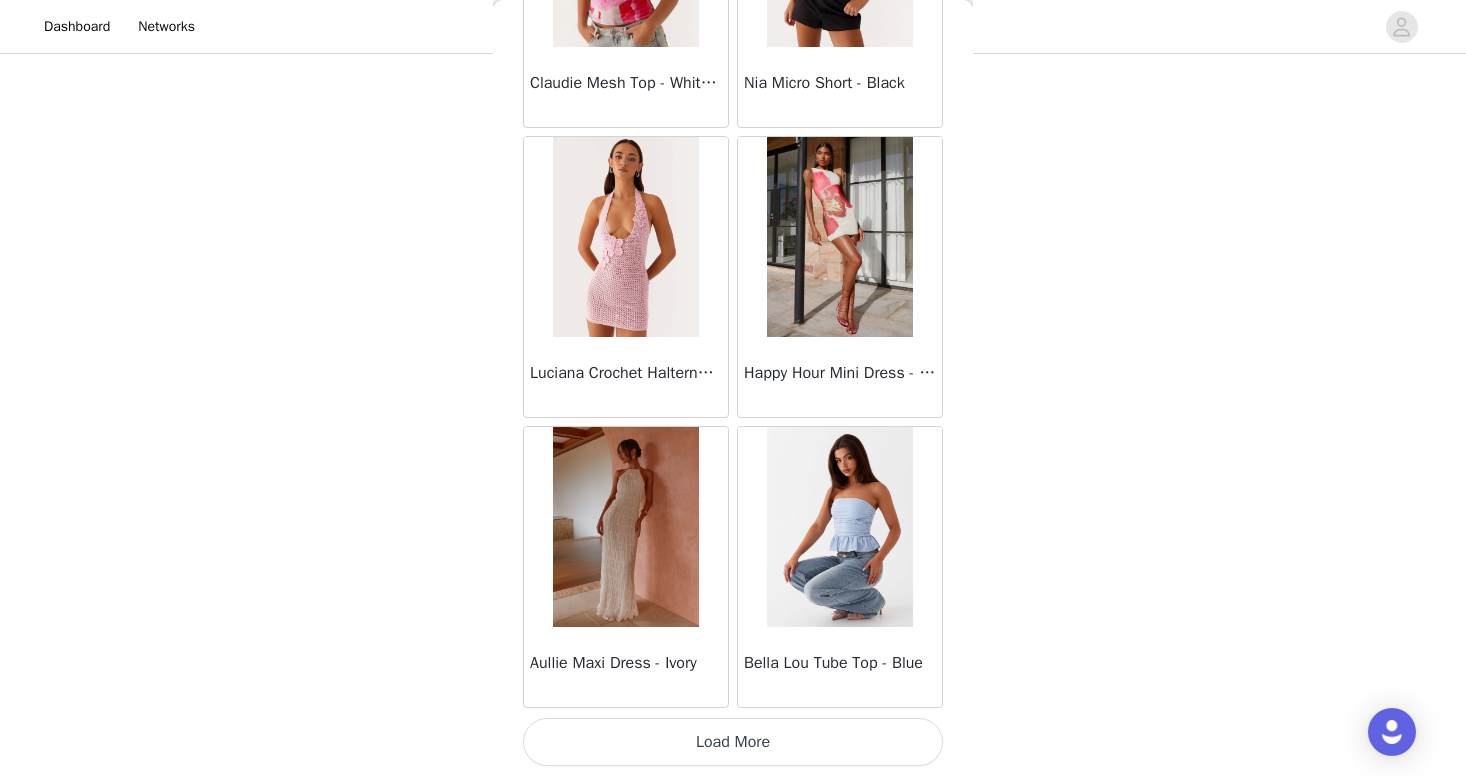 click on "Load More" at bounding box center [733, 742] 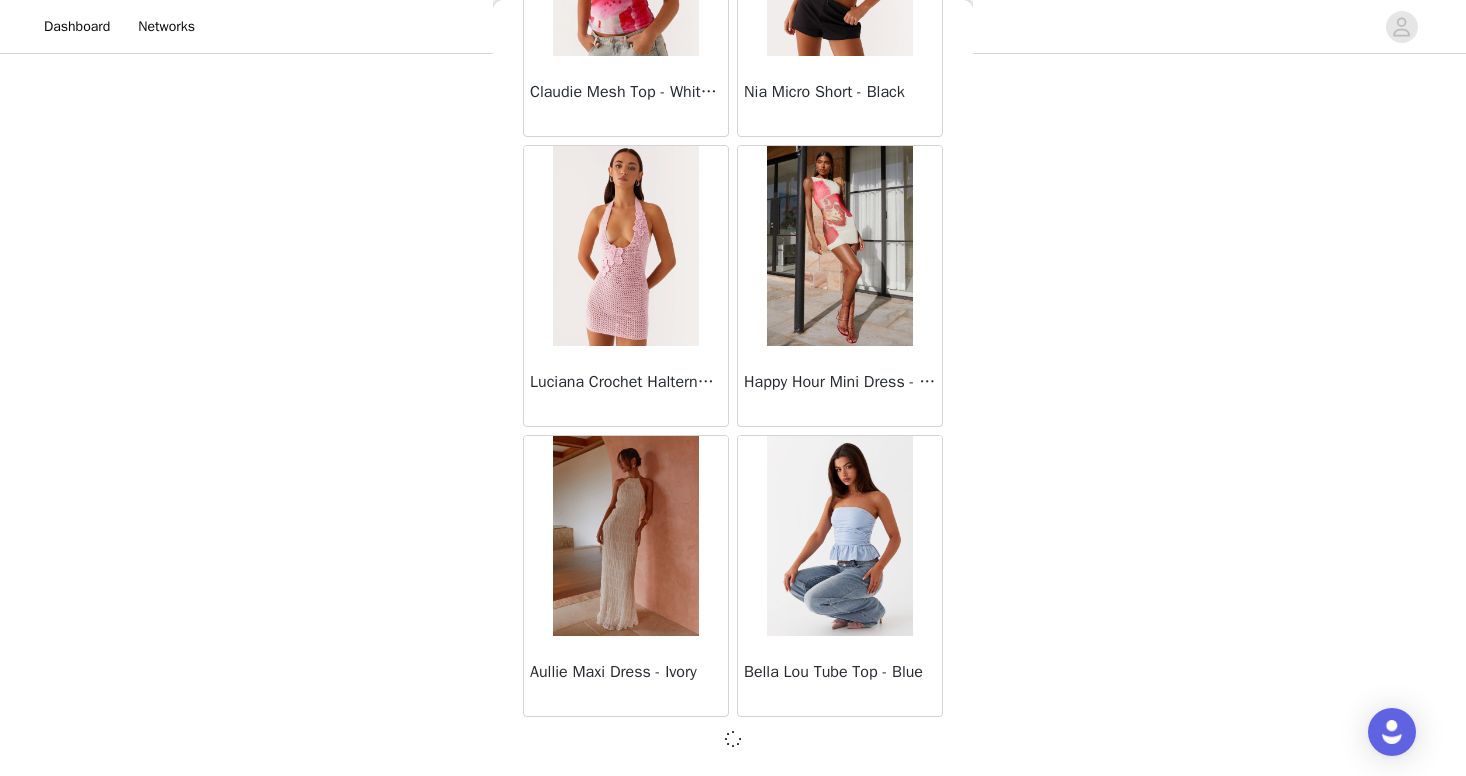 scroll, scrollTop: 2275, scrollLeft: 0, axis: vertical 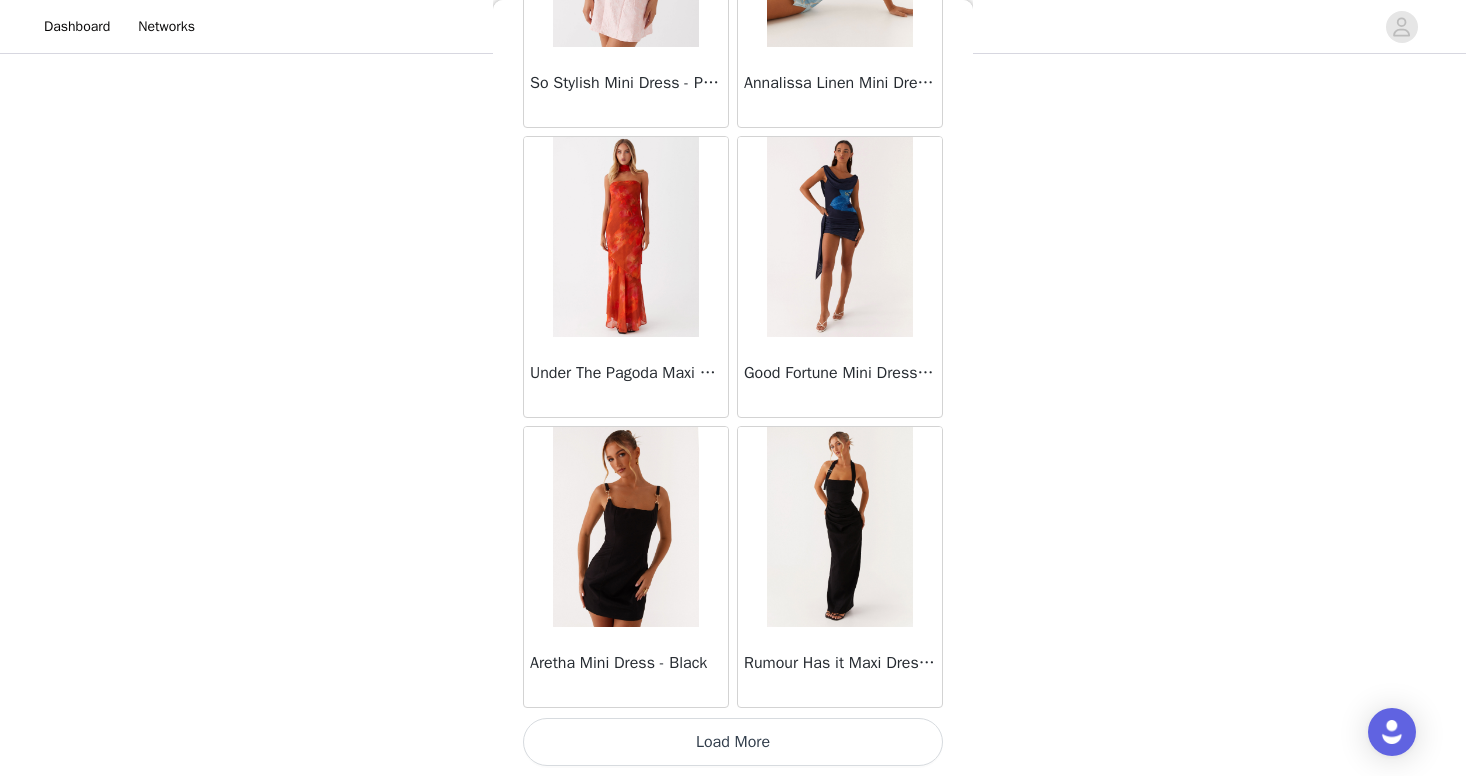 click on "Load More" at bounding box center [733, 742] 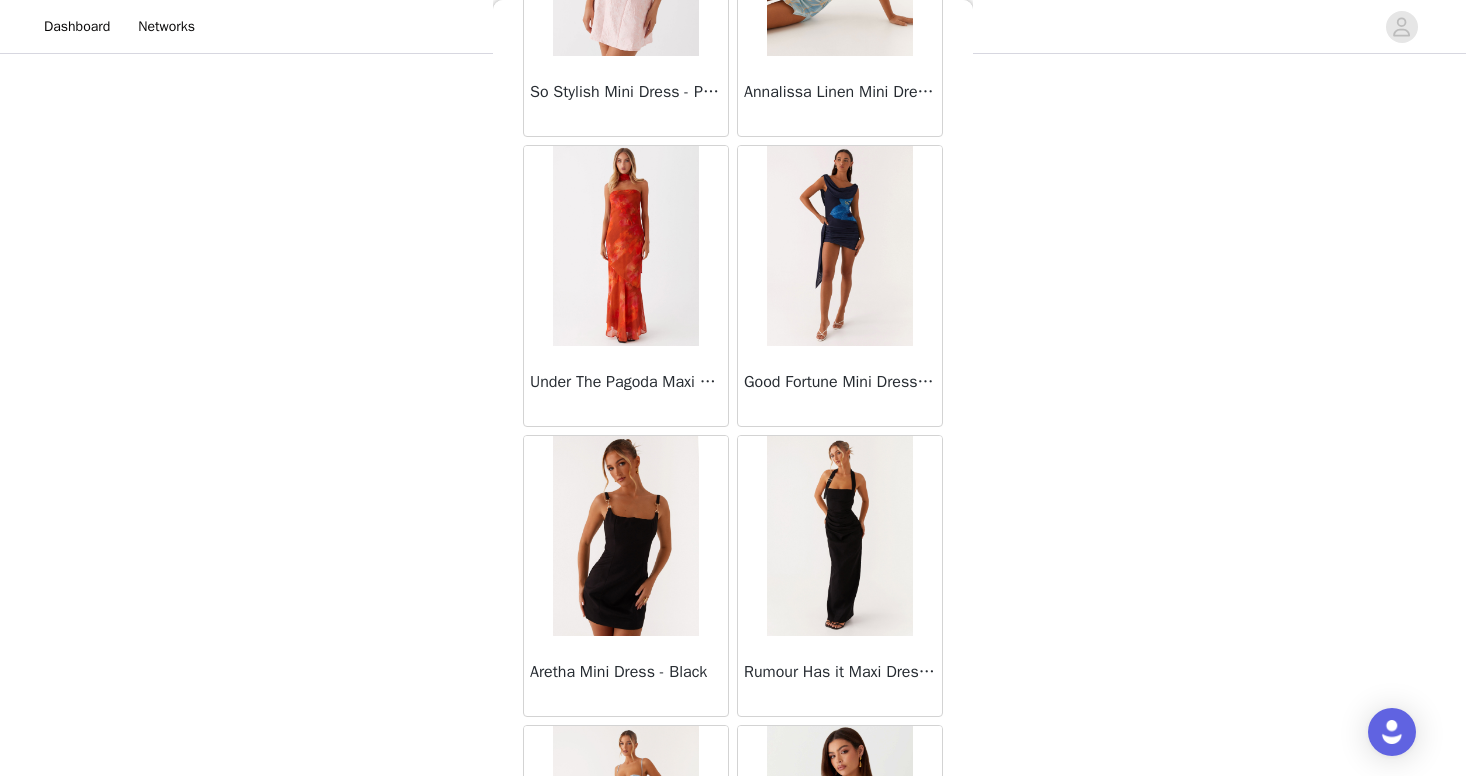 scroll, scrollTop: 274, scrollLeft: 0, axis: vertical 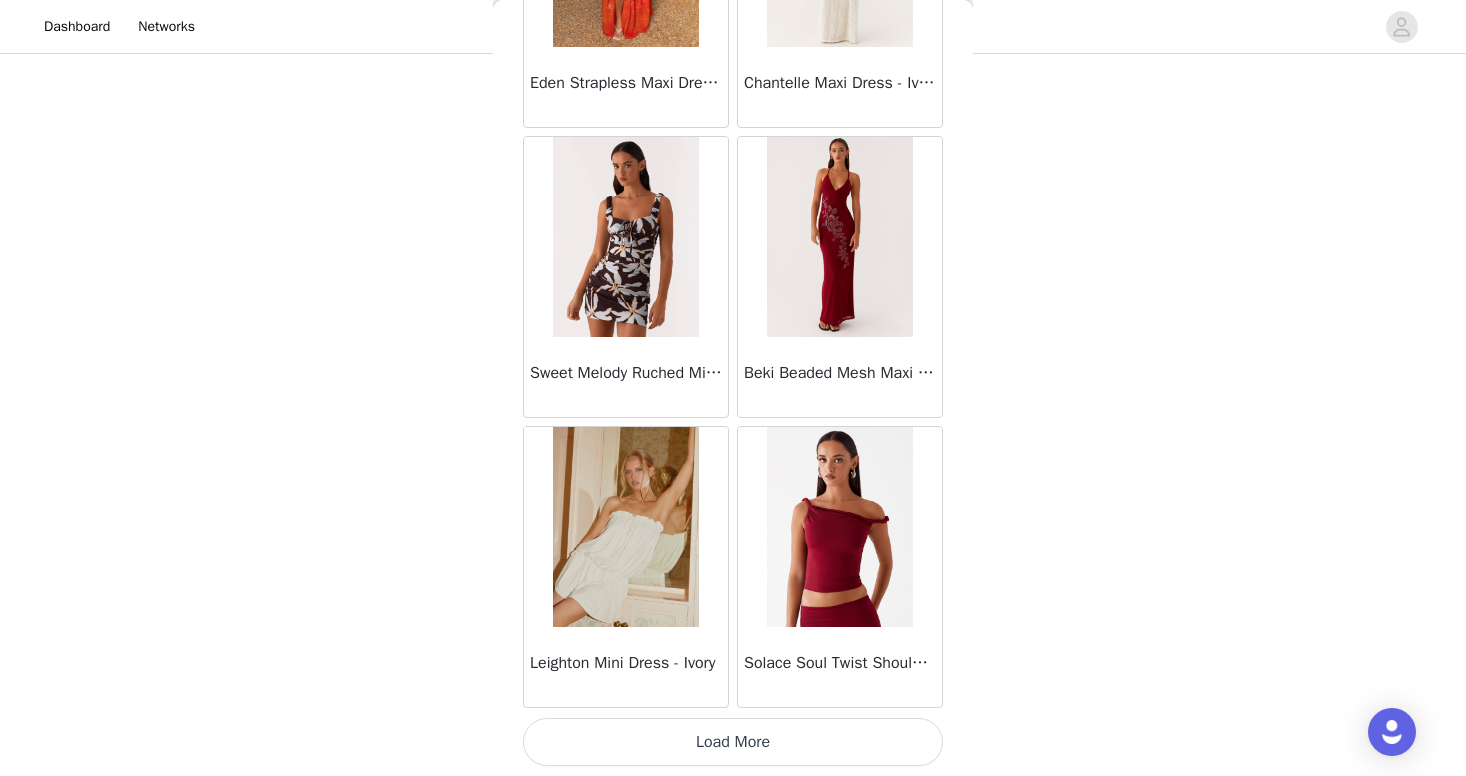 click on "Load More" at bounding box center [733, 742] 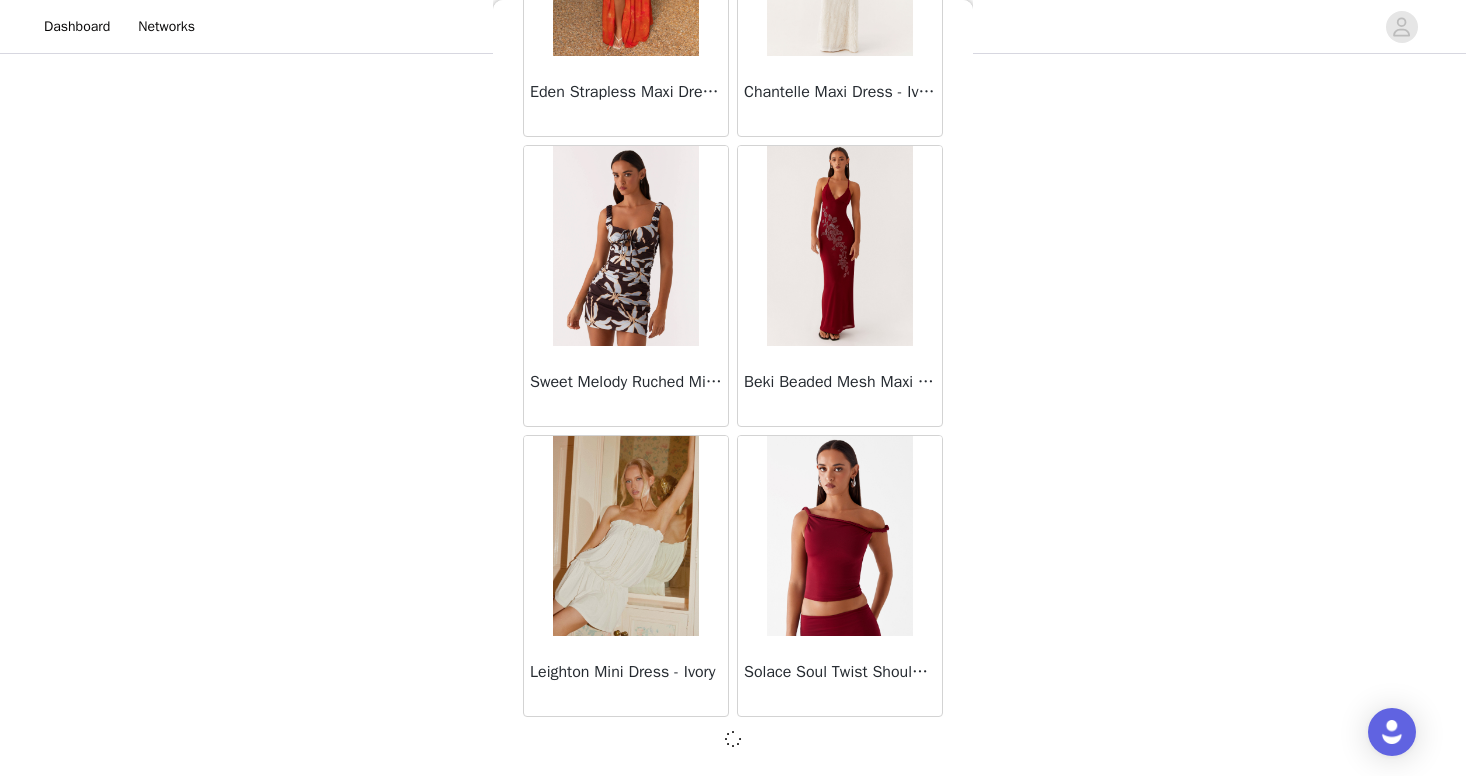 scroll, scrollTop: 8075, scrollLeft: 0, axis: vertical 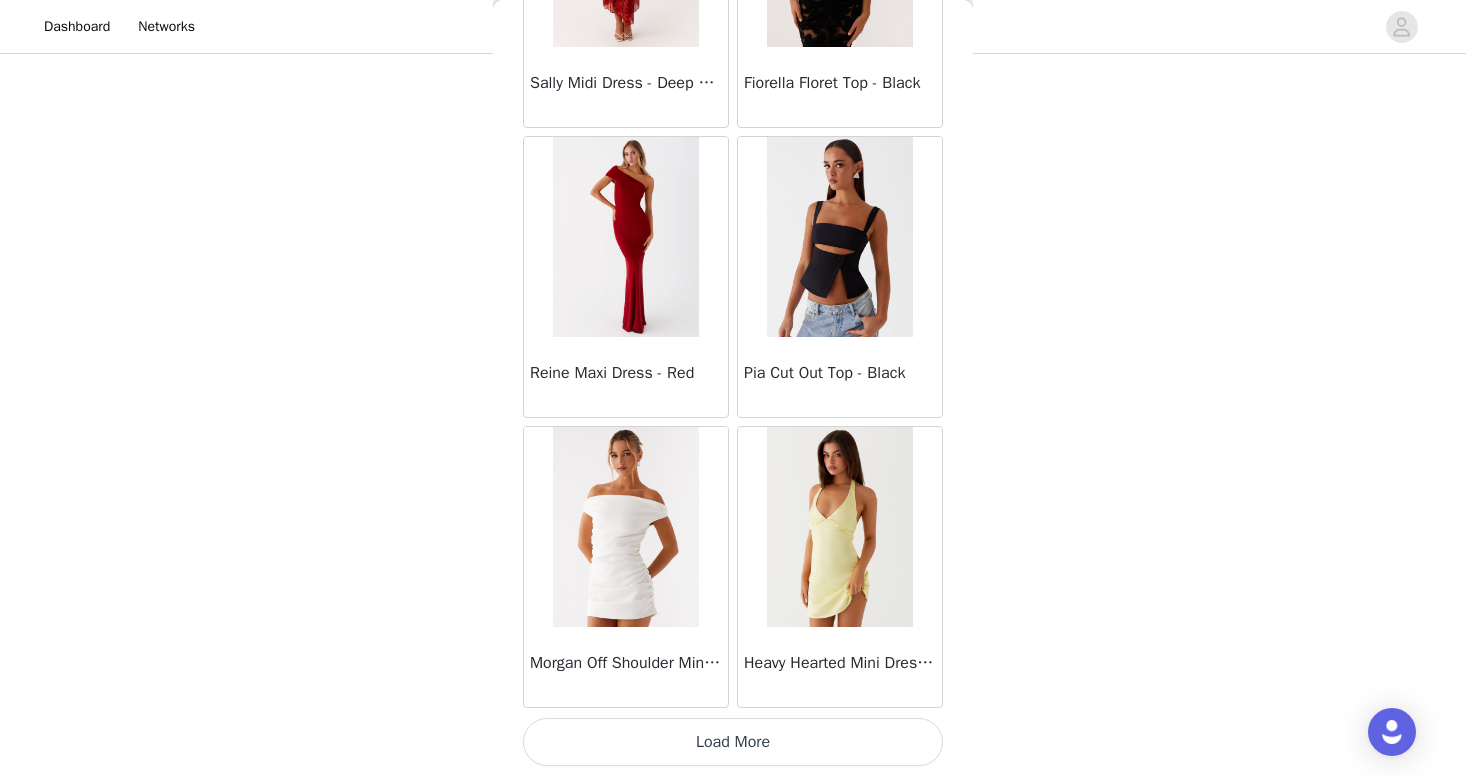 click on "Load More" at bounding box center (733, 742) 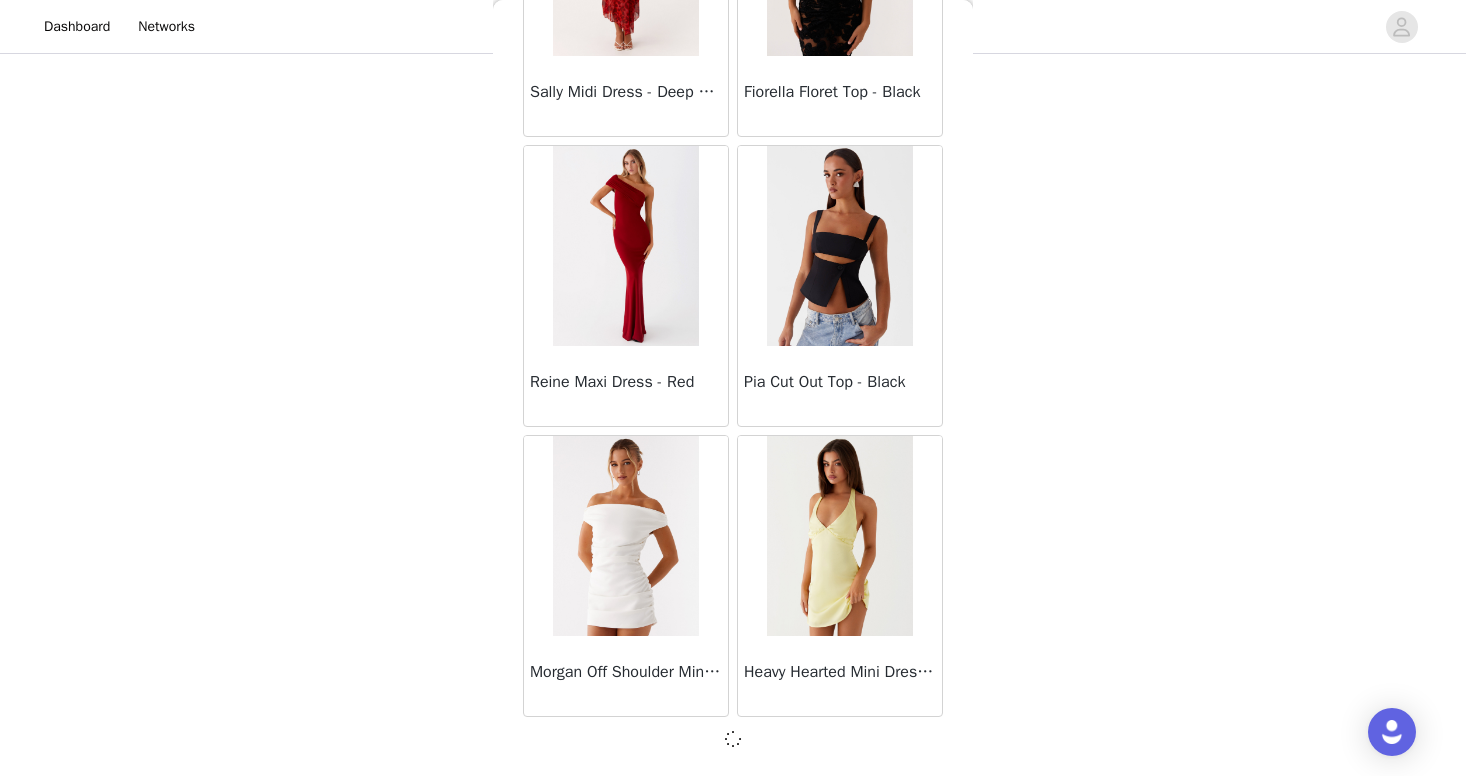 scroll, scrollTop: 10975, scrollLeft: 0, axis: vertical 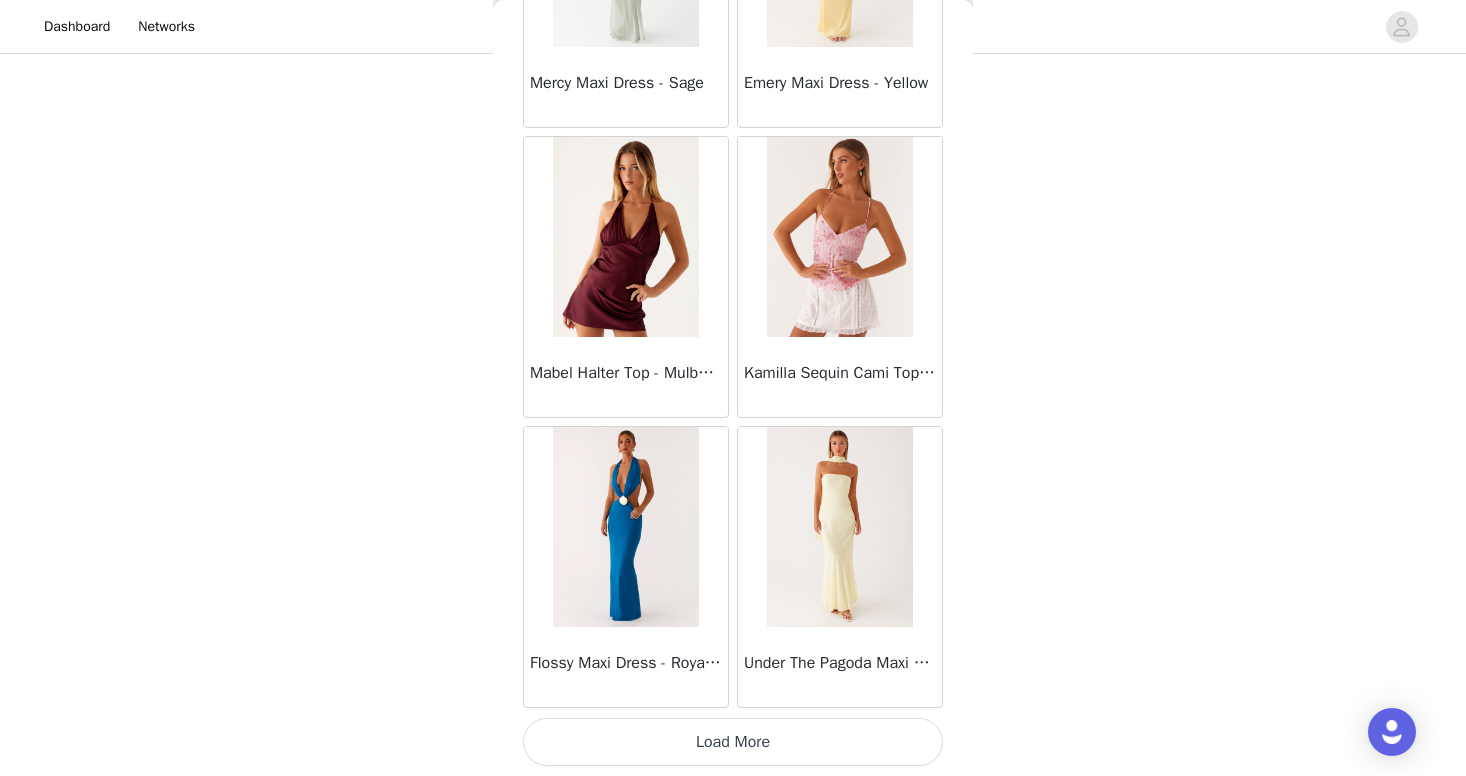 click on "Load More" at bounding box center (733, 742) 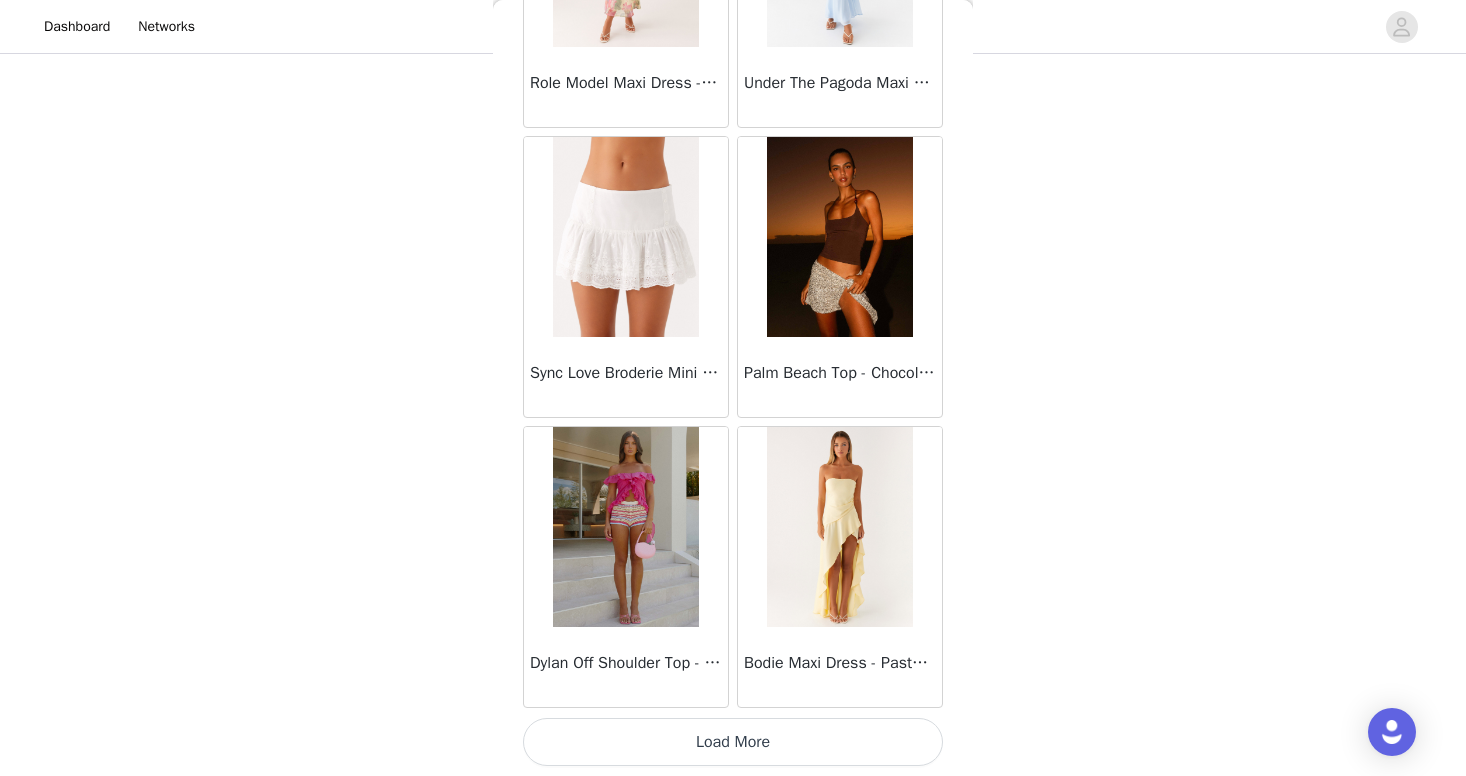 scroll, scrollTop: 16784, scrollLeft: 0, axis: vertical 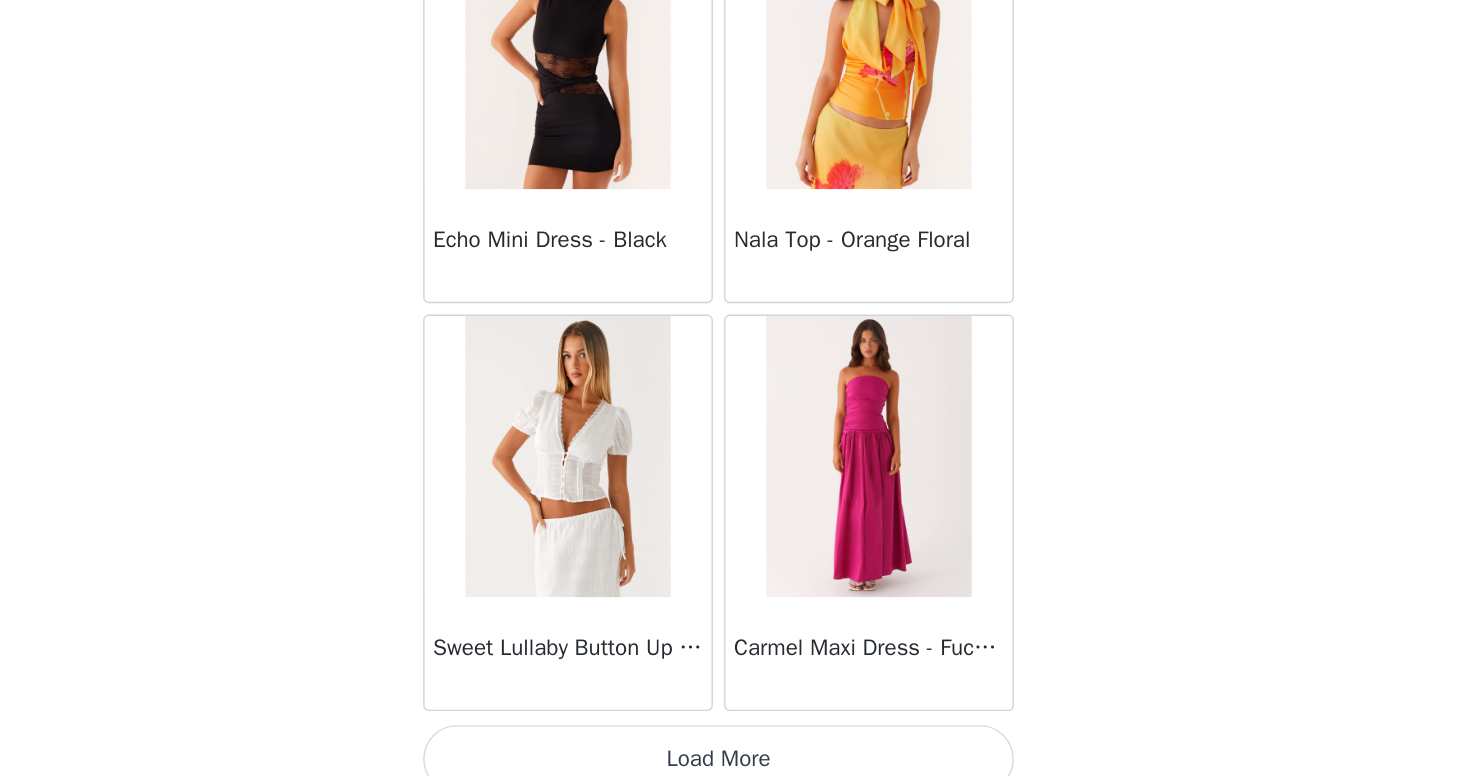 click on "Load More" at bounding box center [733, 742] 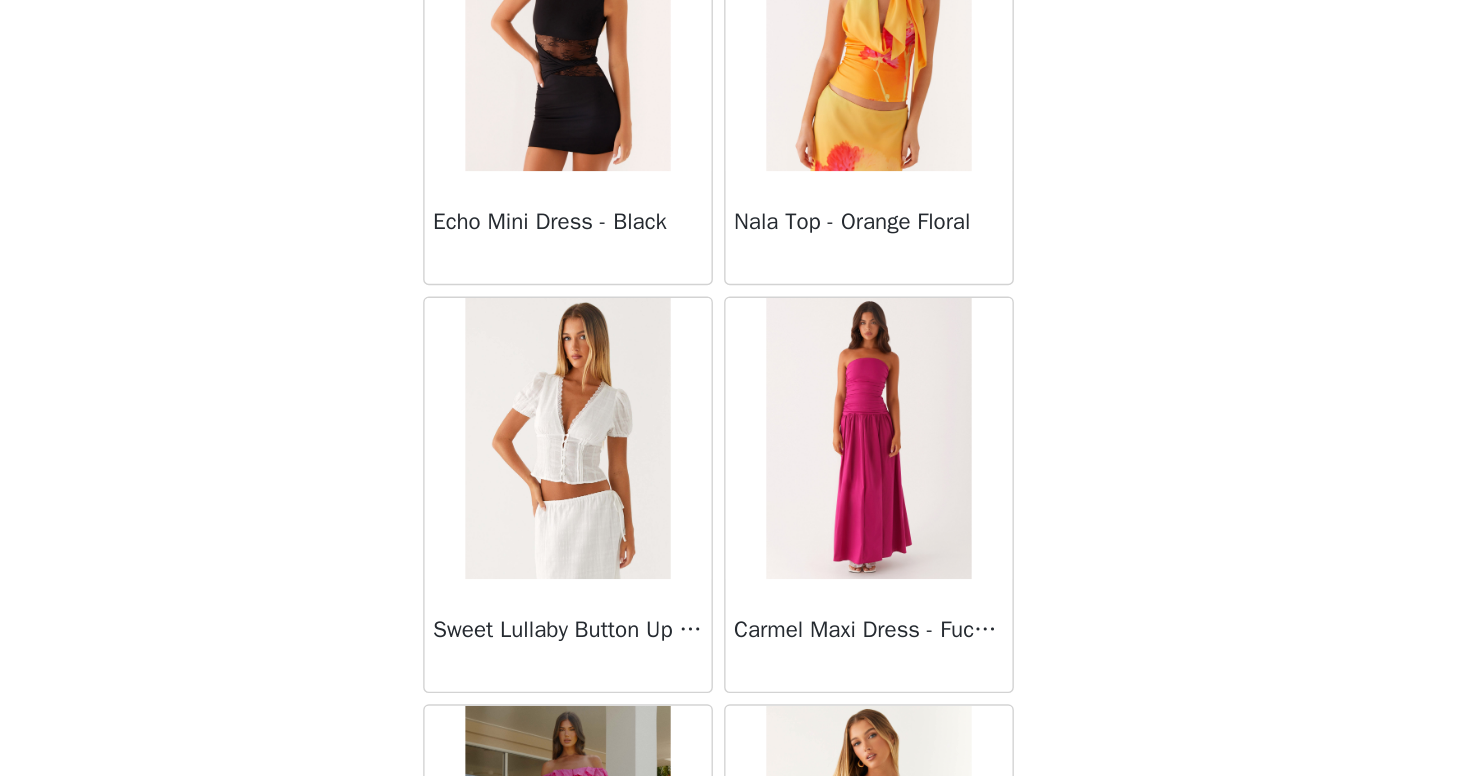 scroll, scrollTop: 273, scrollLeft: 0, axis: vertical 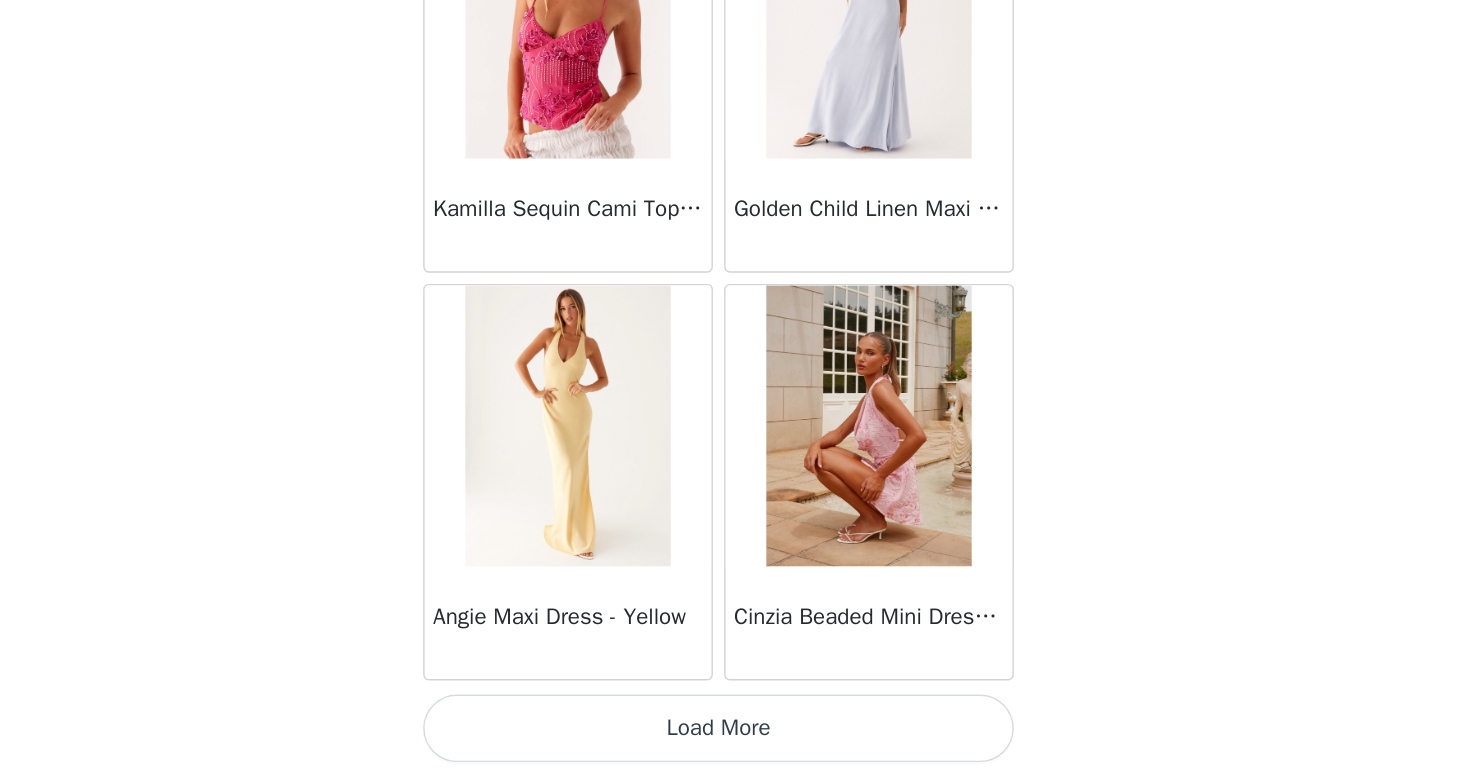click on "Load More" at bounding box center [733, 742] 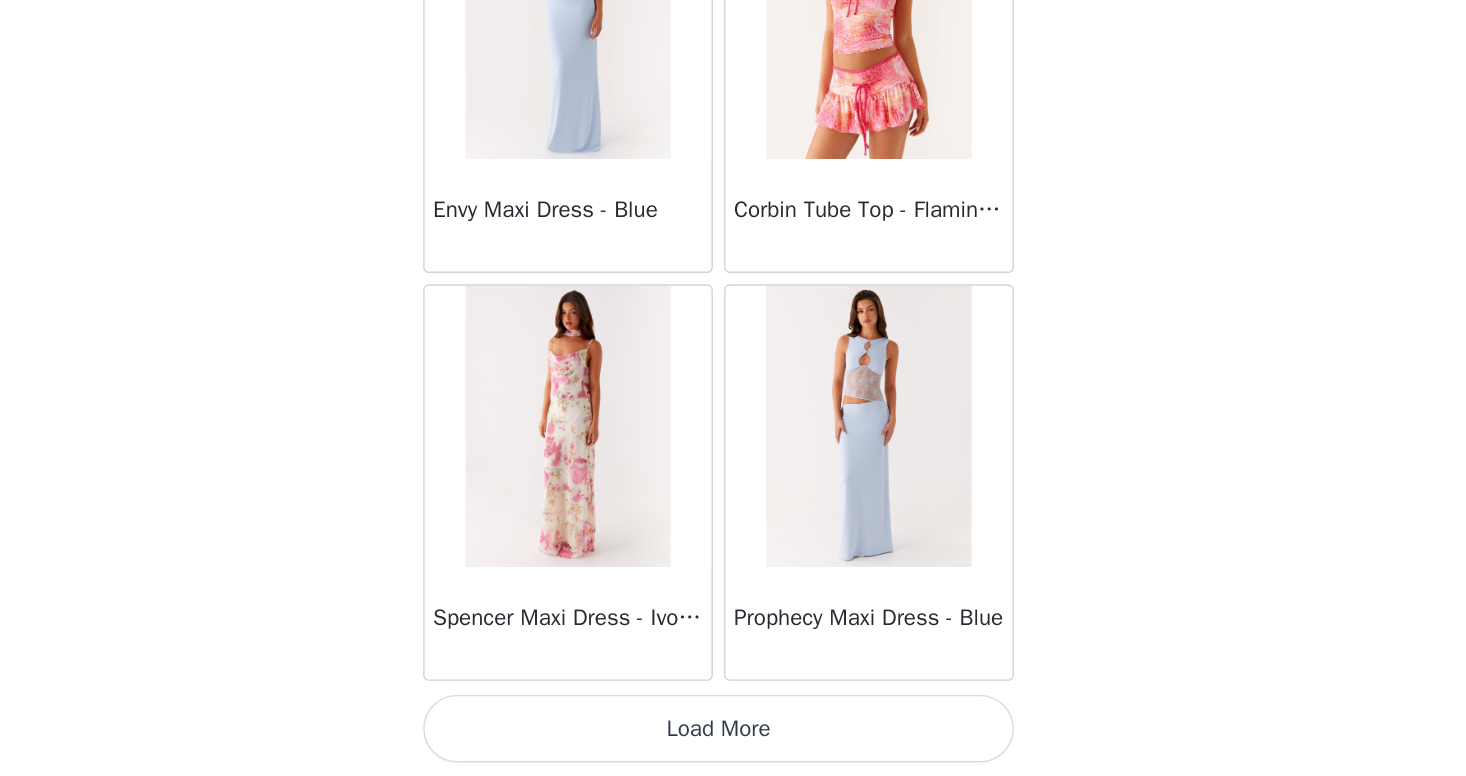scroll, scrollTop: 25484, scrollLeft: 0, axis: vertical 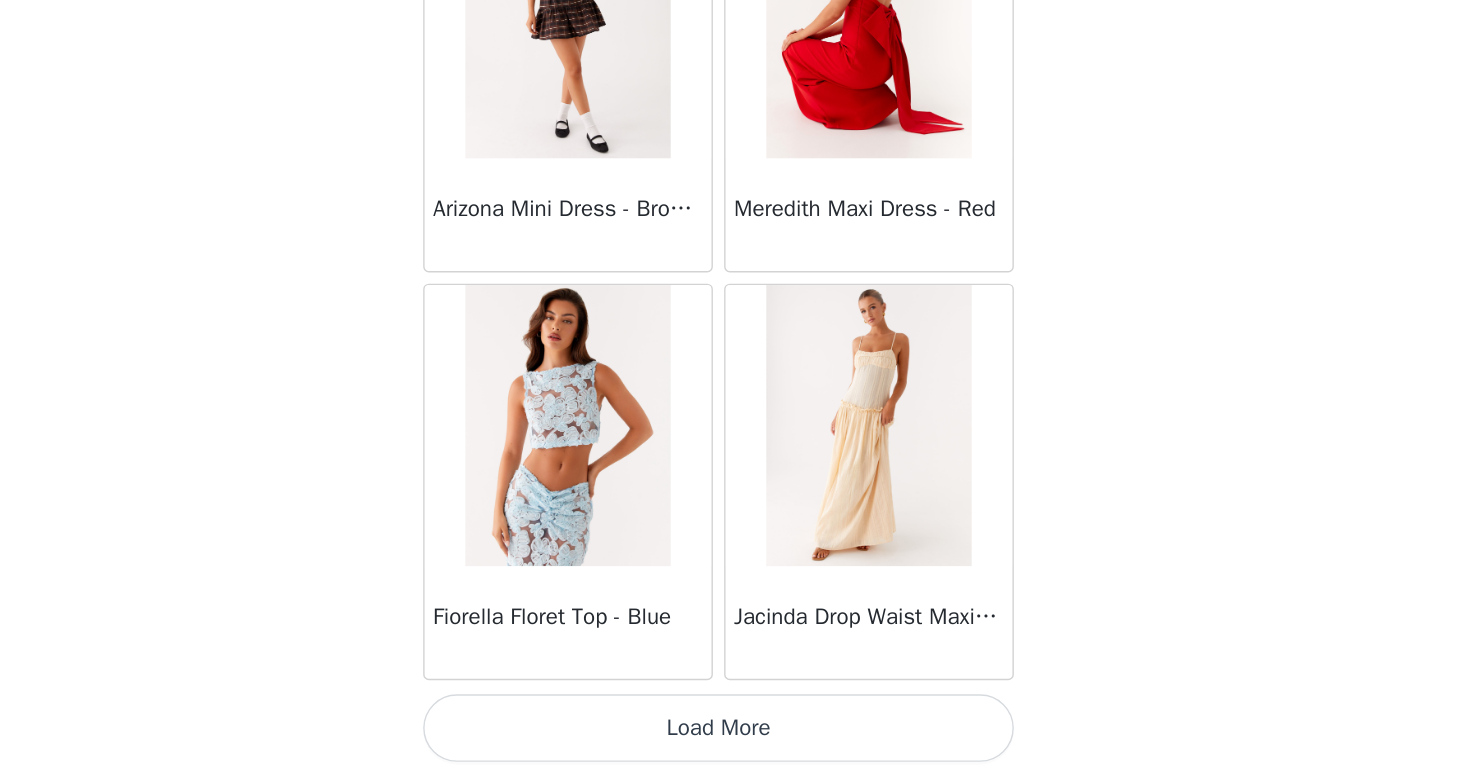click on "Load More" at bounding box center [733, 742] 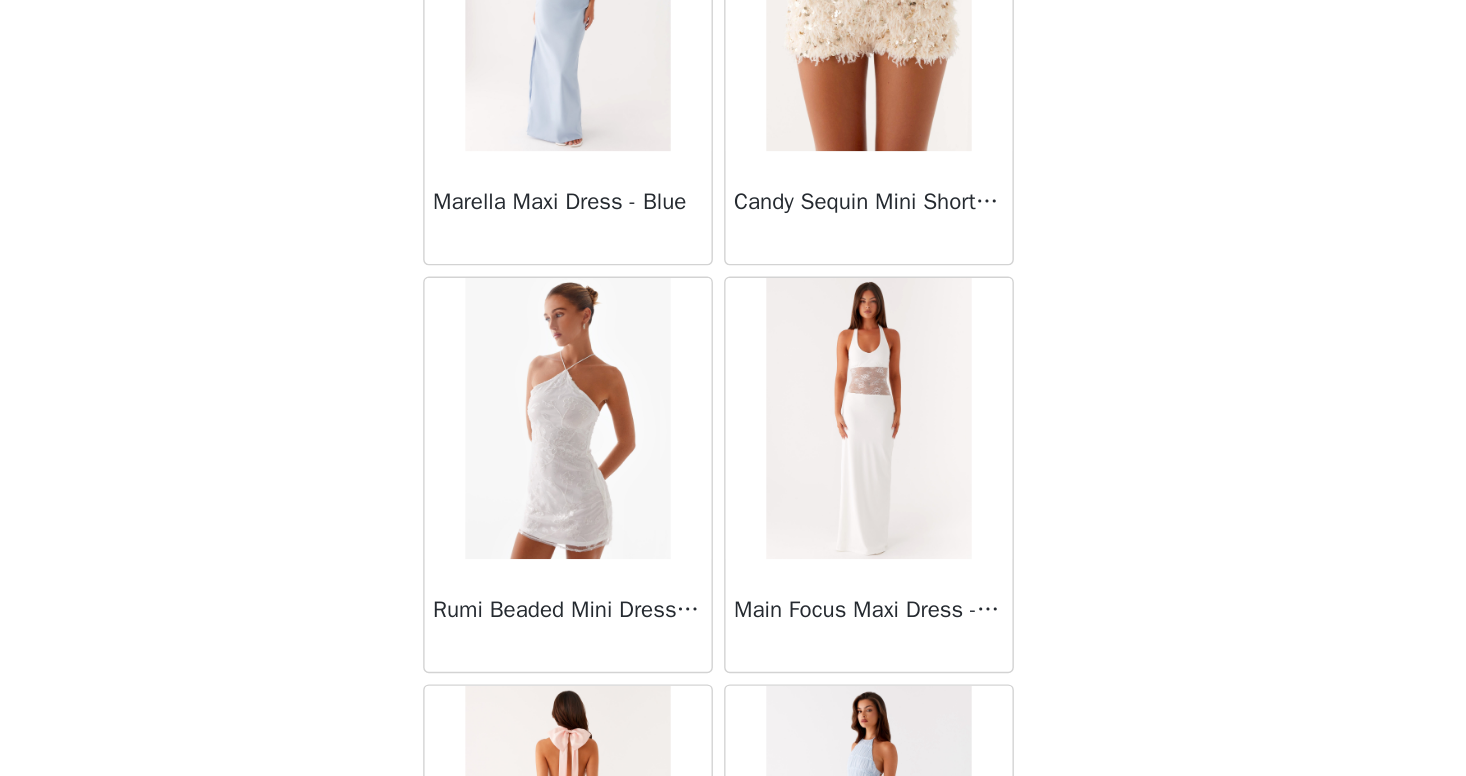 scroll, scrollTop: 30423, scrollLeft: 0, axis: vertical 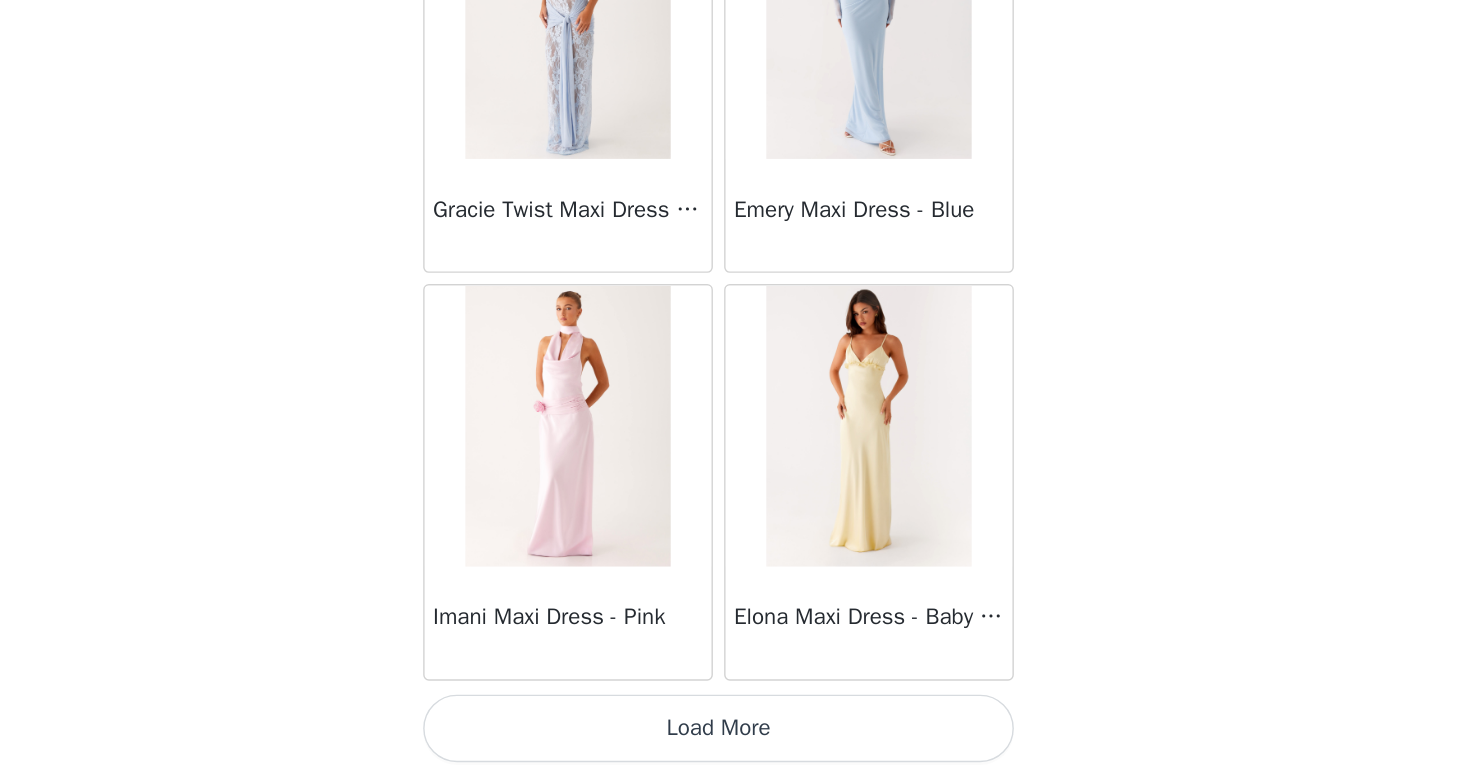 click on "Load More" at bounding box center [733, 742] 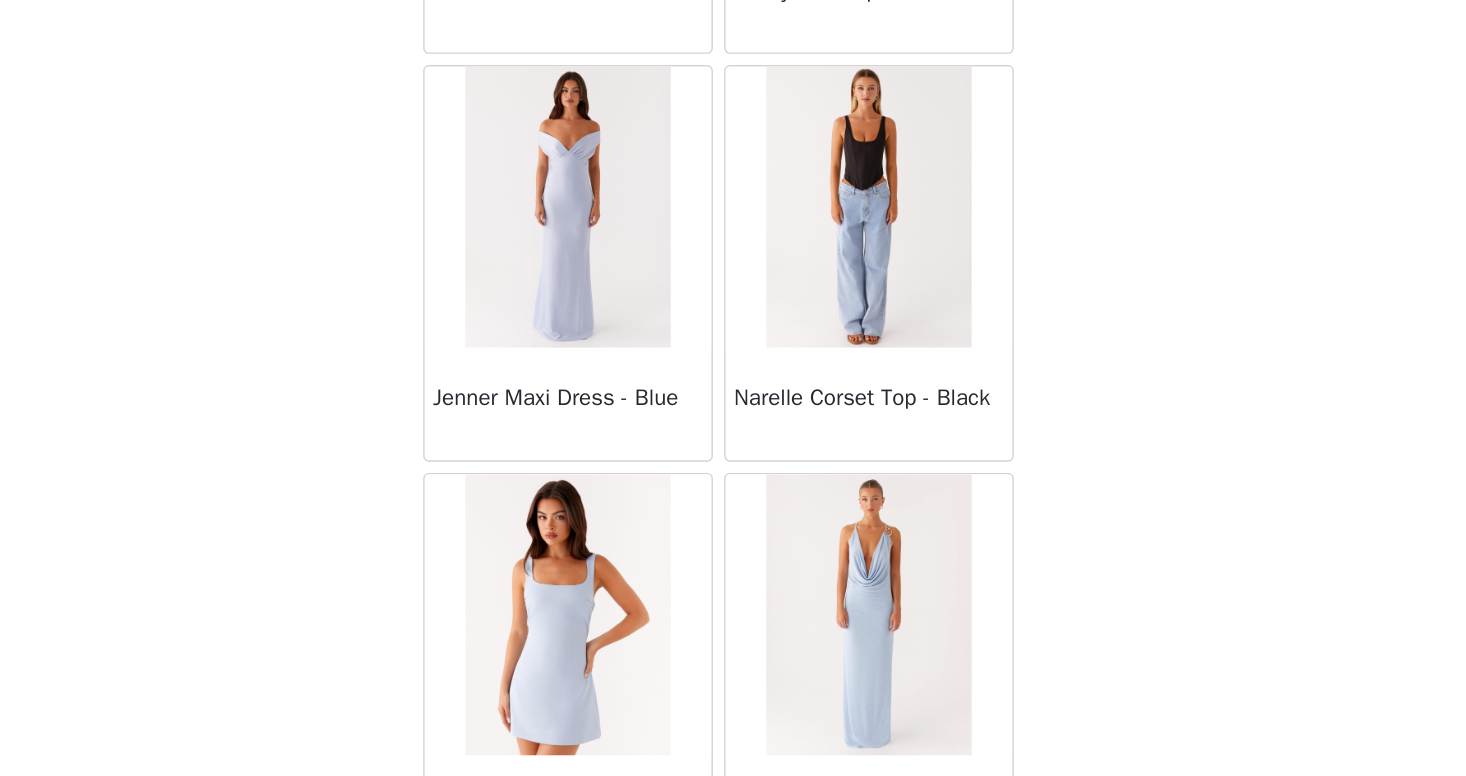 scroll, scrollTop: 33180, scrollLeft: 0, axis: vertical 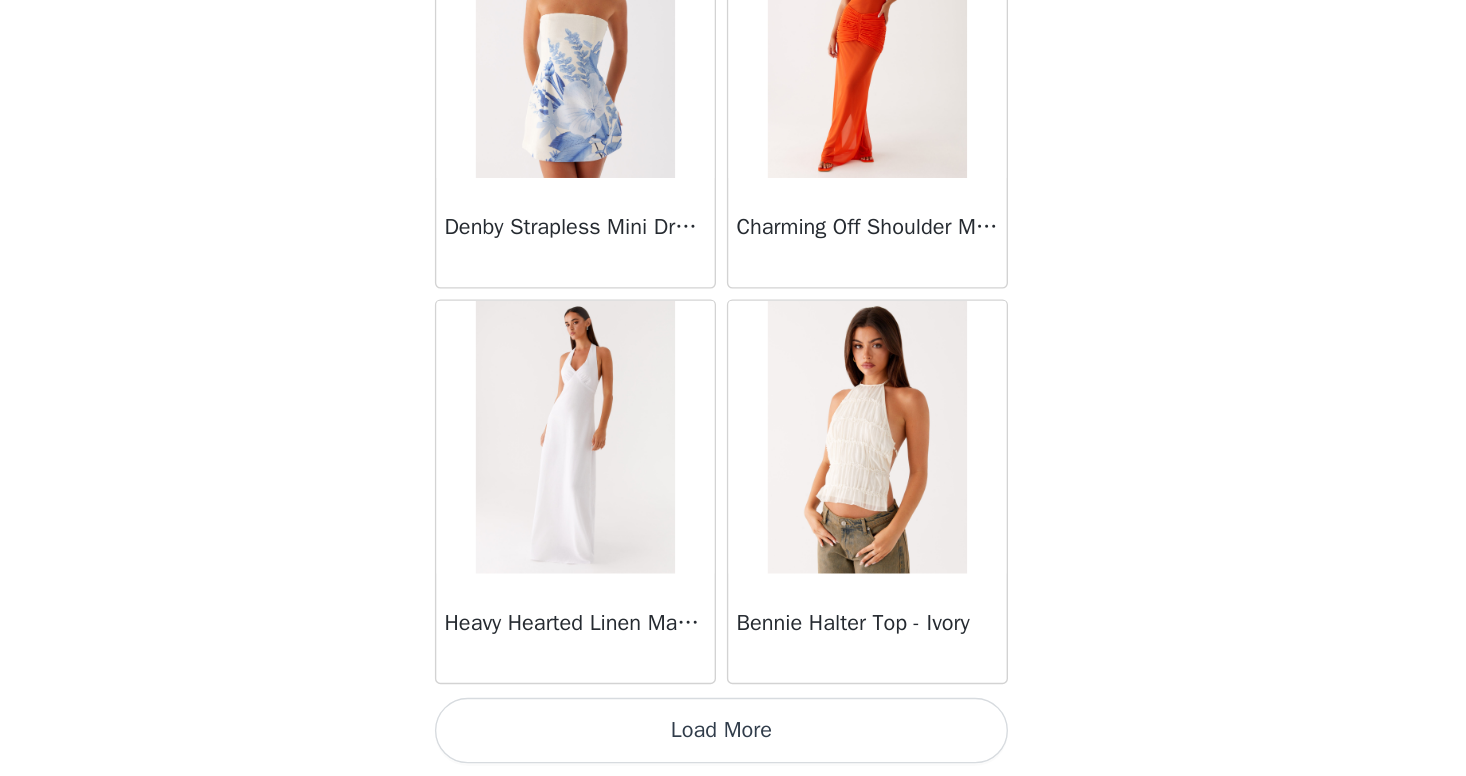 click on "Load More" at bounding box center (733, 742) 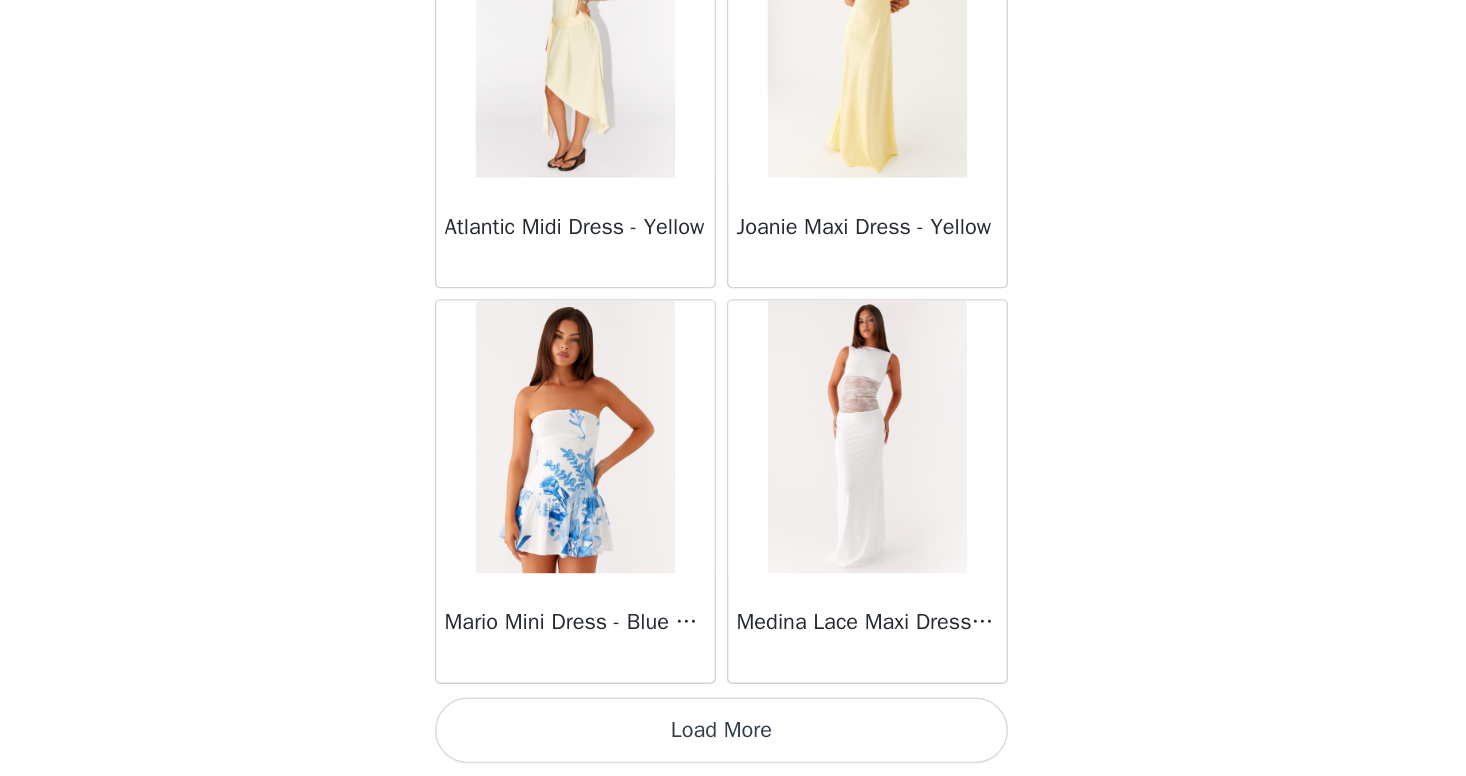 scroll, scrollTop: 37101, scrollLeft: 0, axis: vertical 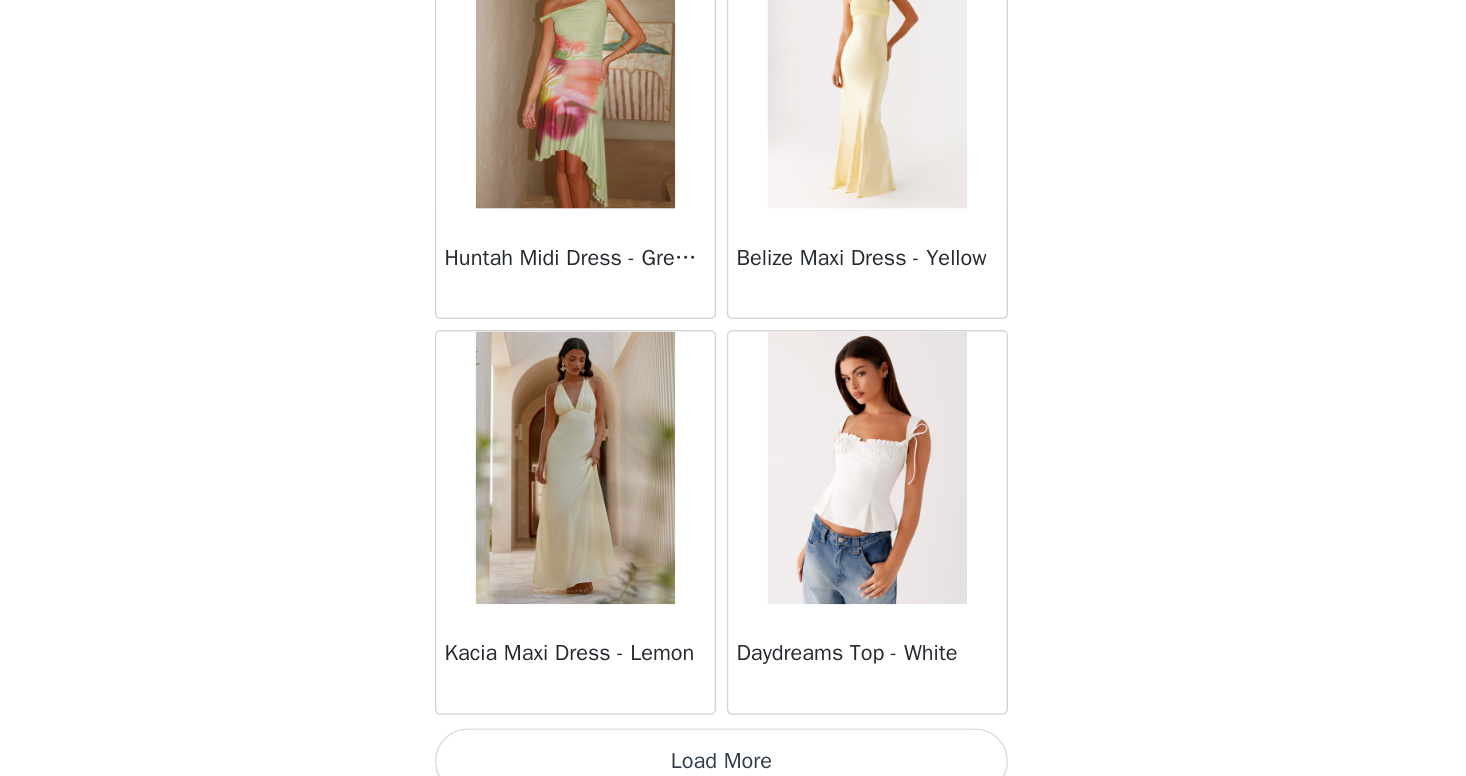click on "Load More" at bounding box center [733, 765] 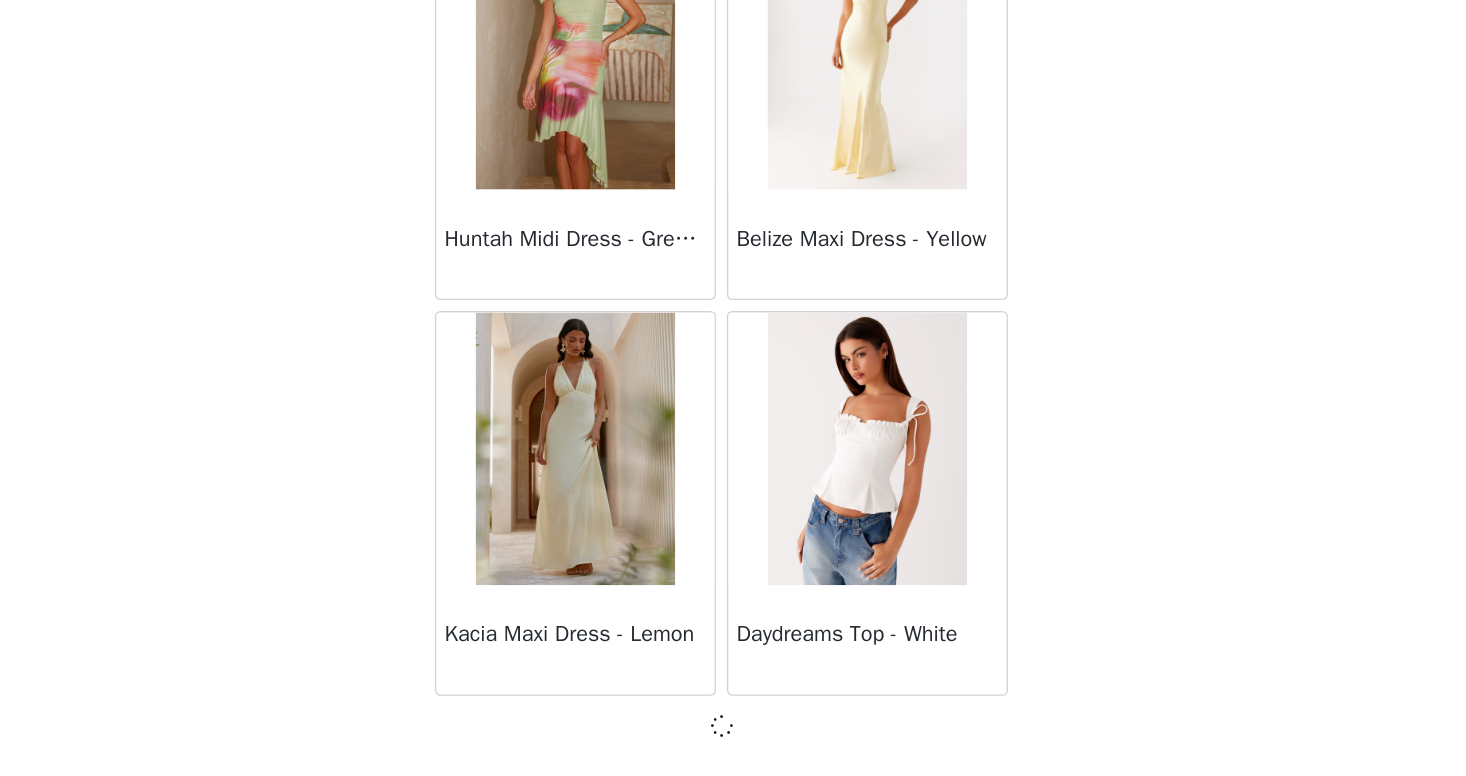 scroll, scrollTop: 39975, scrollLeft: 0, axis: vertical 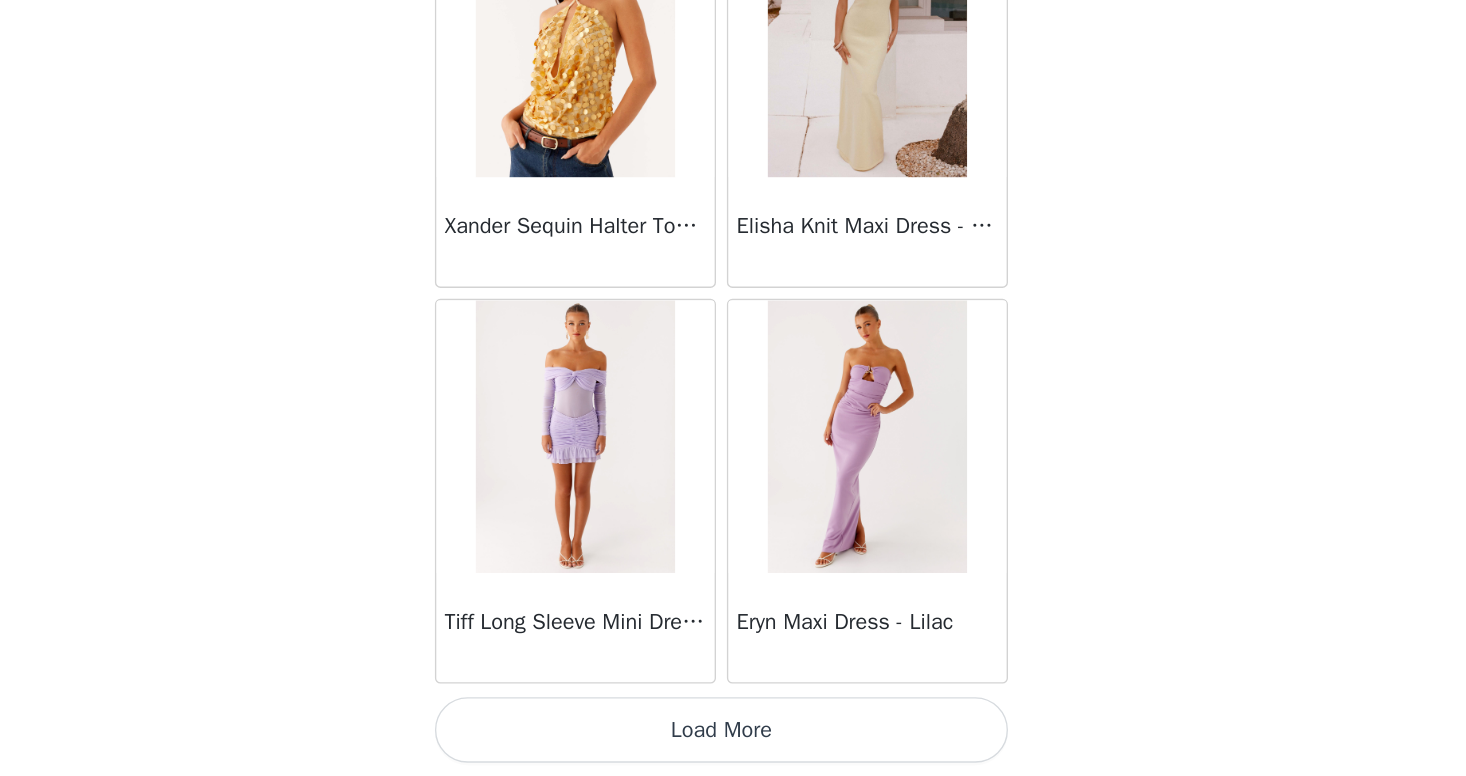 click on "Load More" at bounding box center (733, 742) 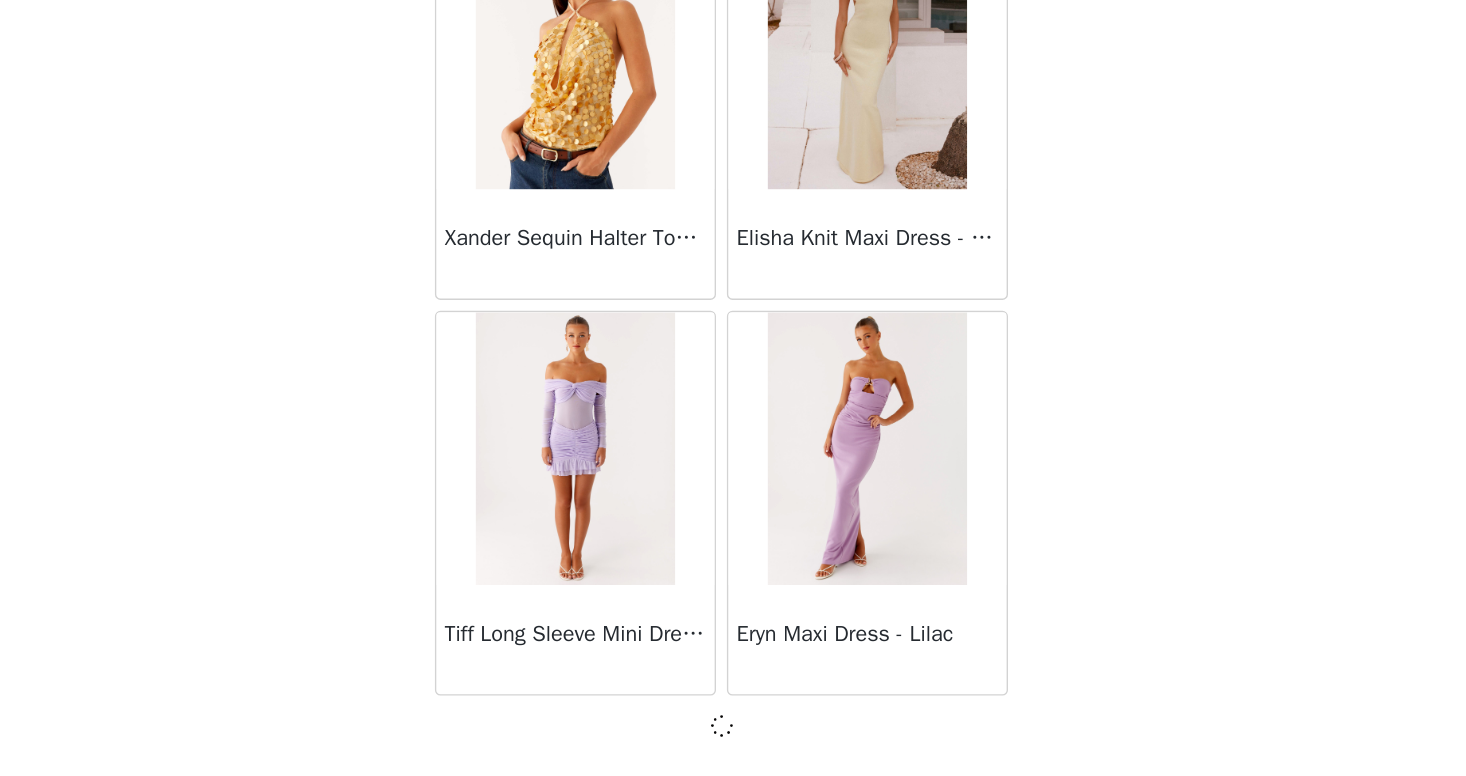 scroll, scrollTop: 276, scrollLeft: 0, axis: vertical 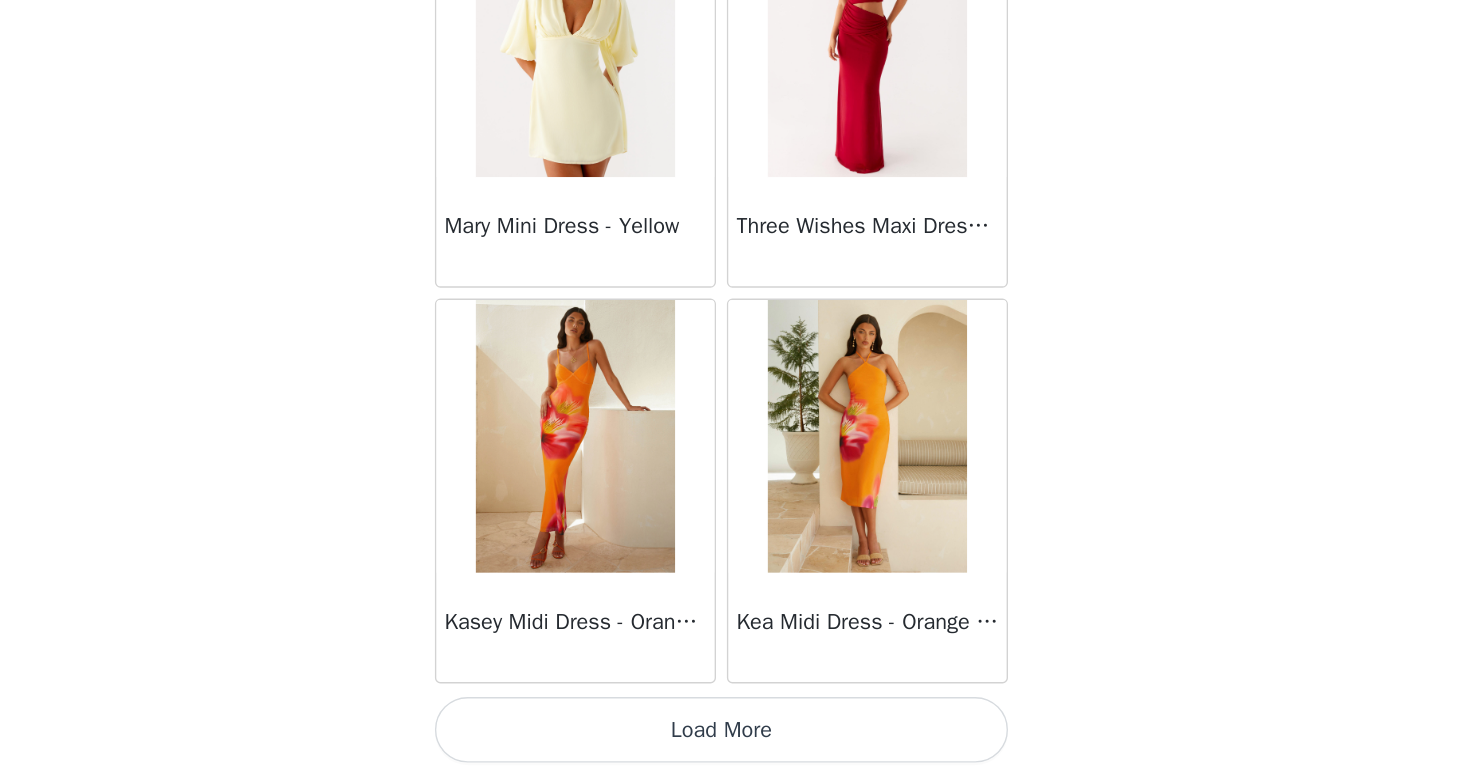 click on "Load More" at bounding box center [733, 742] 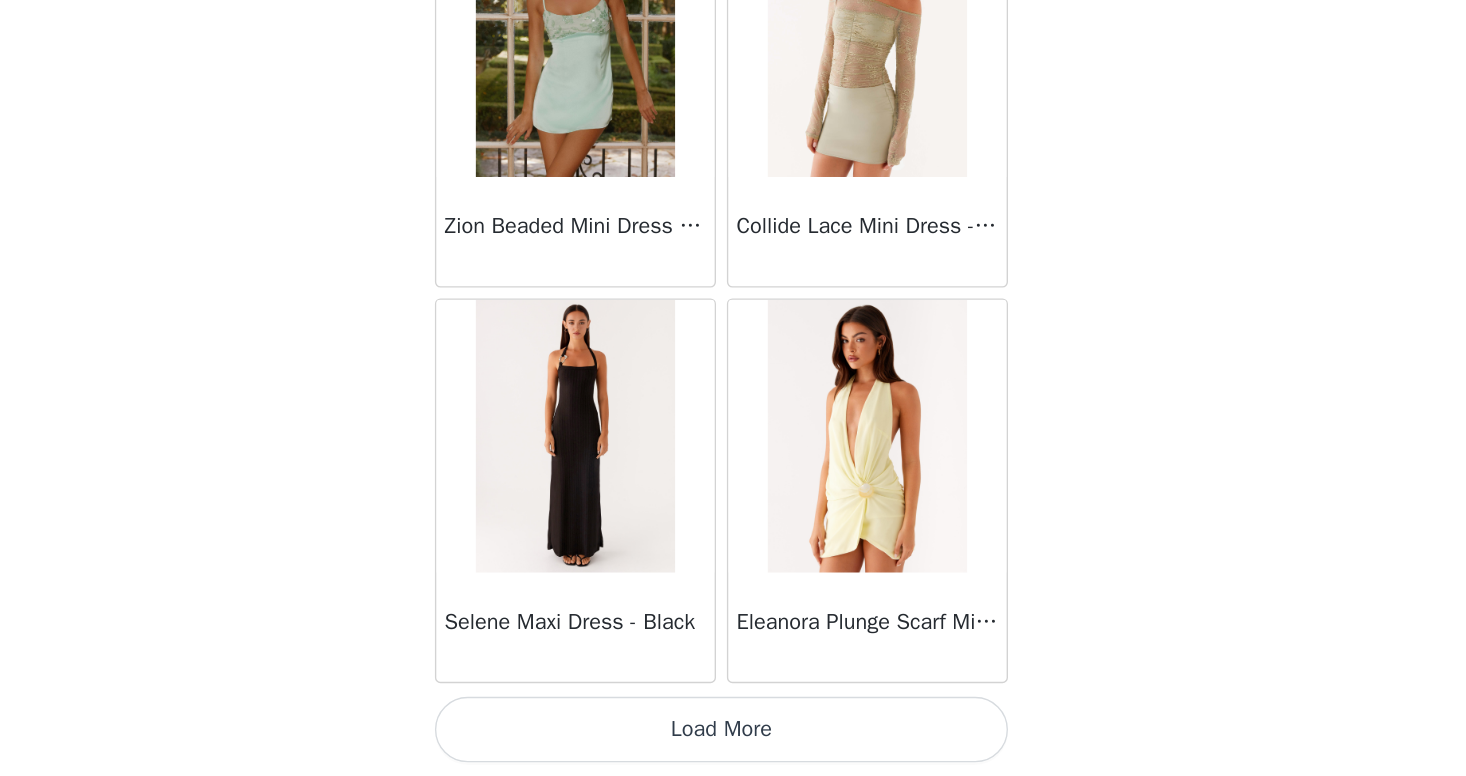 scroll, scrollTop: 48684, scrollLeft: 0, axis: vertical 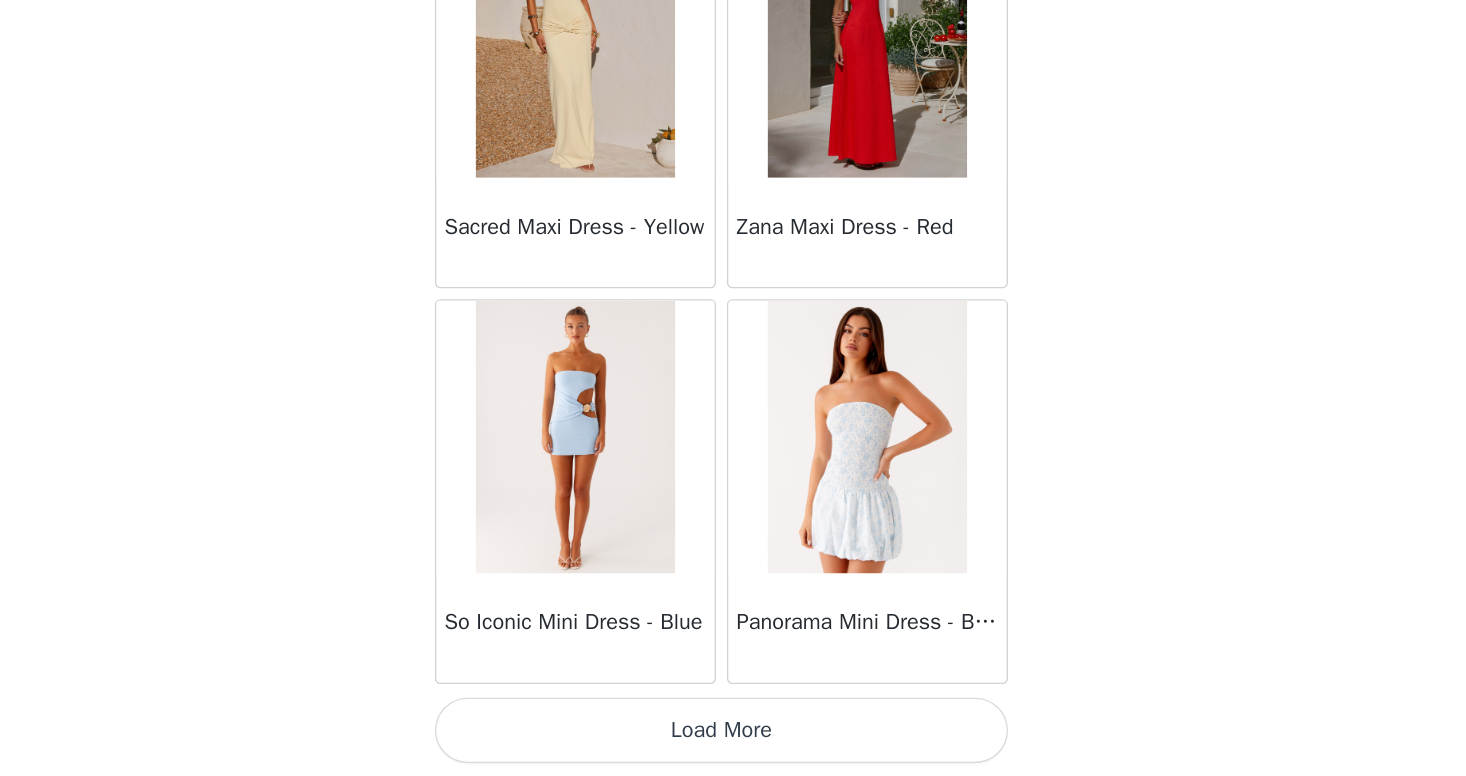 click on "Load More" at bounding box center [733, 742] 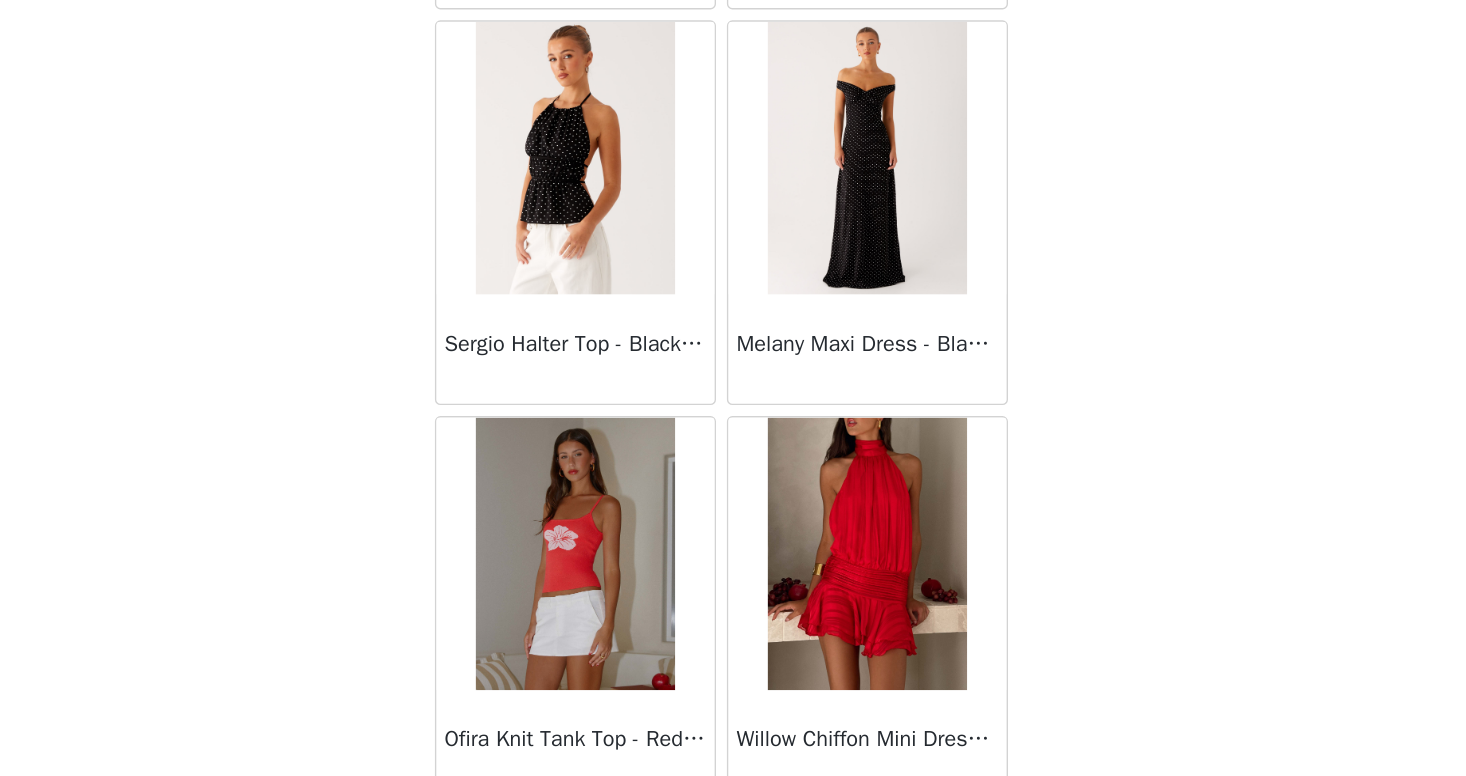 scroll, scrollTop: 54485, scrollLeft: 0, axis: vertical 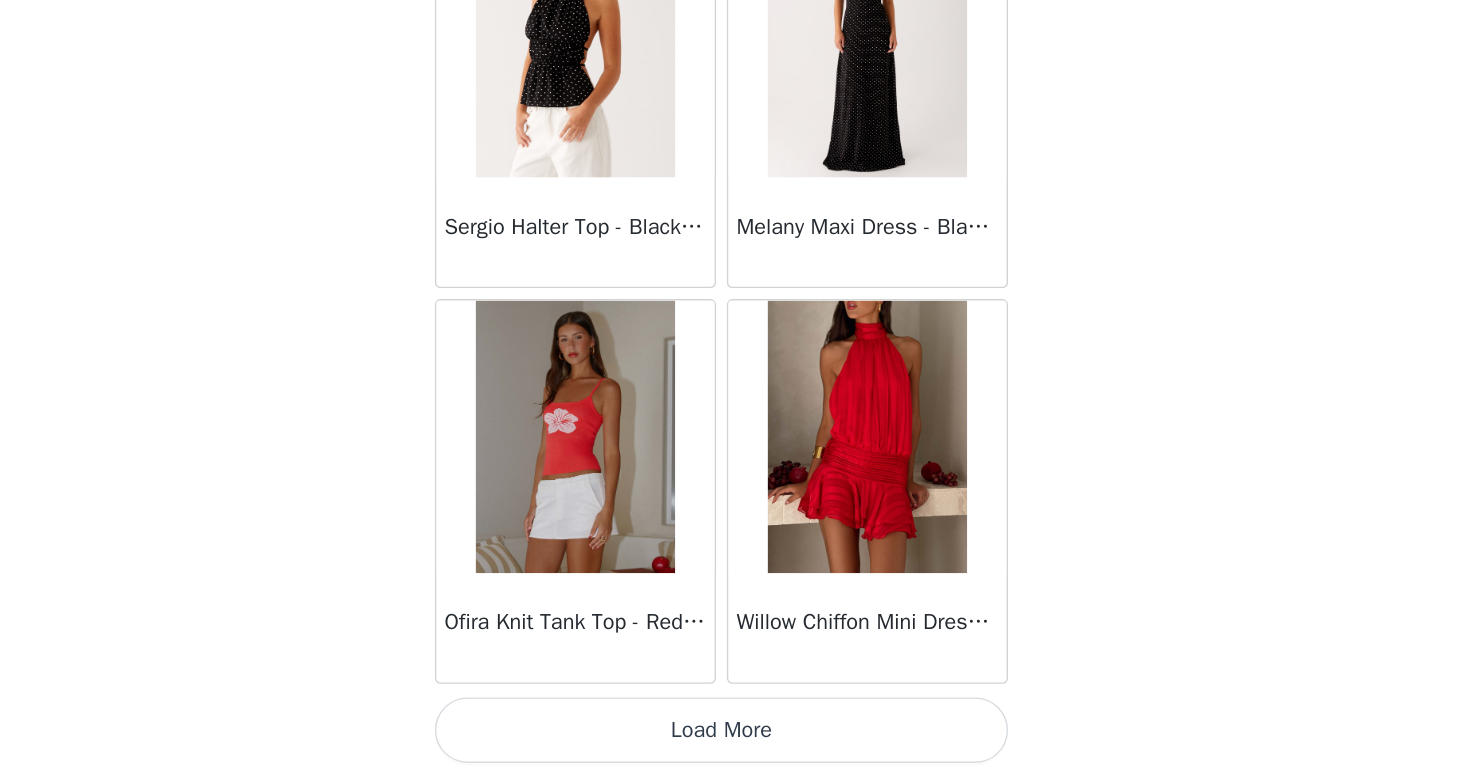 click at bounding box center (839, 527) 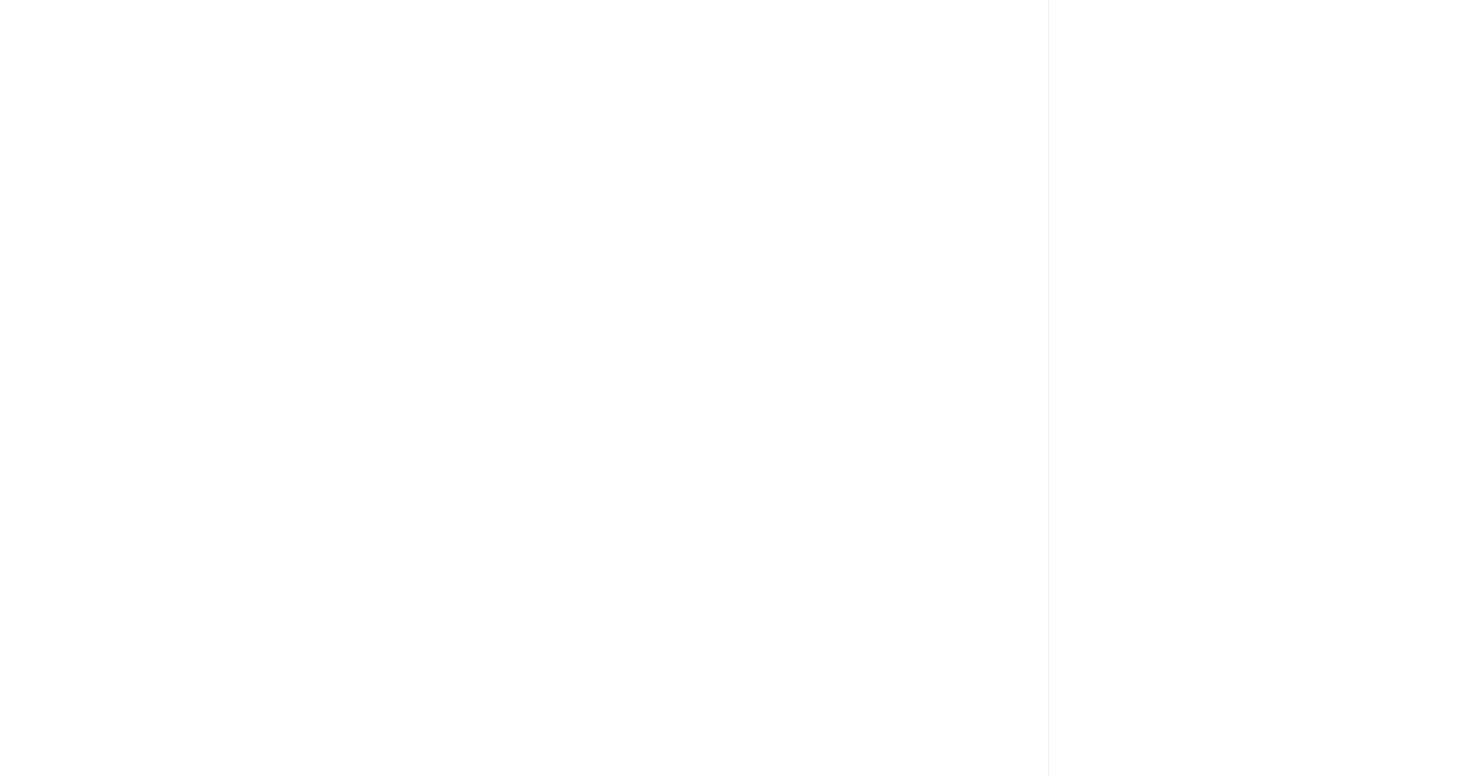 scroll, scrollTop: 0, scrollLeft: 0, axis: both 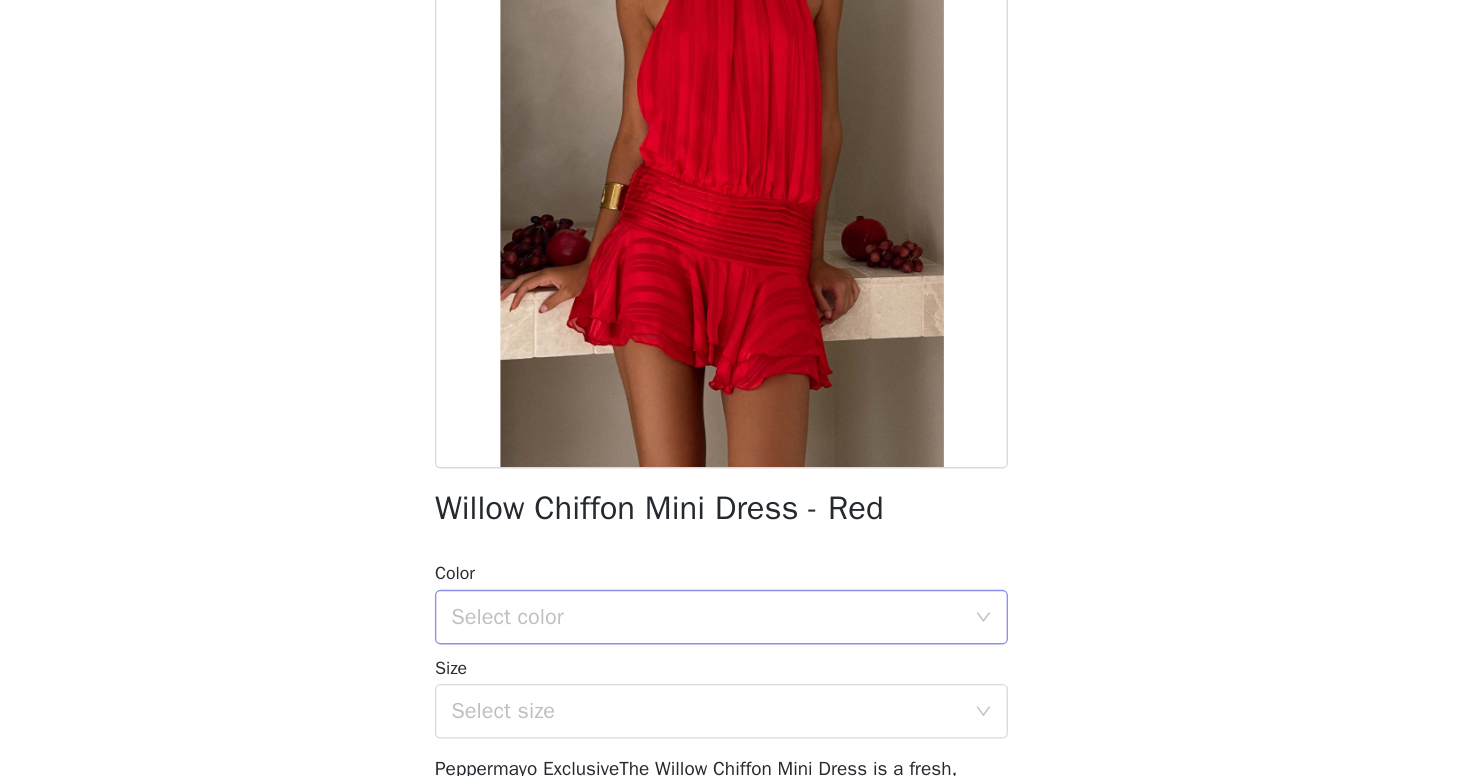 click on "Select color" at bounding box center (722, 659) 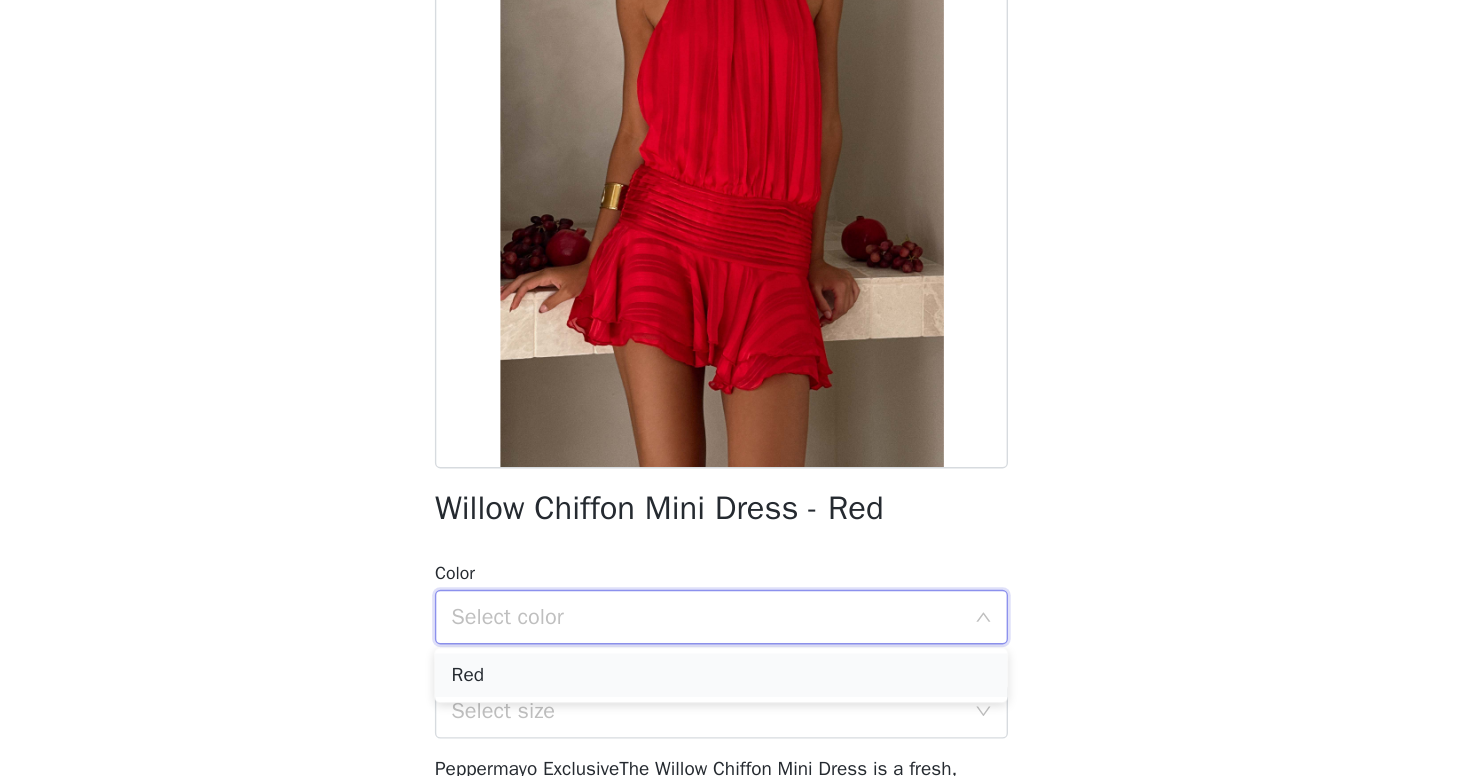 click on "Red" at bounding box center [733, 702] 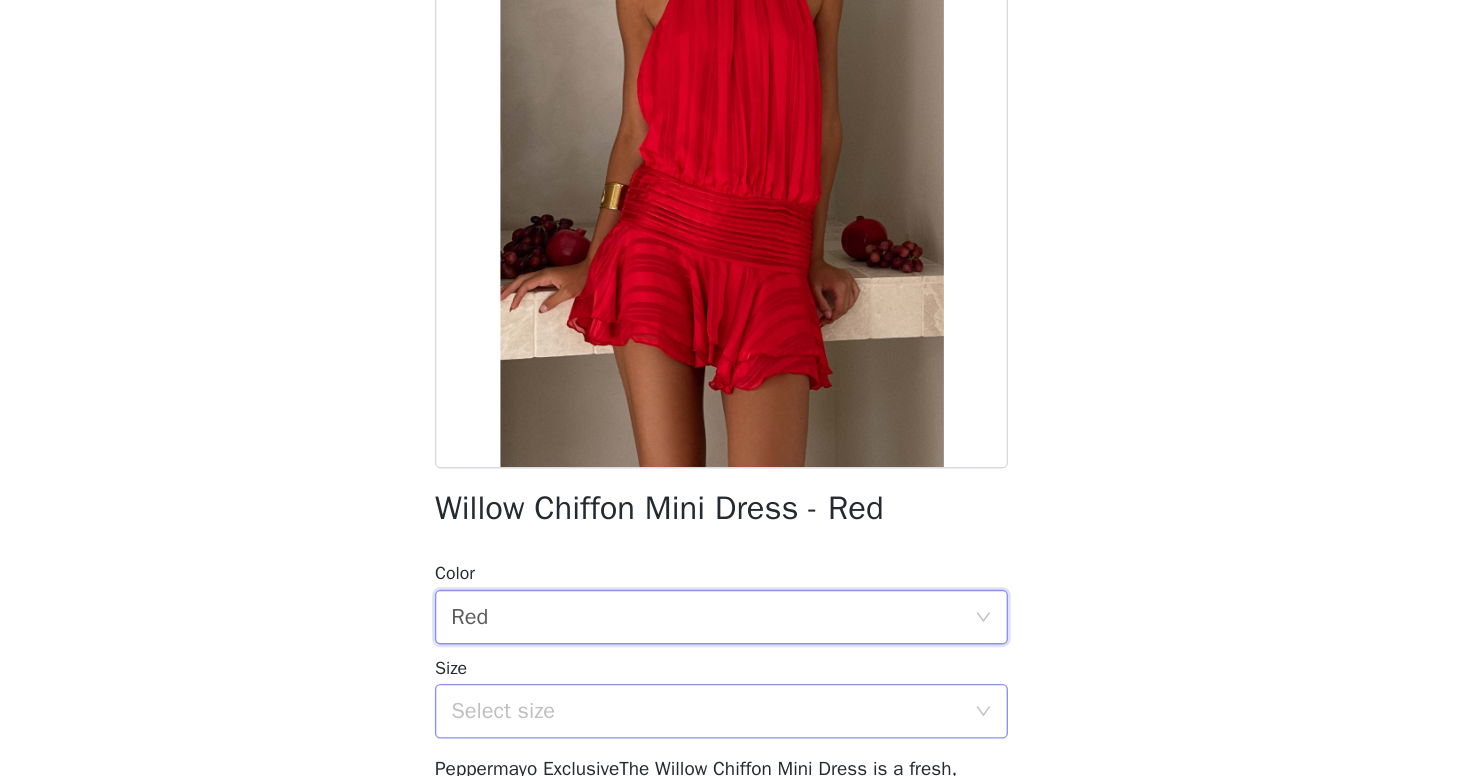 click on "Select size" at bounding box center [722, 728] 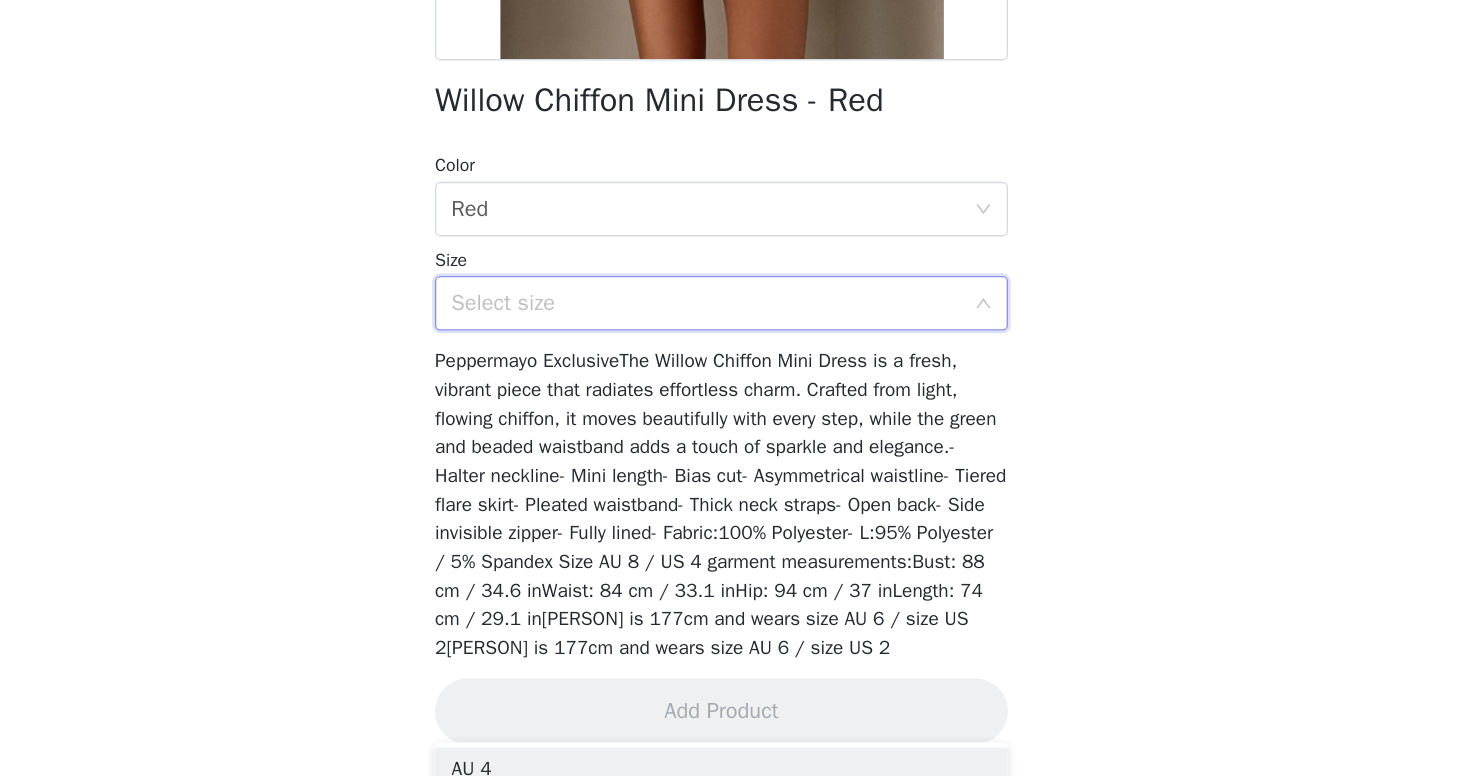 scroll, scrollTop: 319, scrollLeft: 0, axis: vertical 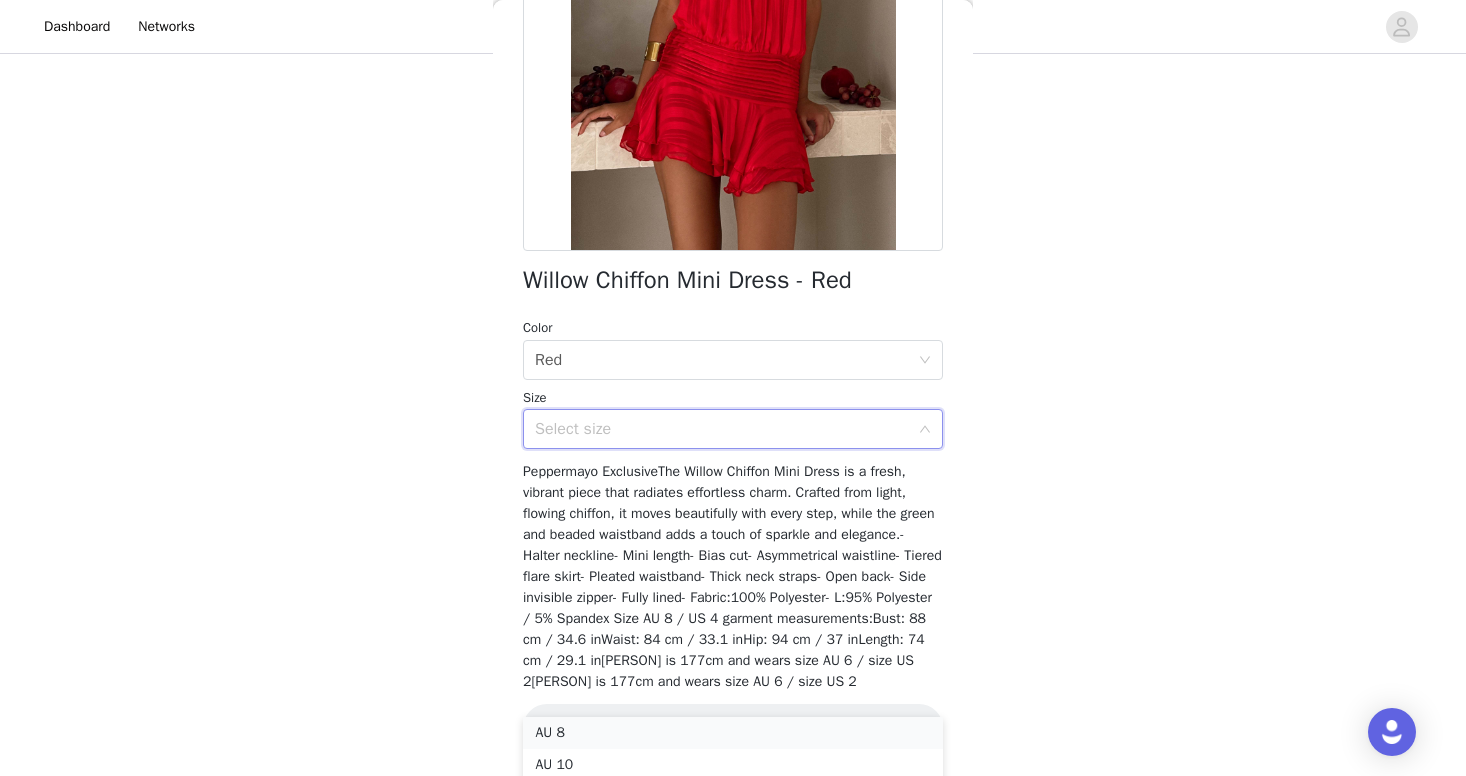 click on "AU 8" at bounding box center [733, 733] 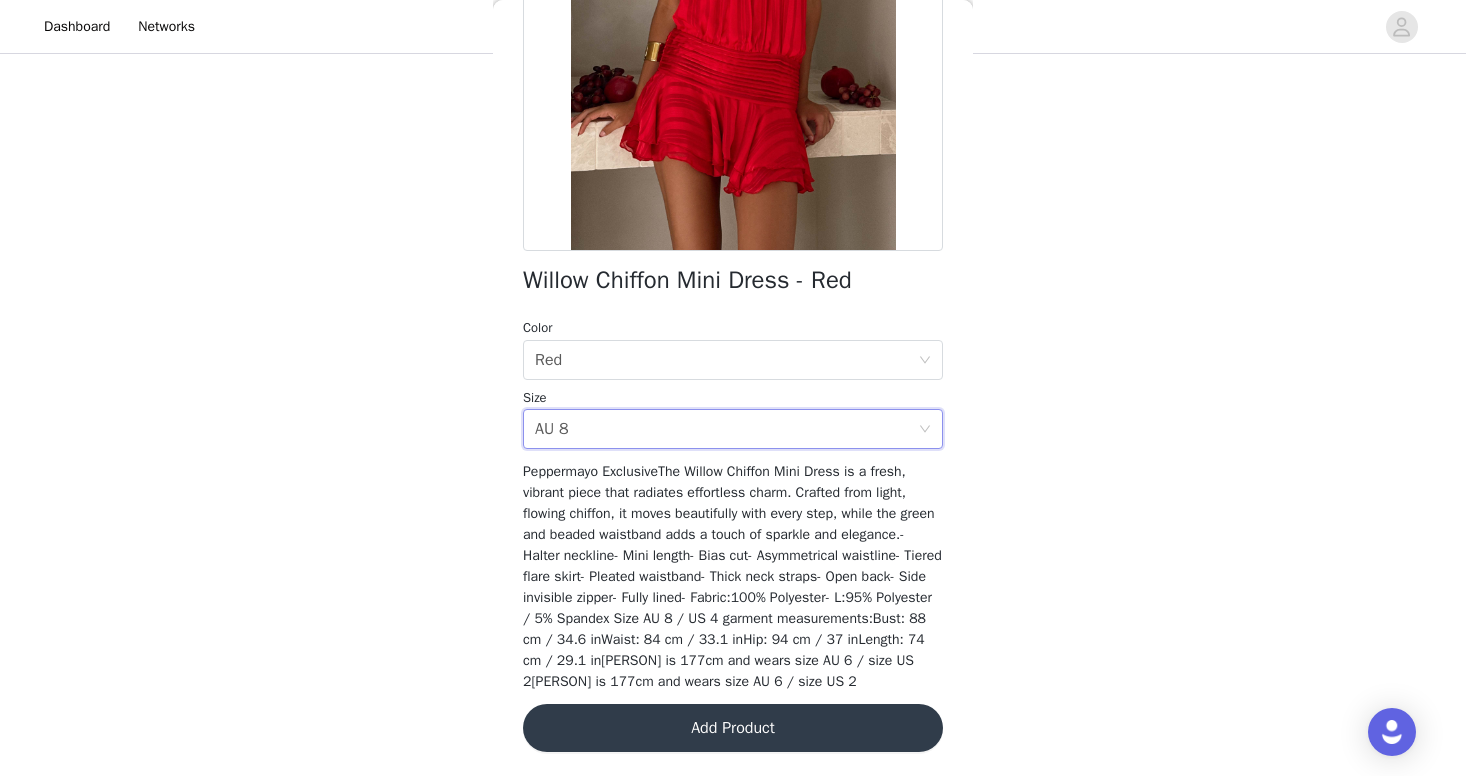 scroll, scrollTop: 273, scrollLeft: 0, axis: vertical 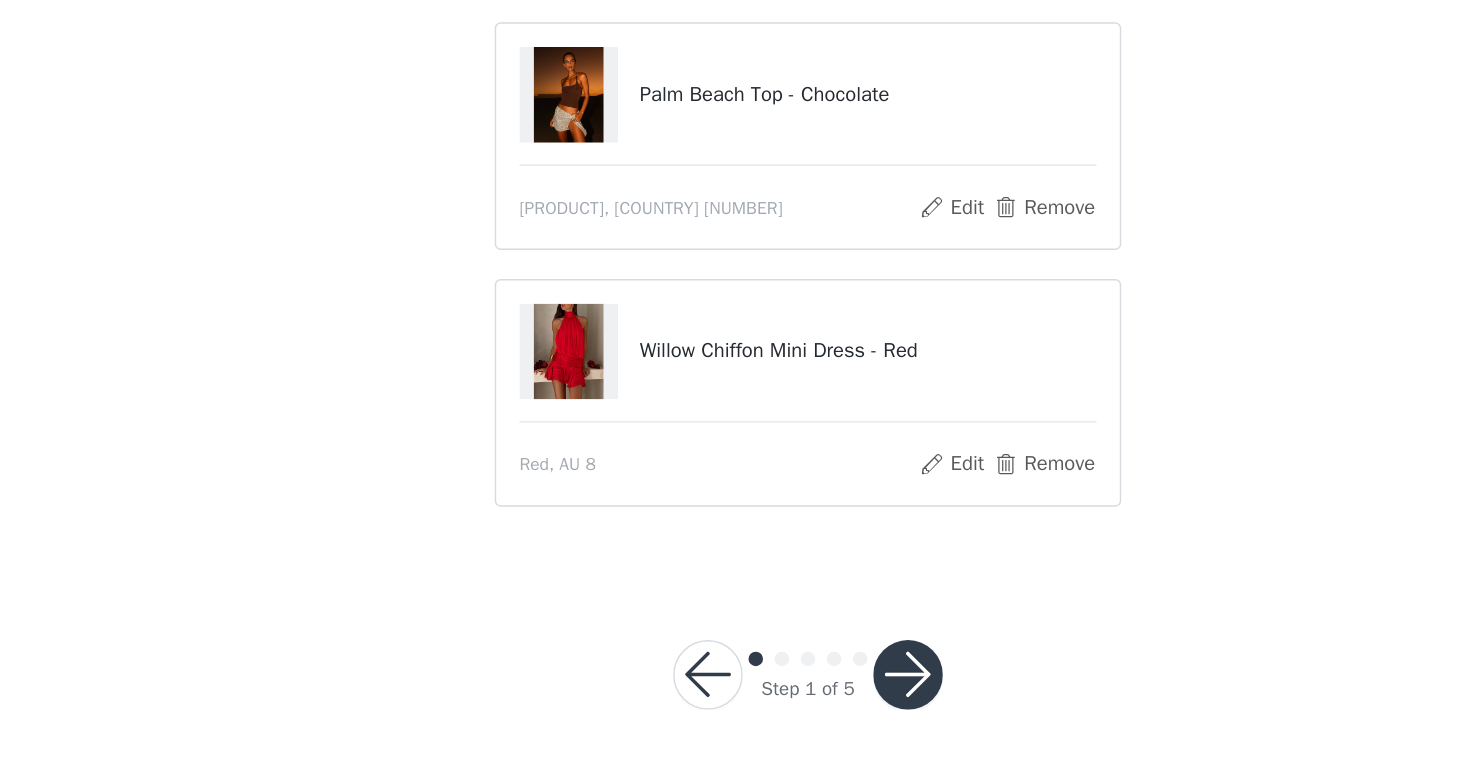 click at bounding box center (802, 706) 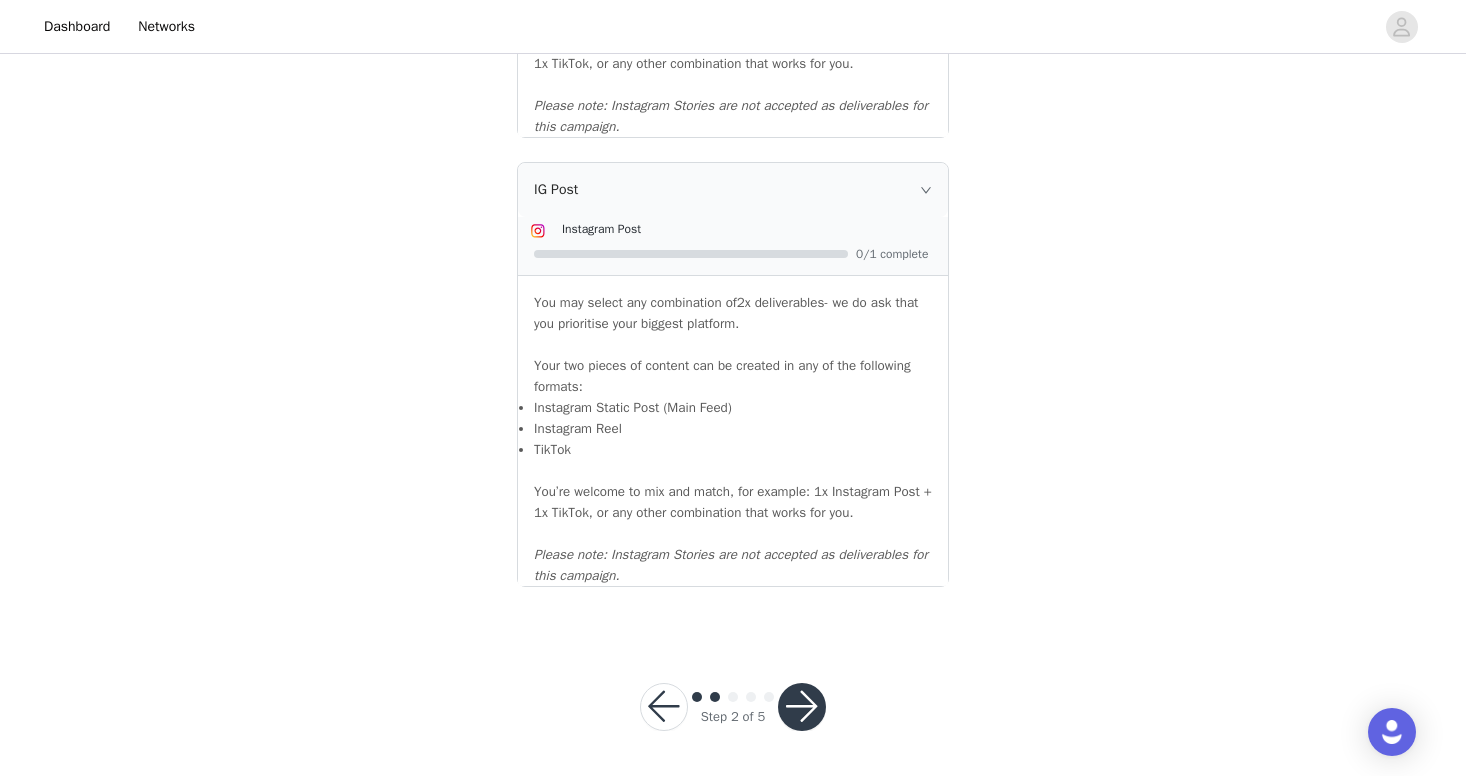scroll, scrollTop: 2176, scrollLeft: 0, axis: vertical 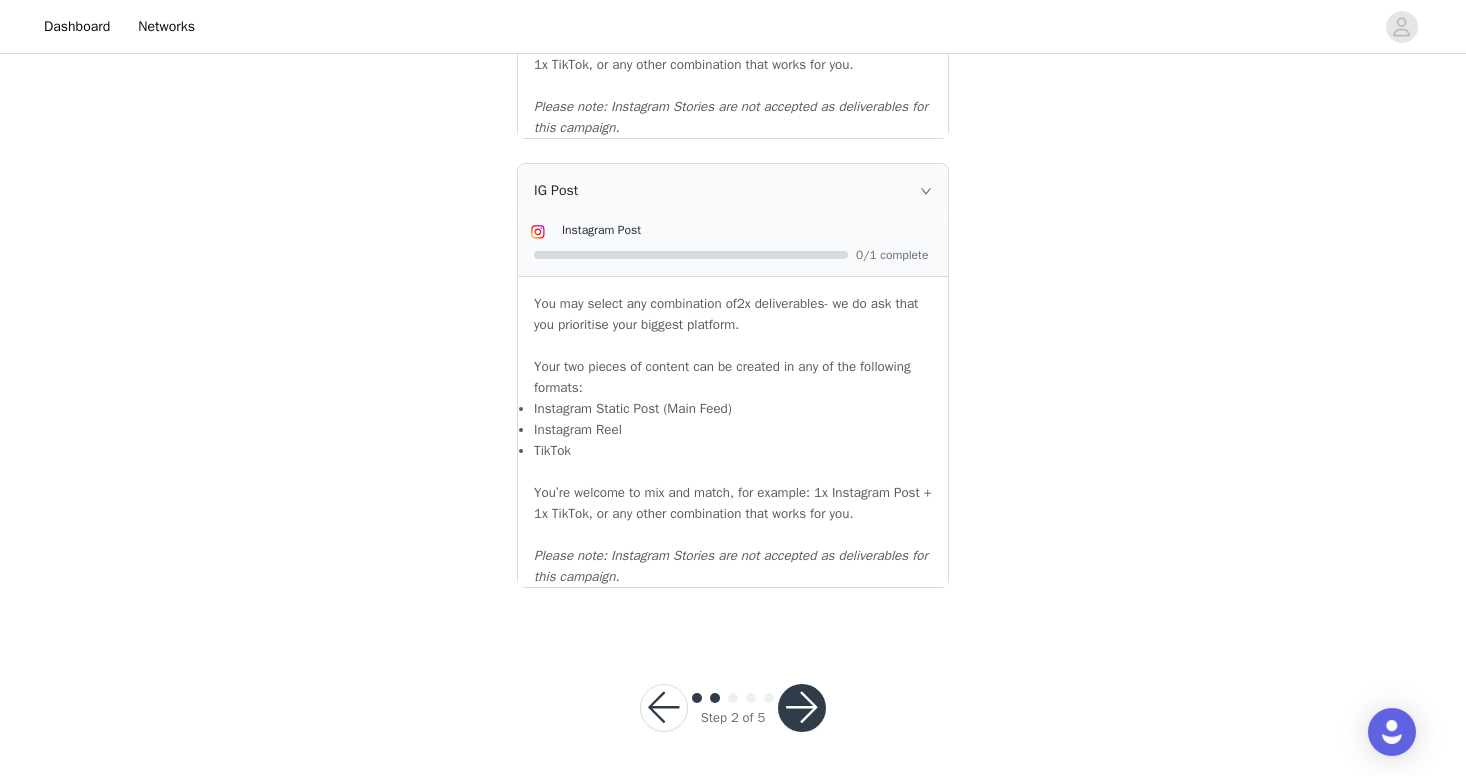 click at bounding box center (802, 708) 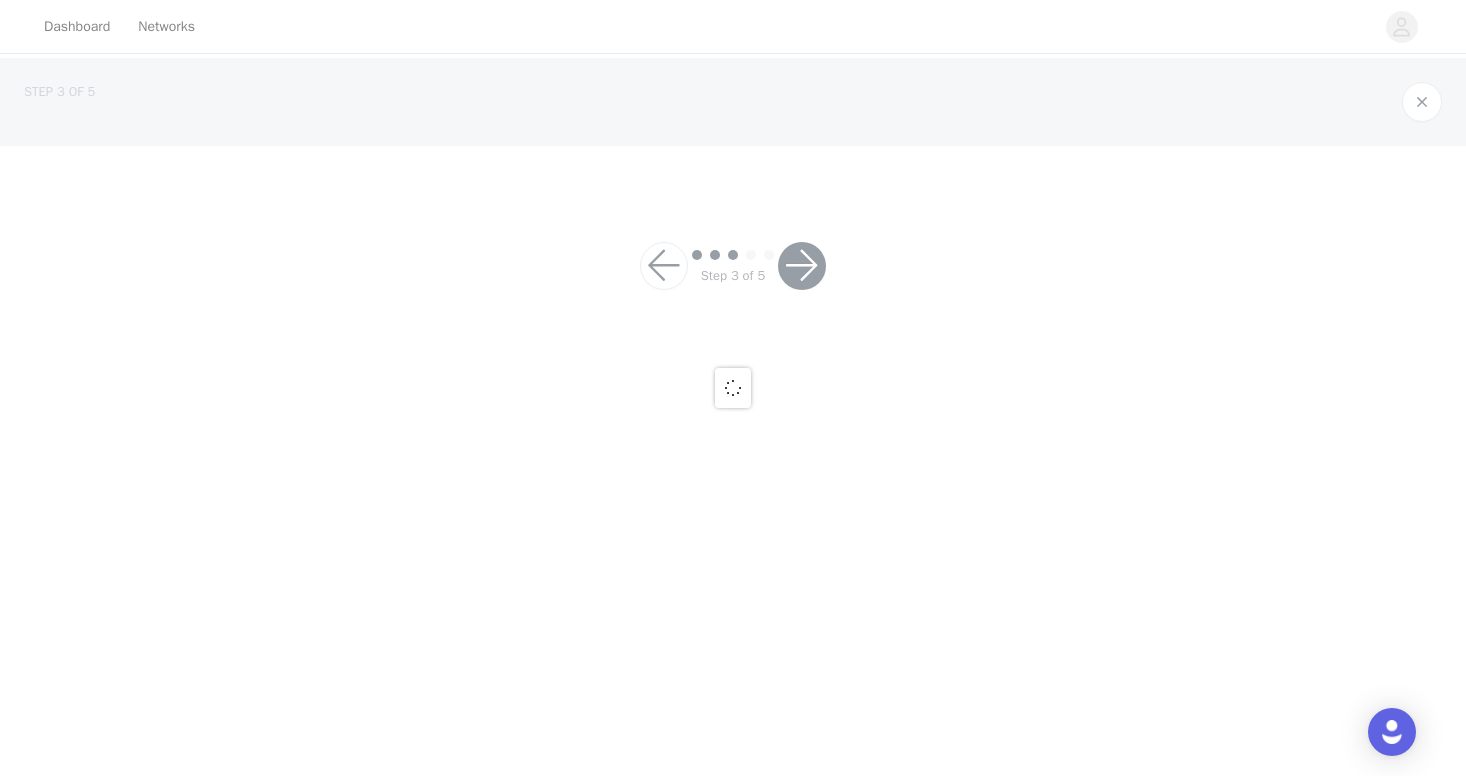 scroll, scrollTop: 0, scrollLeft: 0, axis: both 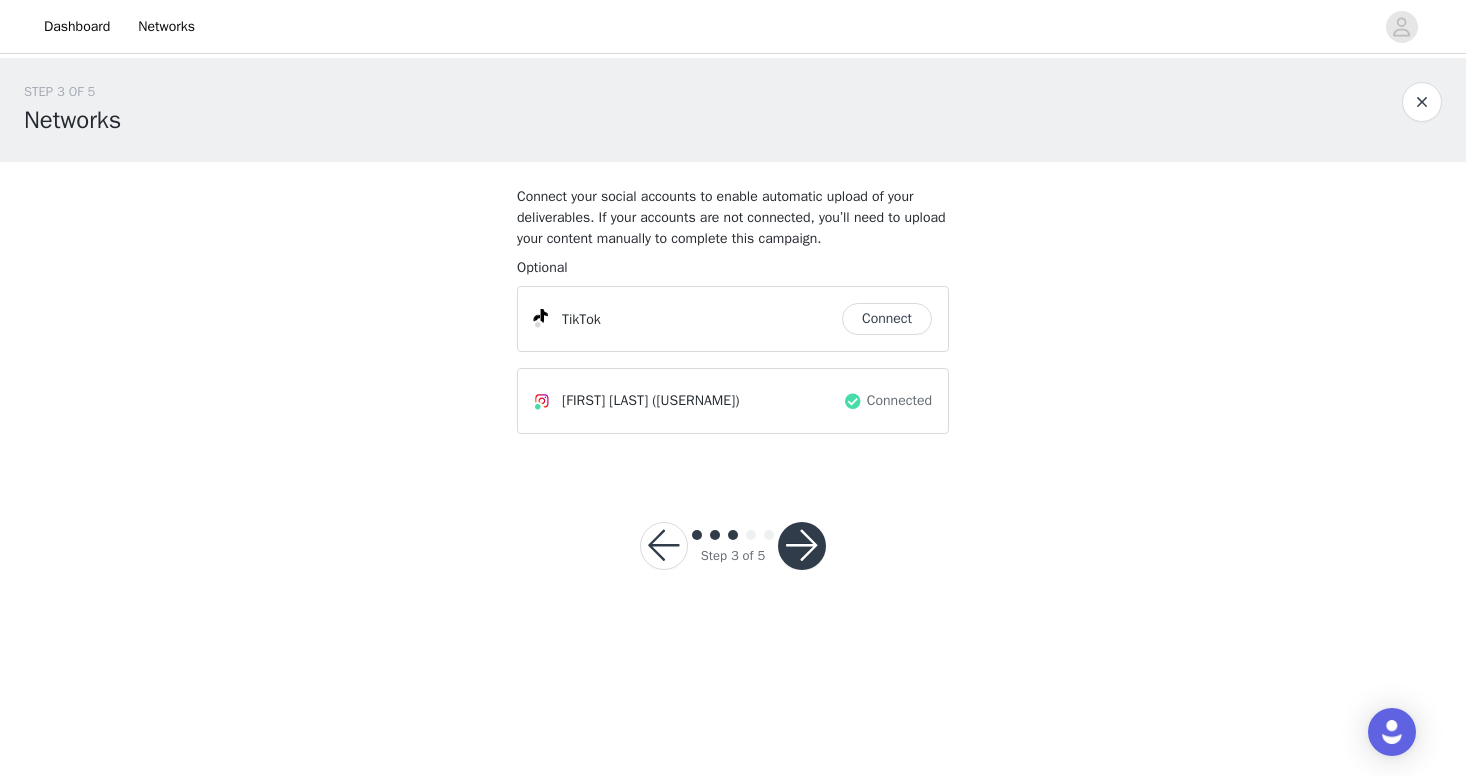 click on "Connect" at bounding box center (887, 319) 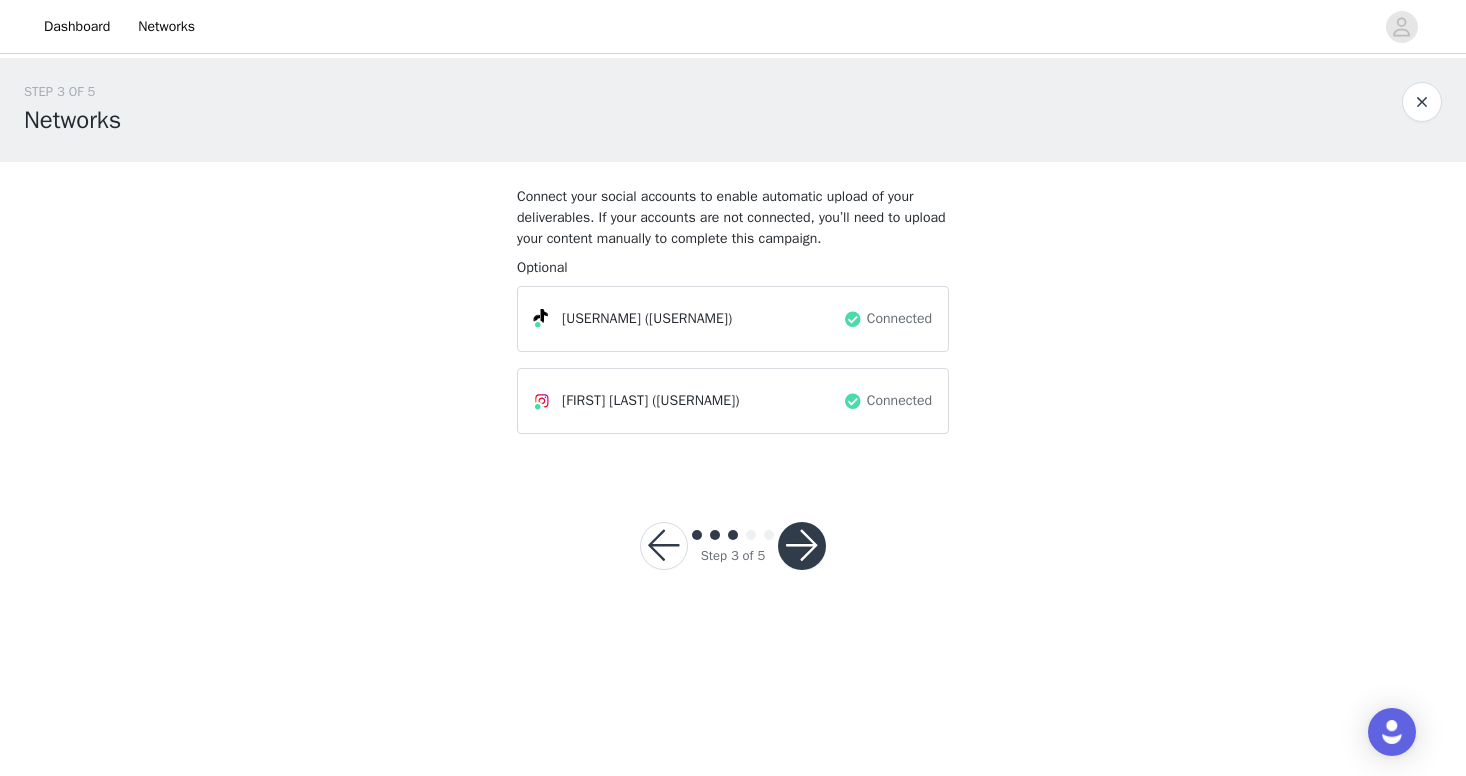 click at bounding box center (802, 546) 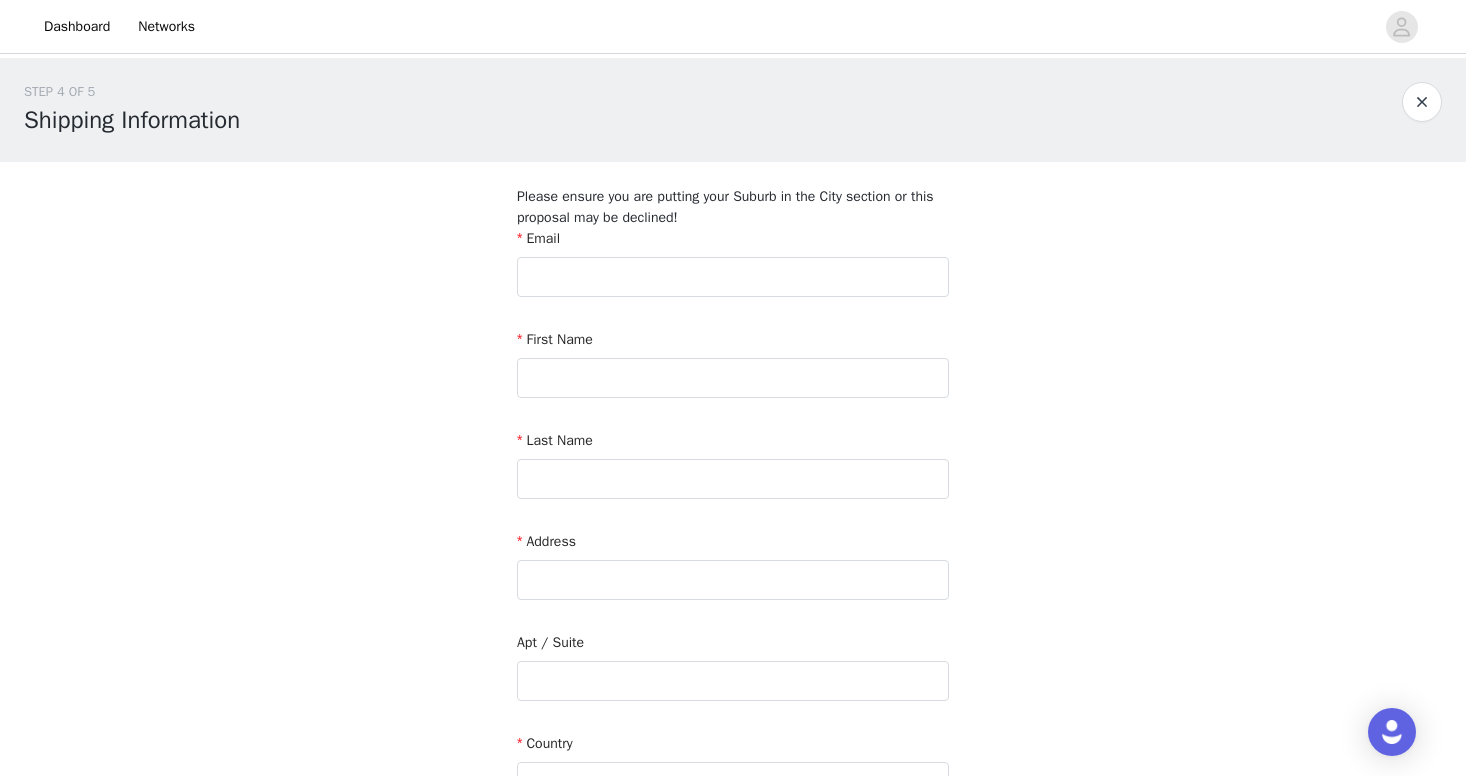 click on "Email" at bounding box center (733, 242) 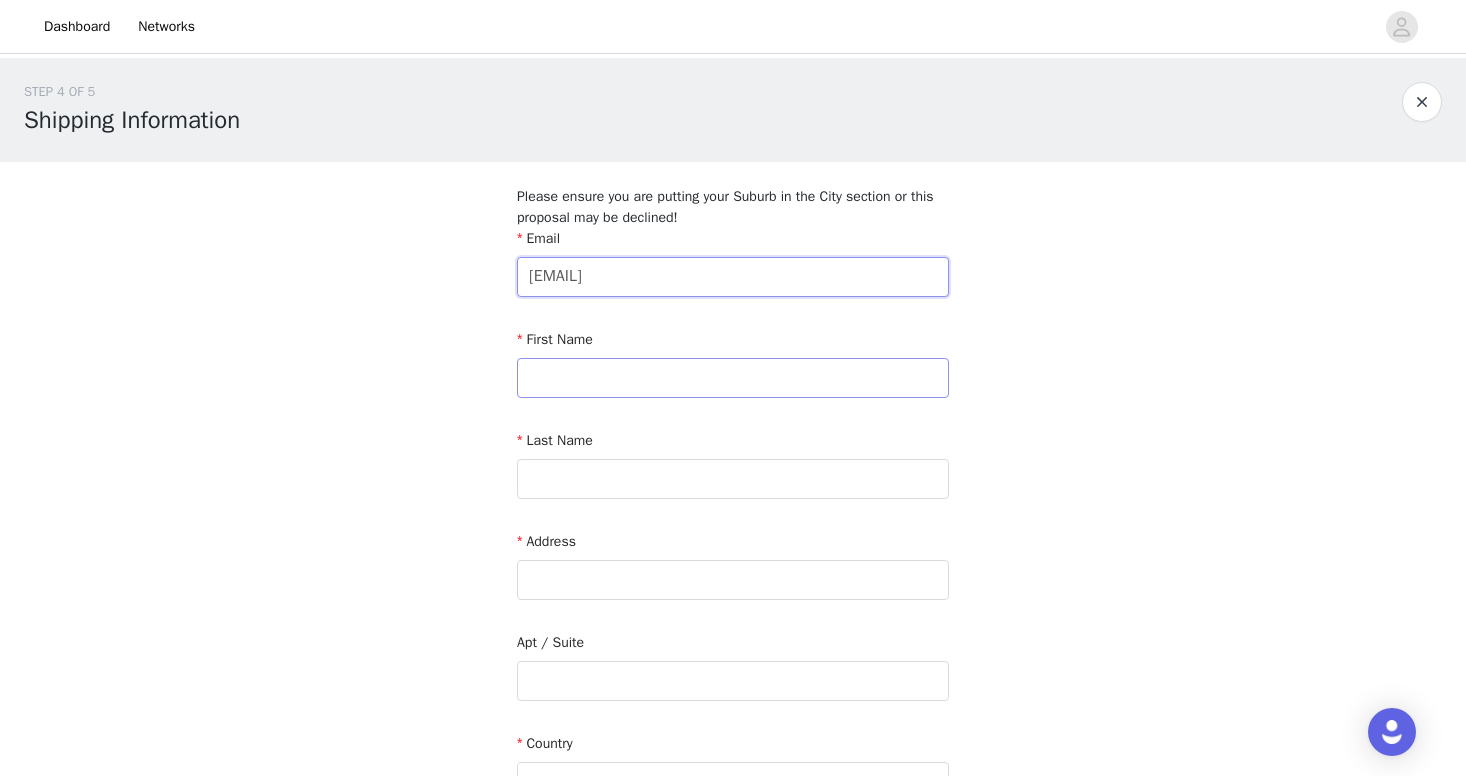 type on "[EMAIL]" 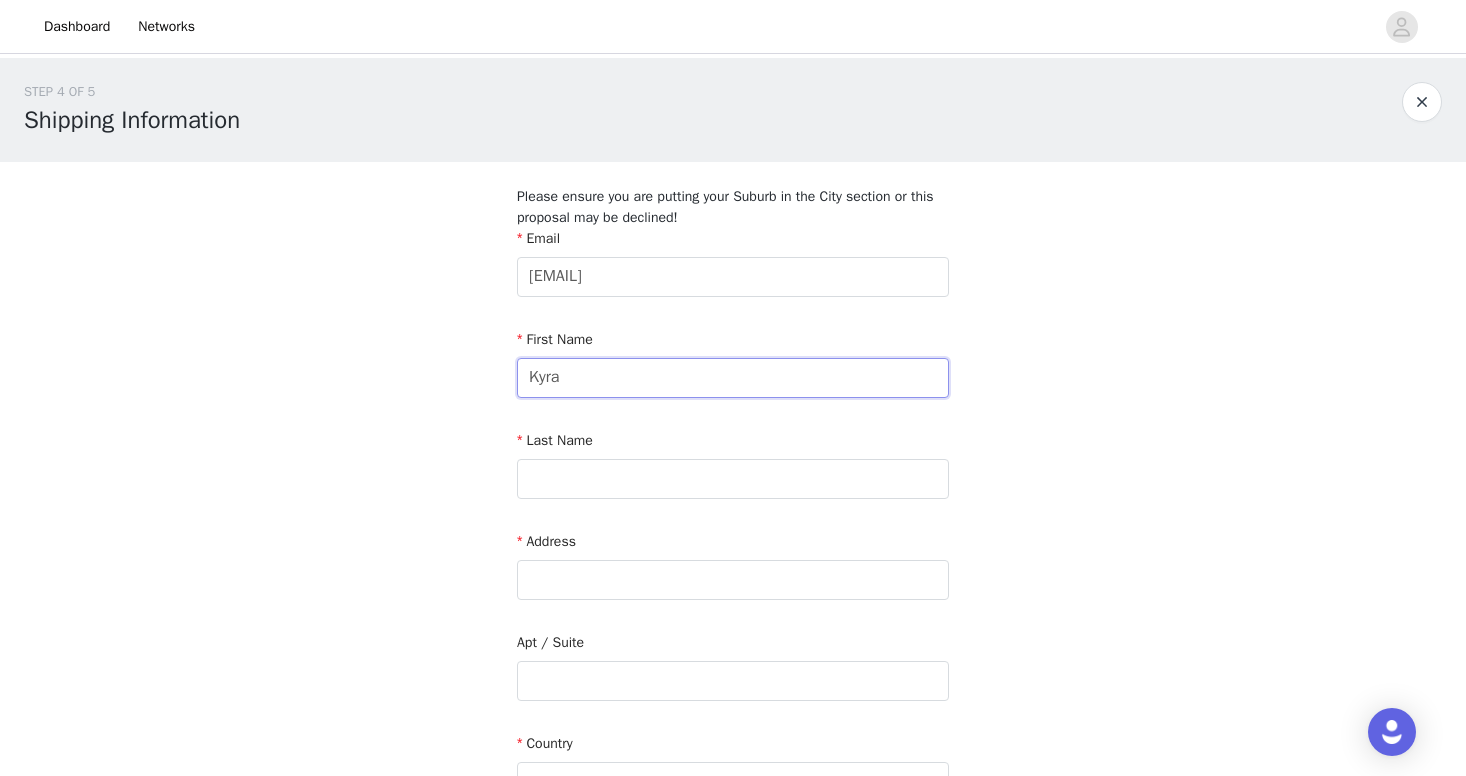 type on "Kyra" 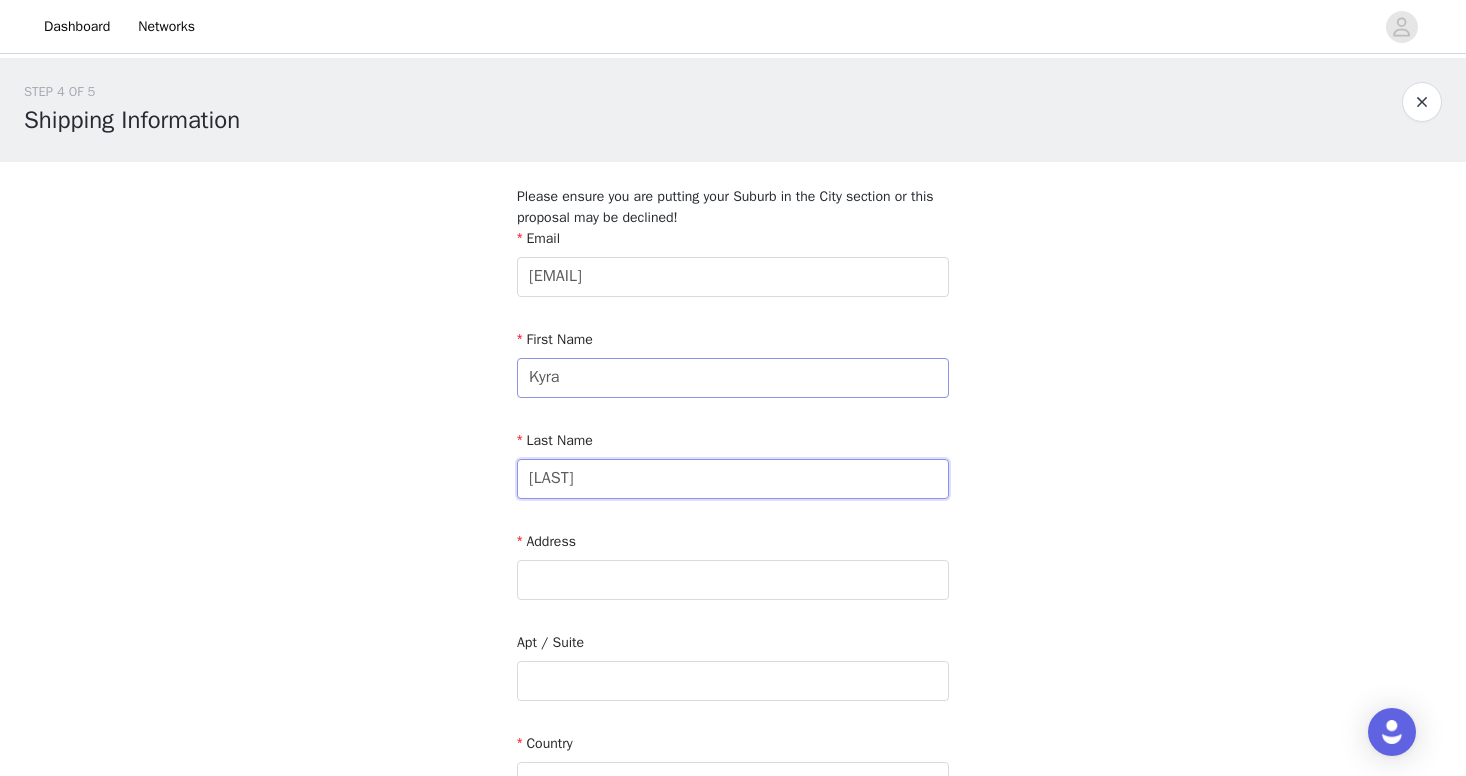 type on "[LAST]" 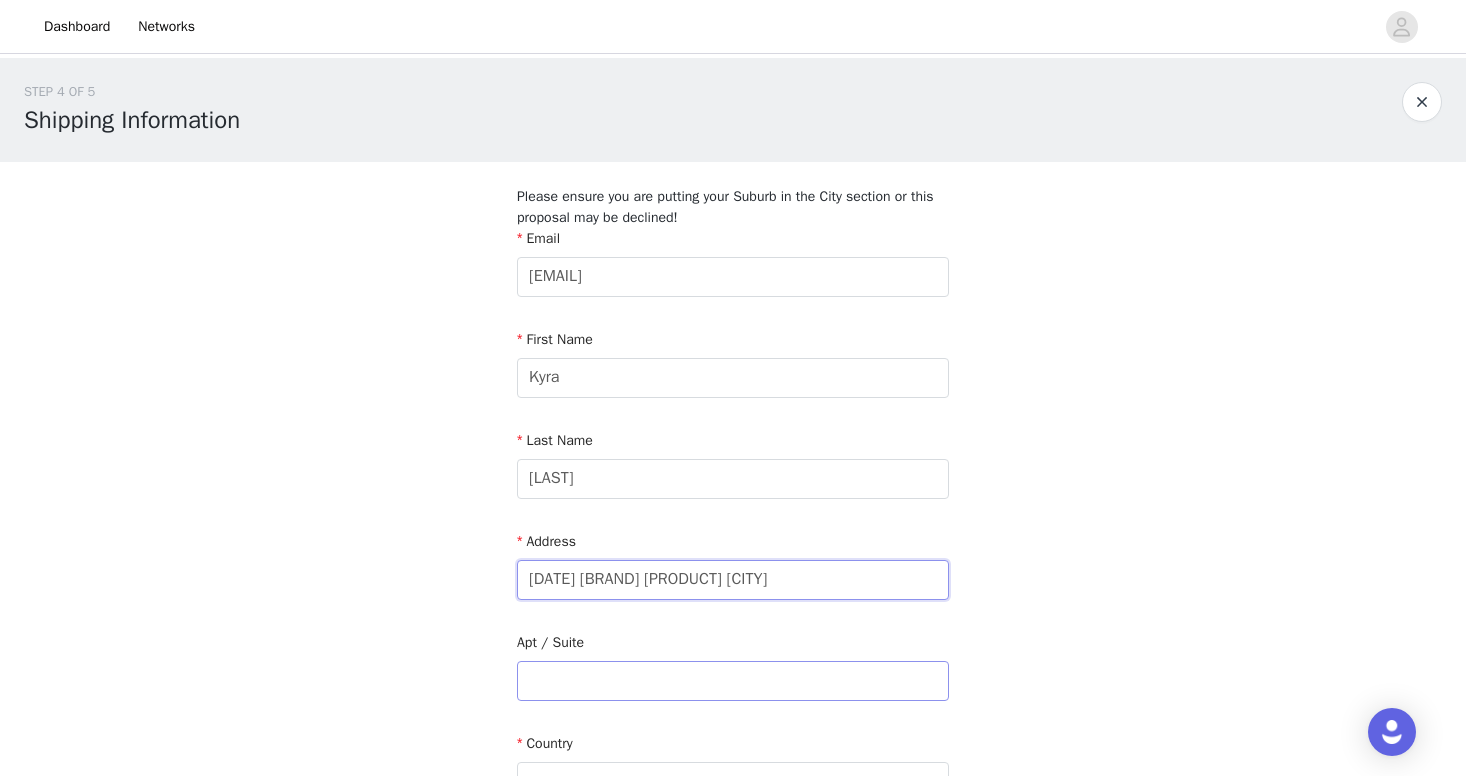 type on "[DATE] [BRAND] [PRODUCT] [CITY]" 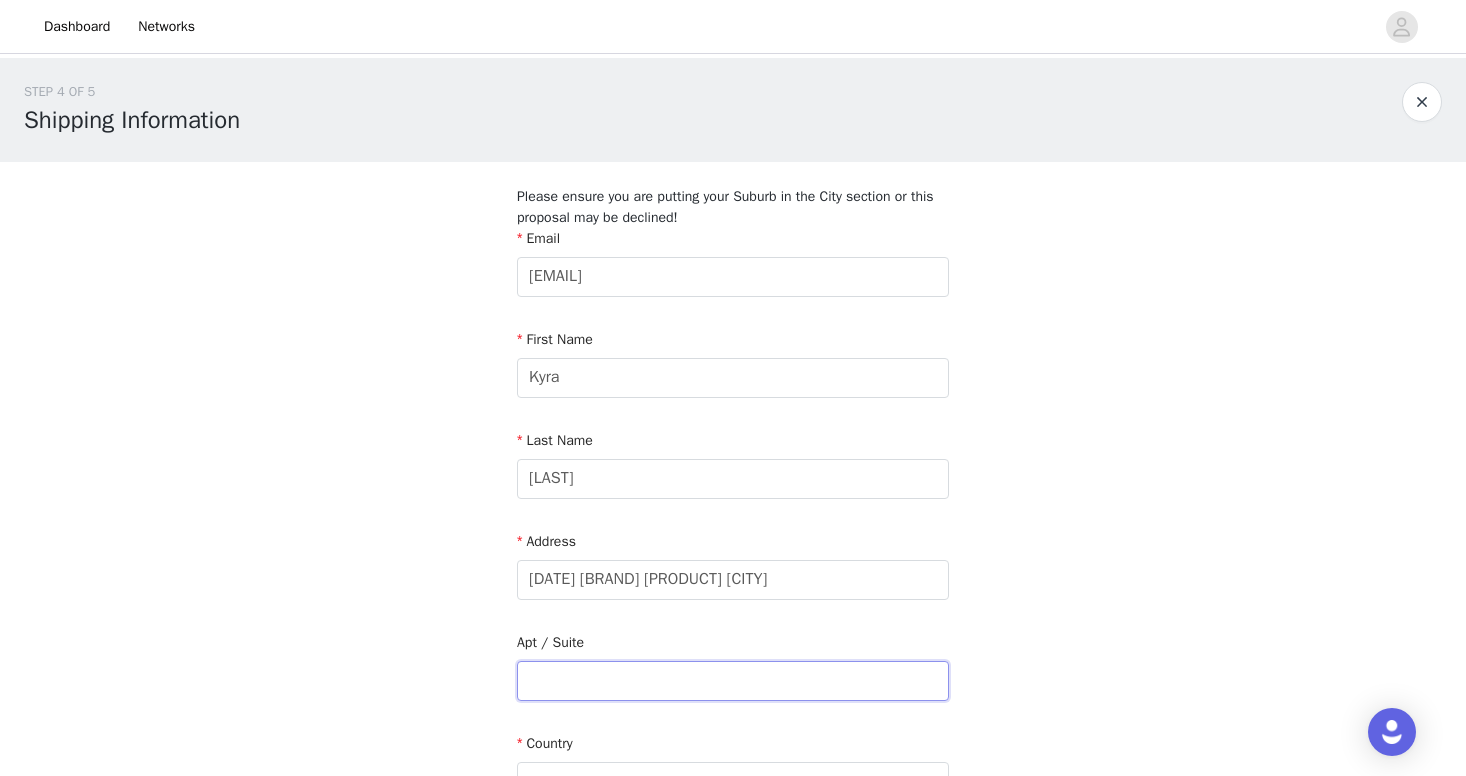 click at bounding box center [733, 681] 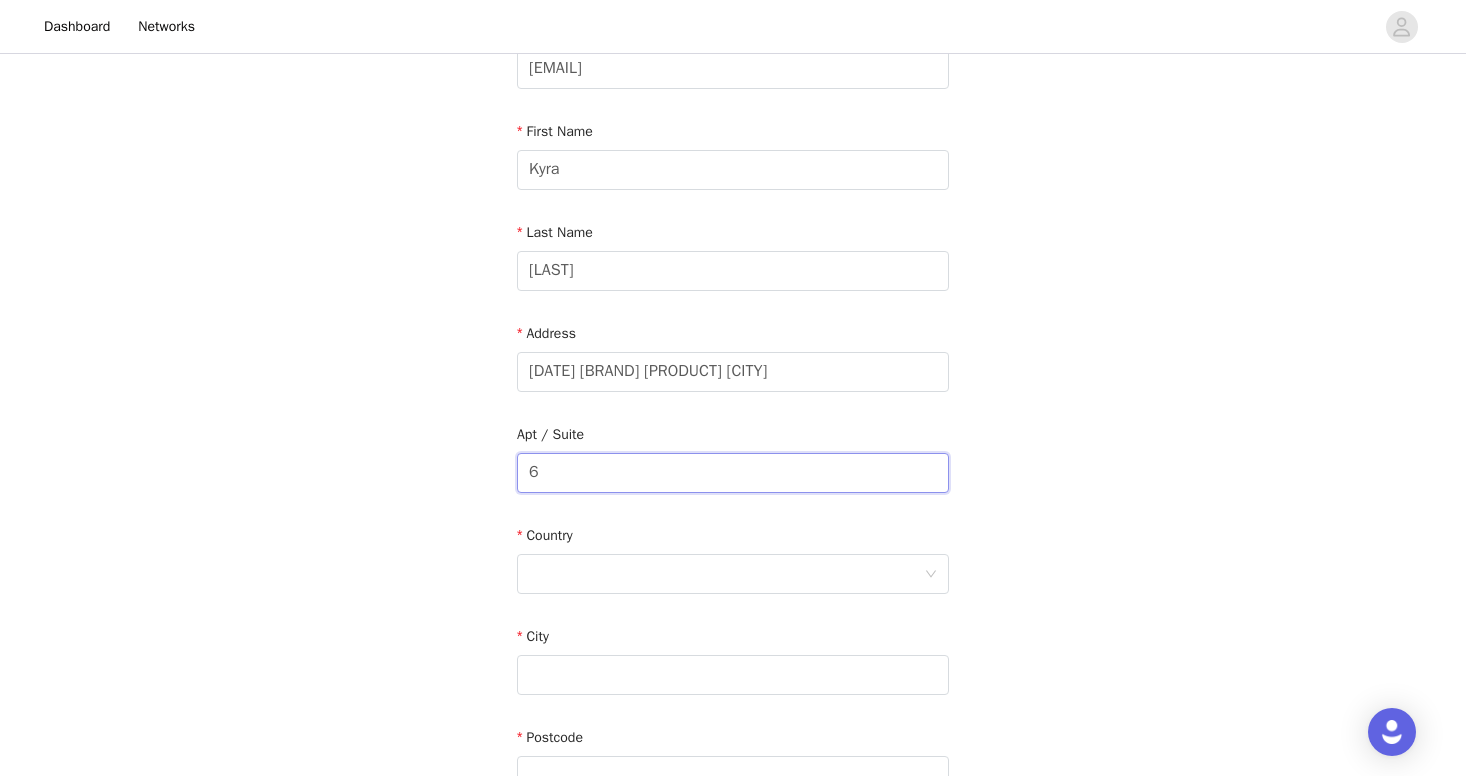 scroll, scrollTop: 216, scrollLeft: 0, axis: vertical 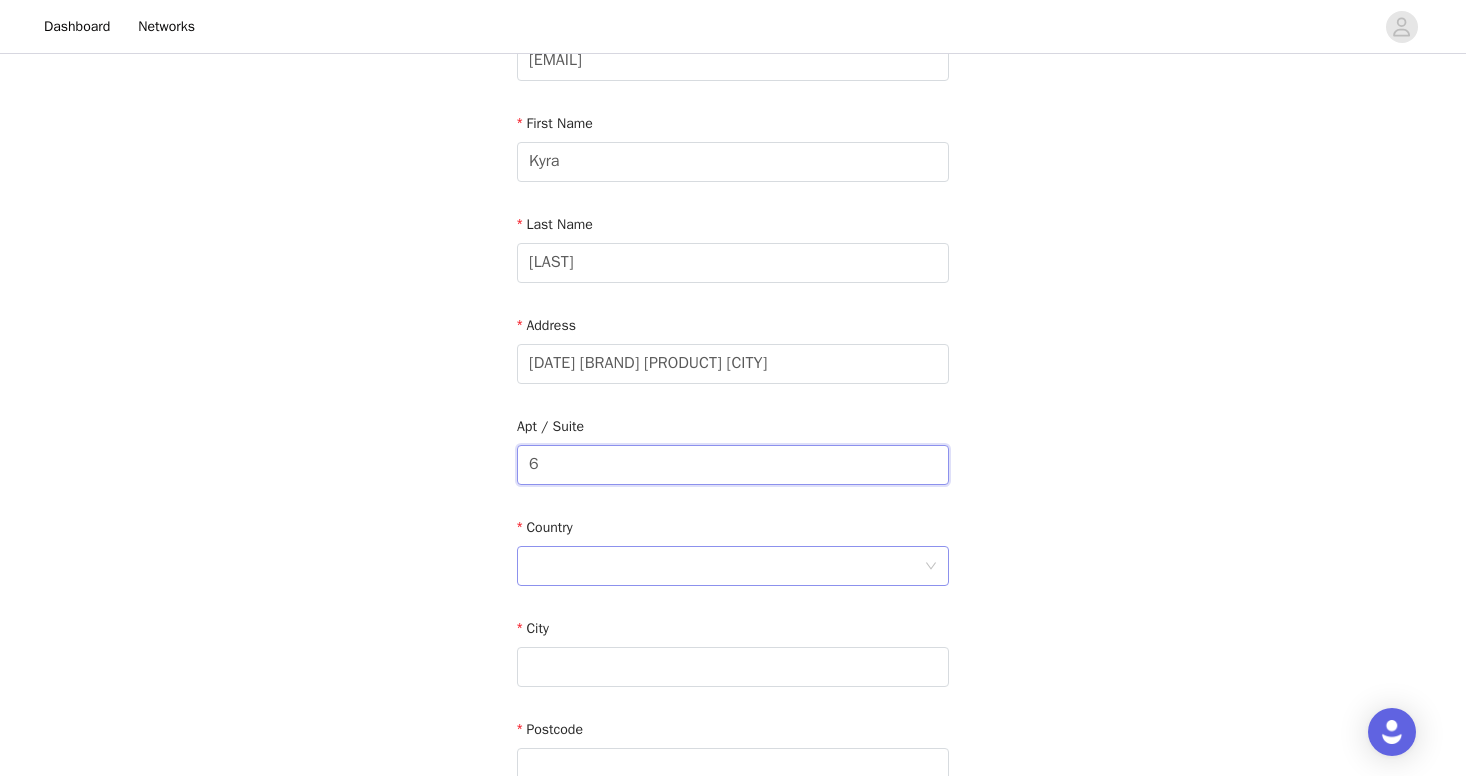 type on "6" 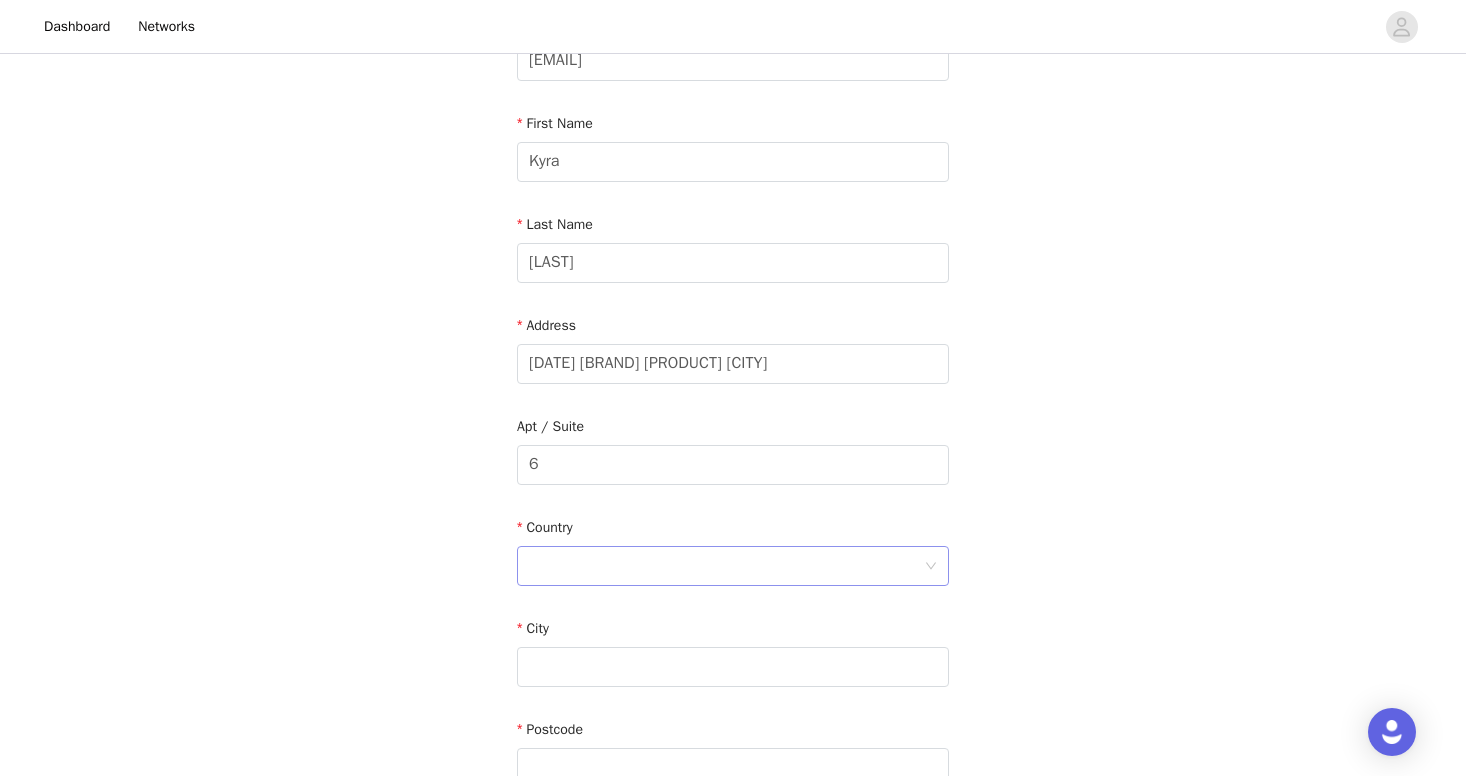 click at bounding box center (726, 566) 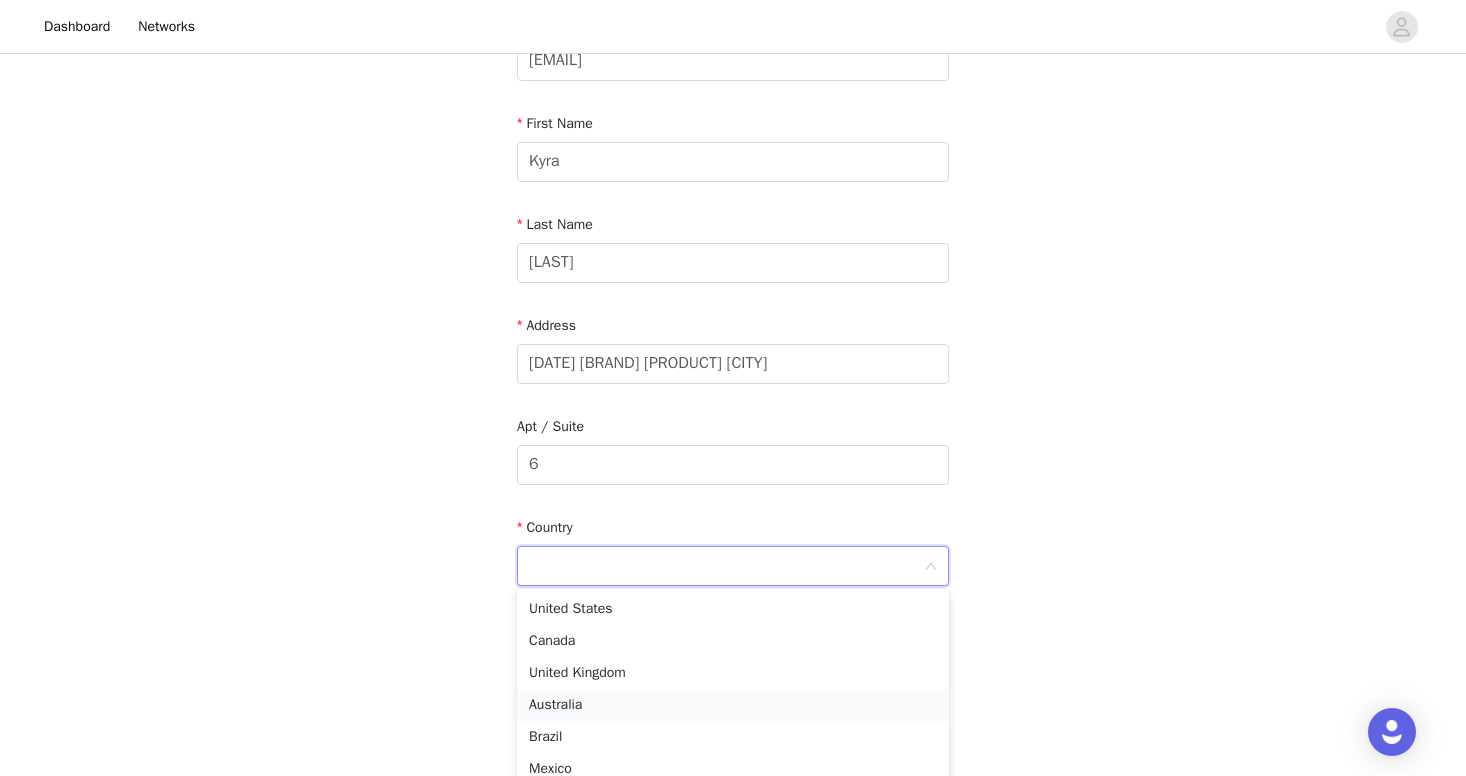 scroll, scrollTop: 13, scrollLeft: 0, axis: vertical 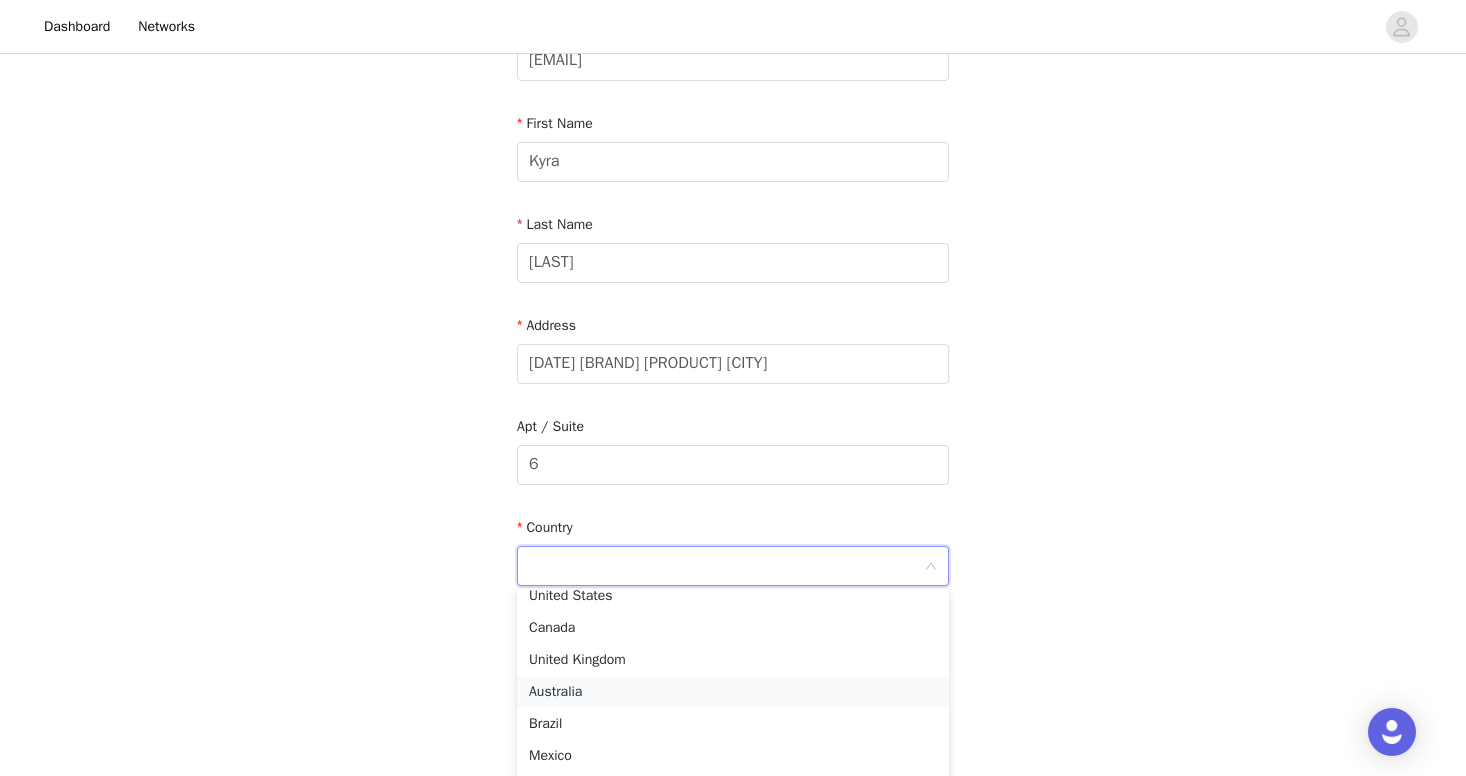 click on "Australia" at bounding box center (733, 692) 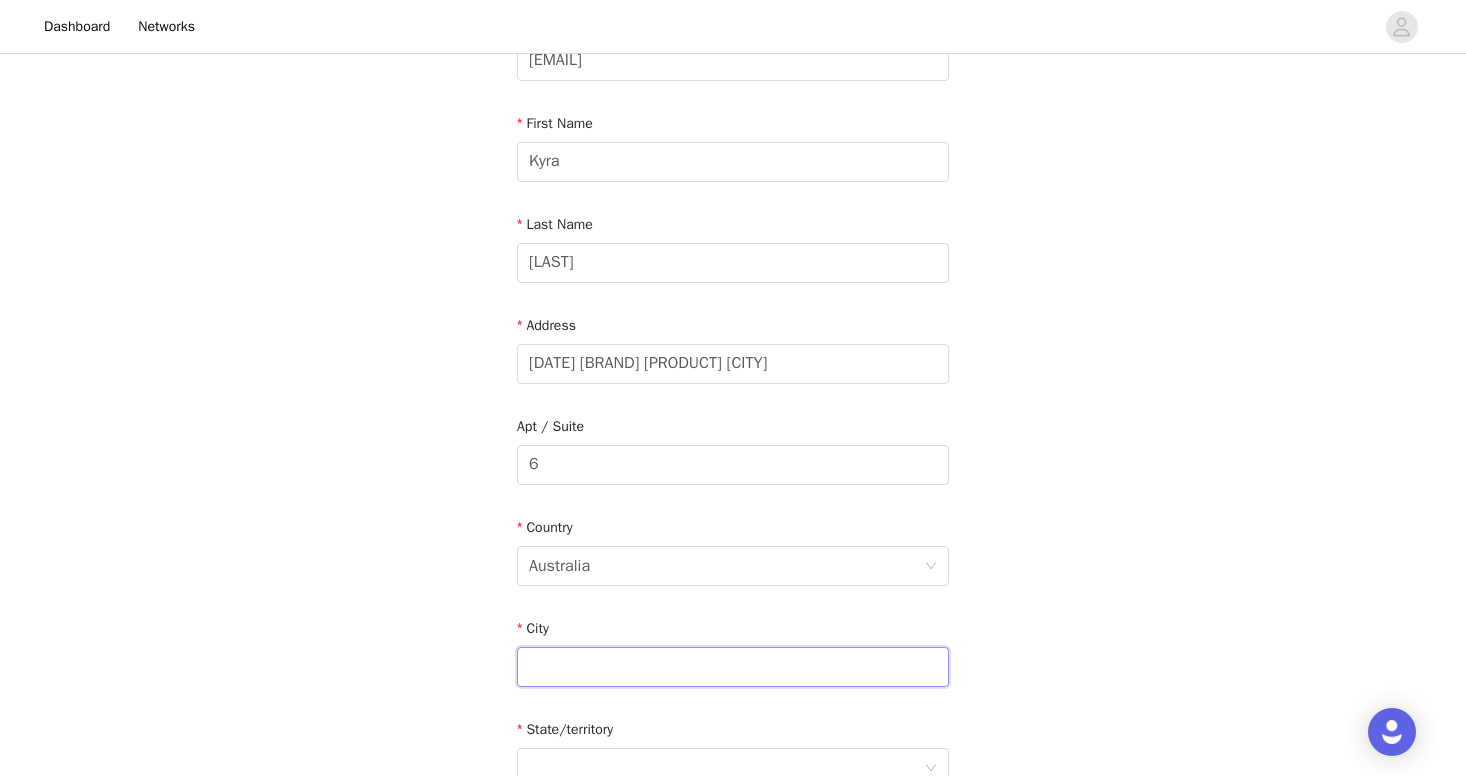 click at bounding box center [733, 667] 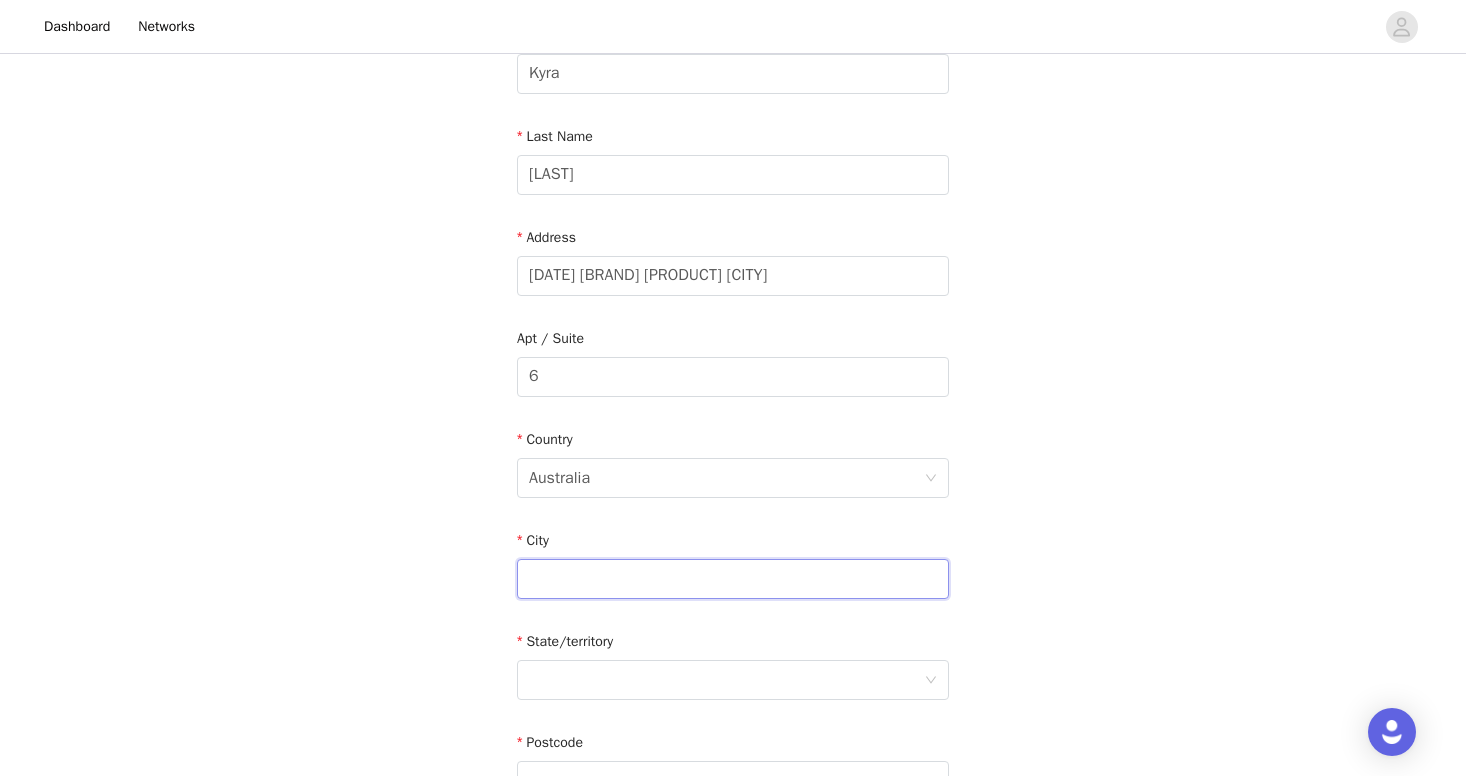 scroll, scrollTop: 308, scrollLeft: 0, axis: vertical 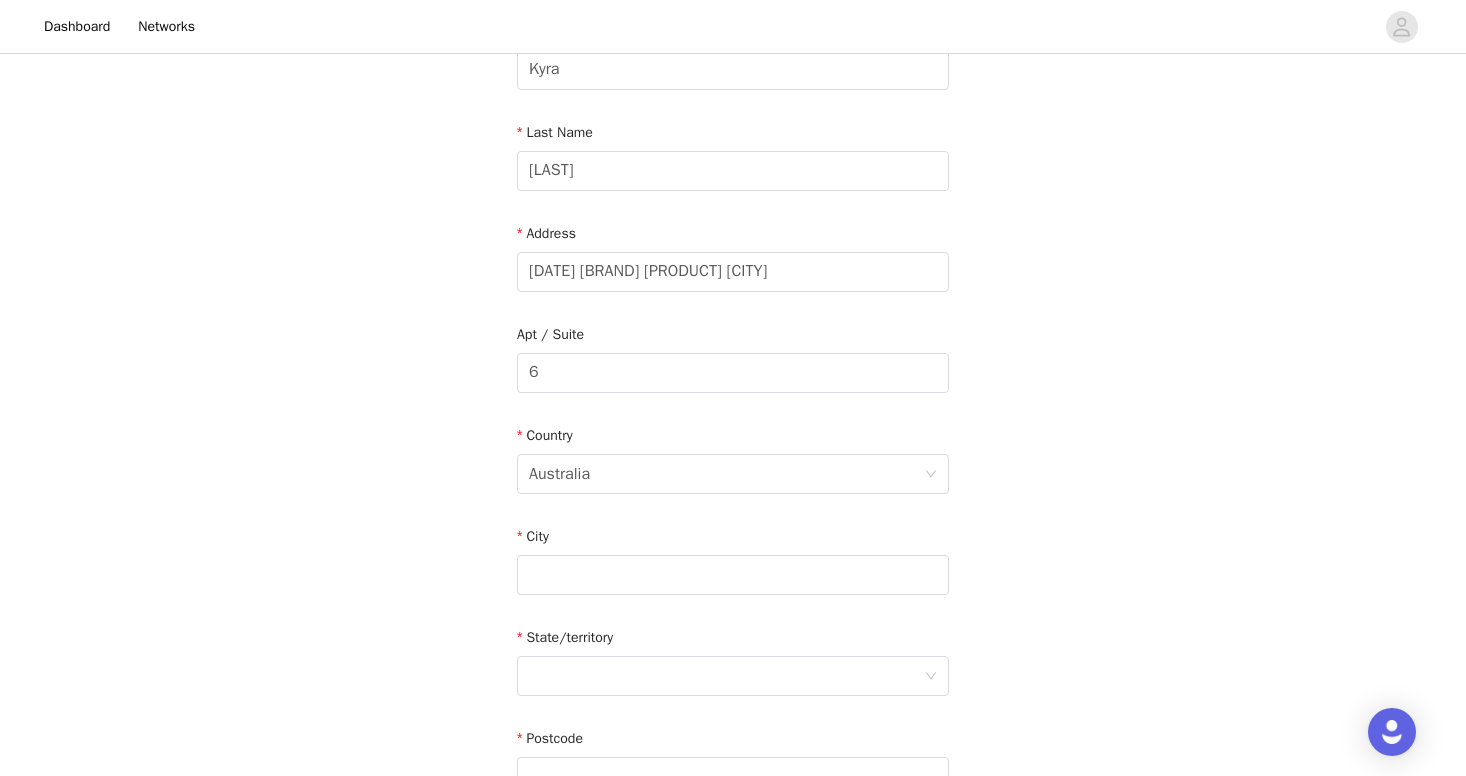 click on "City" at bounding box center [733, 564] 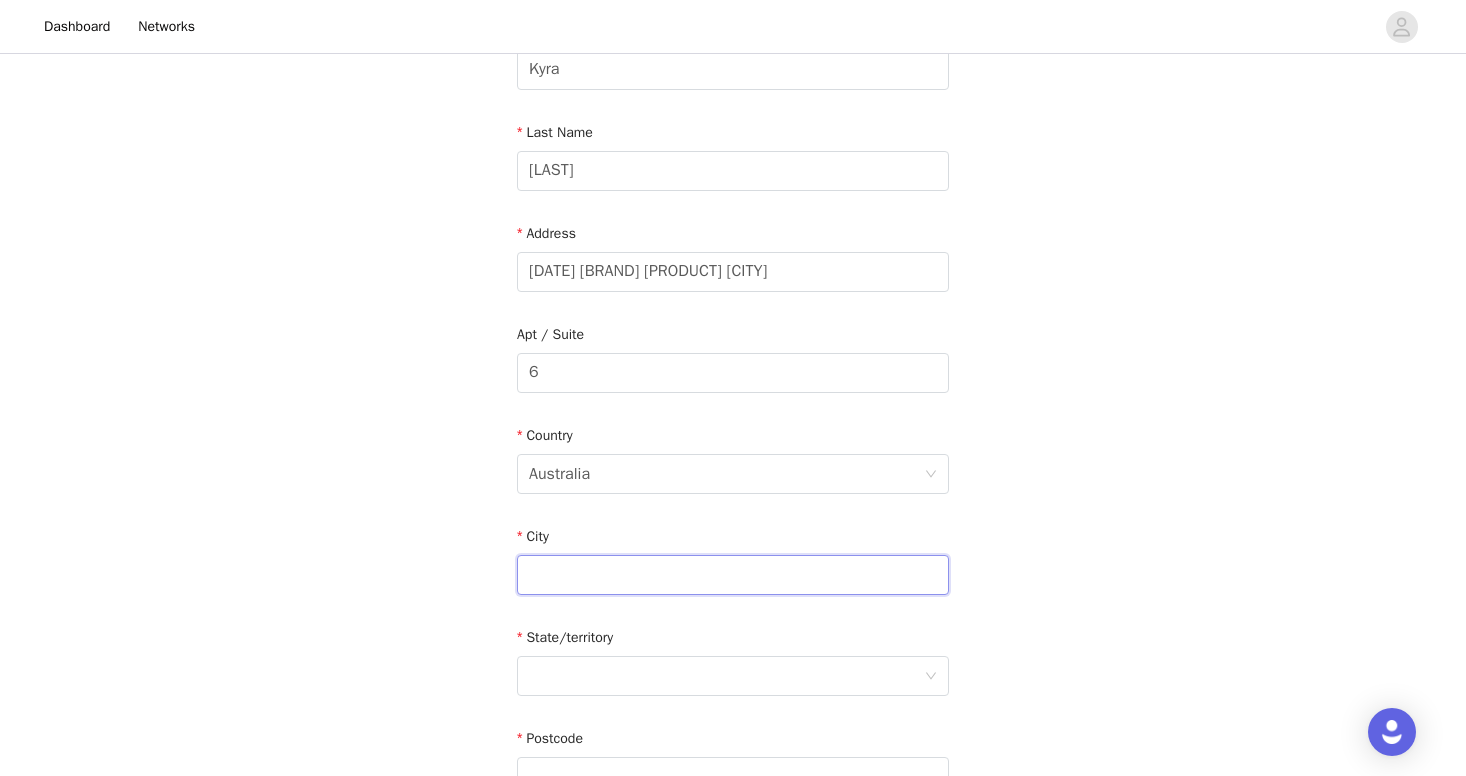 click at bounding box center (733, 575) 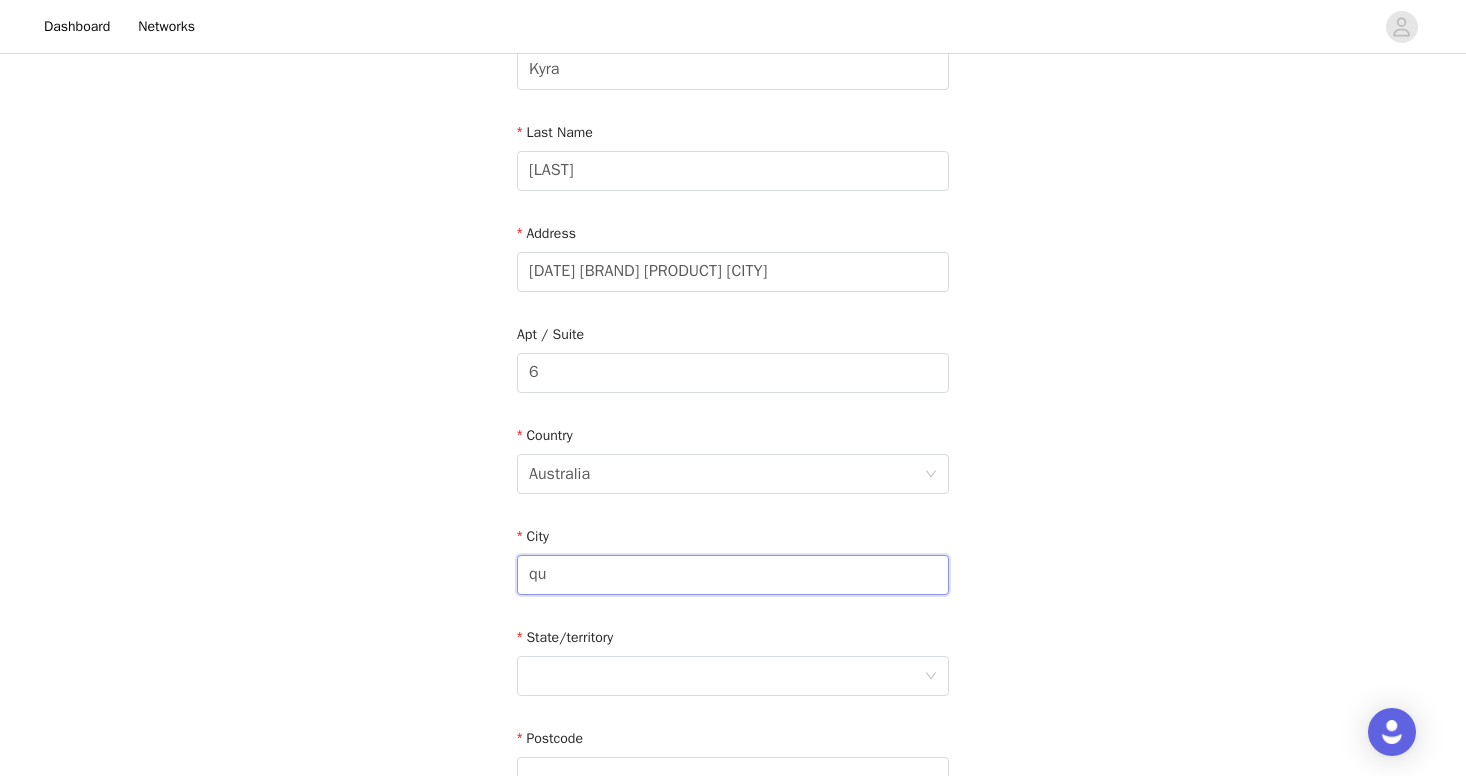 type on "q" 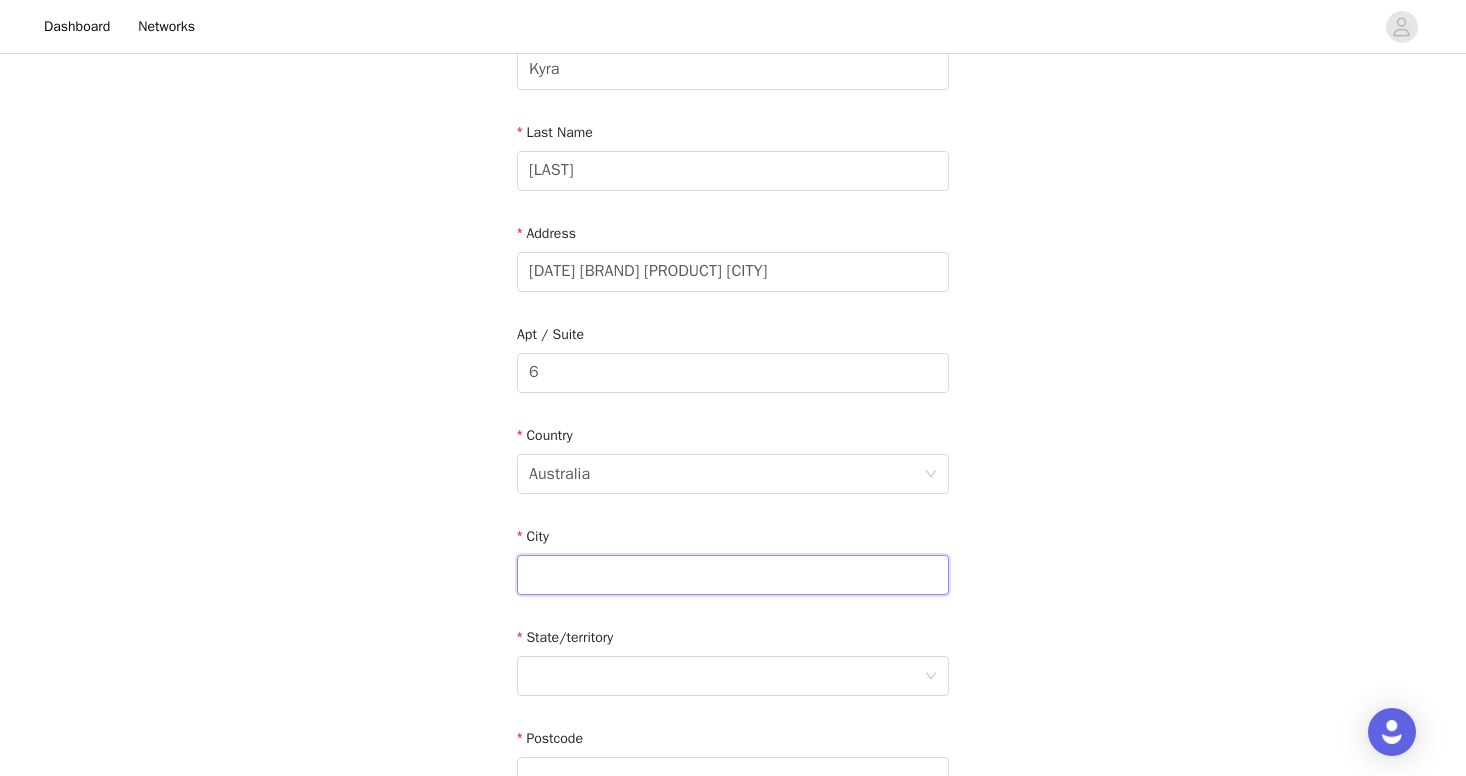 type on "p" 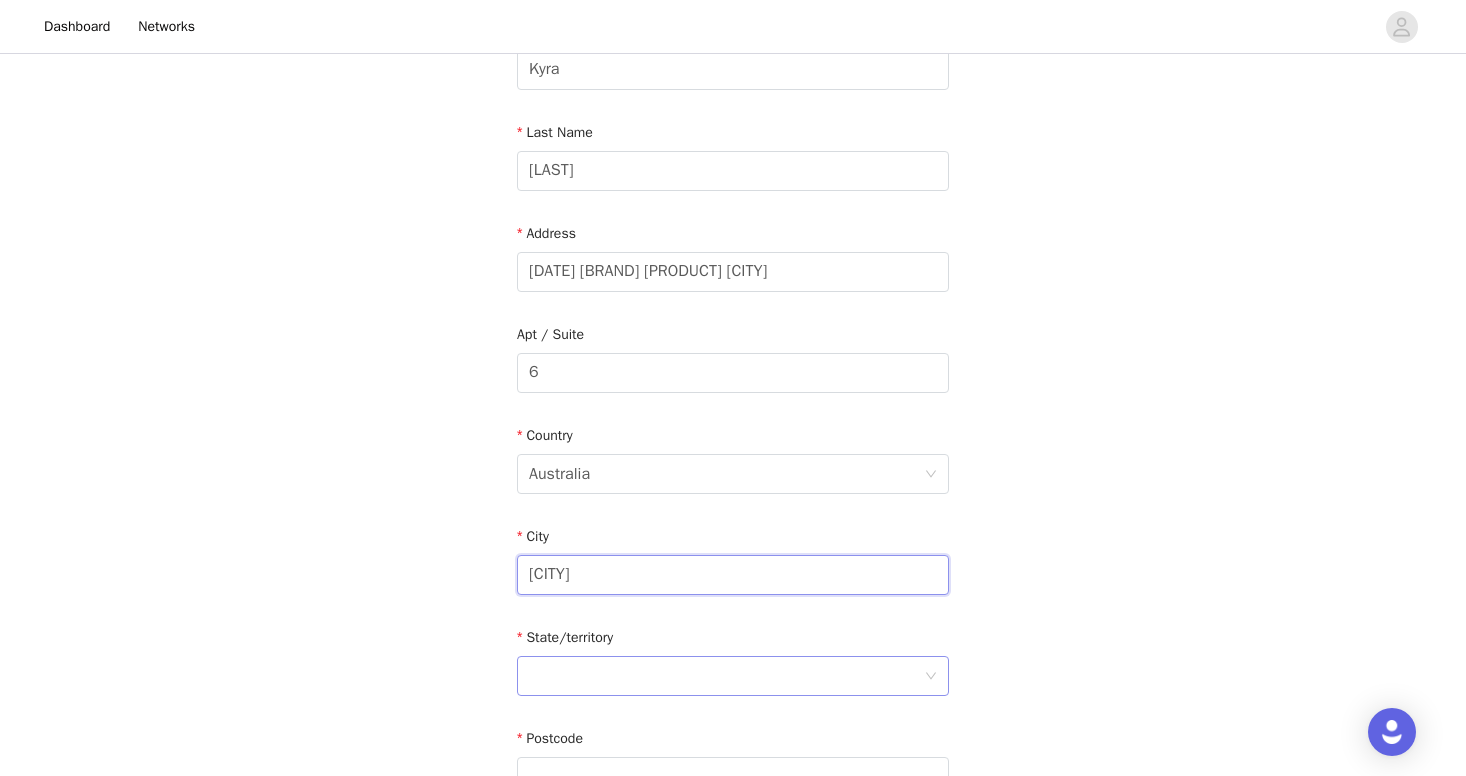 type on "[CITY]" 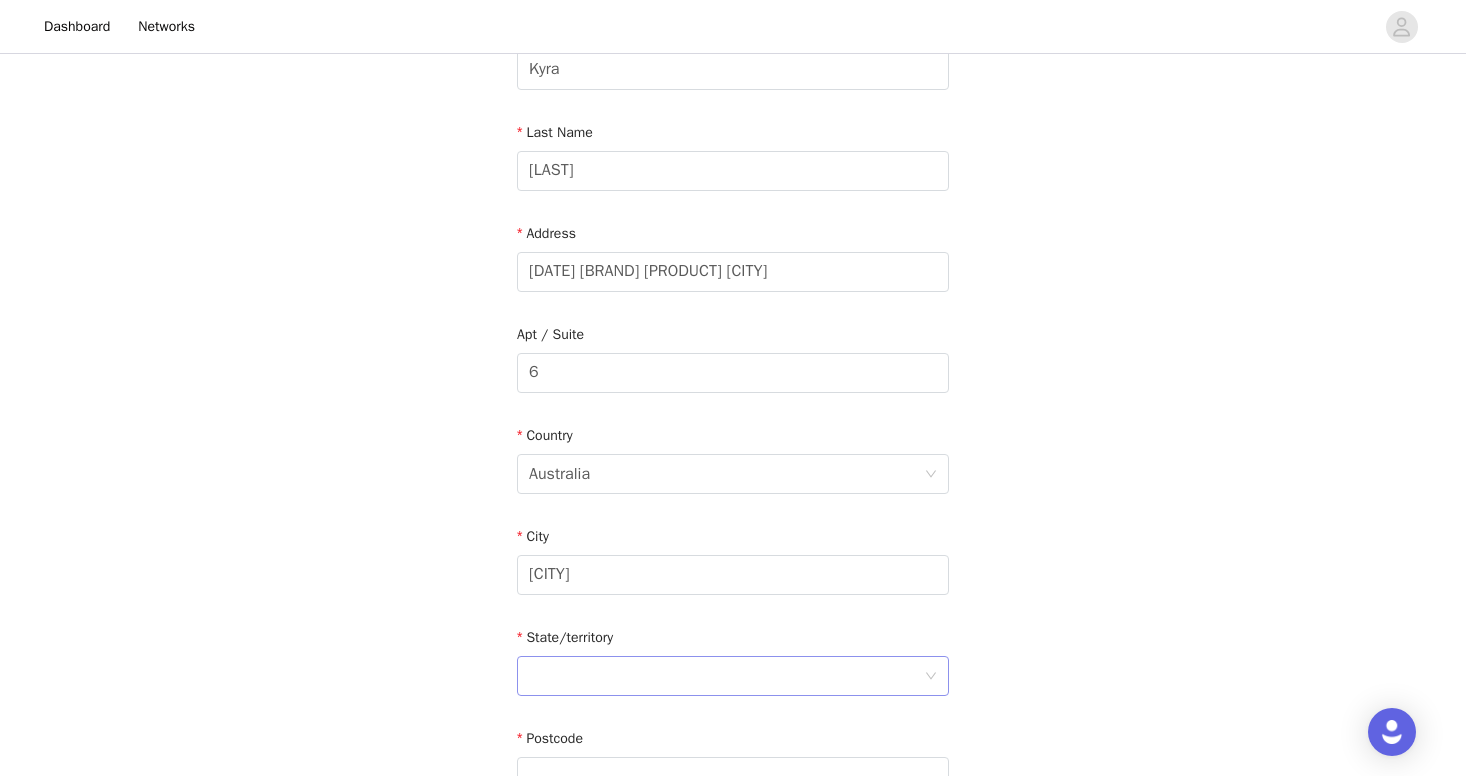 click at bounding box center (726, 676) 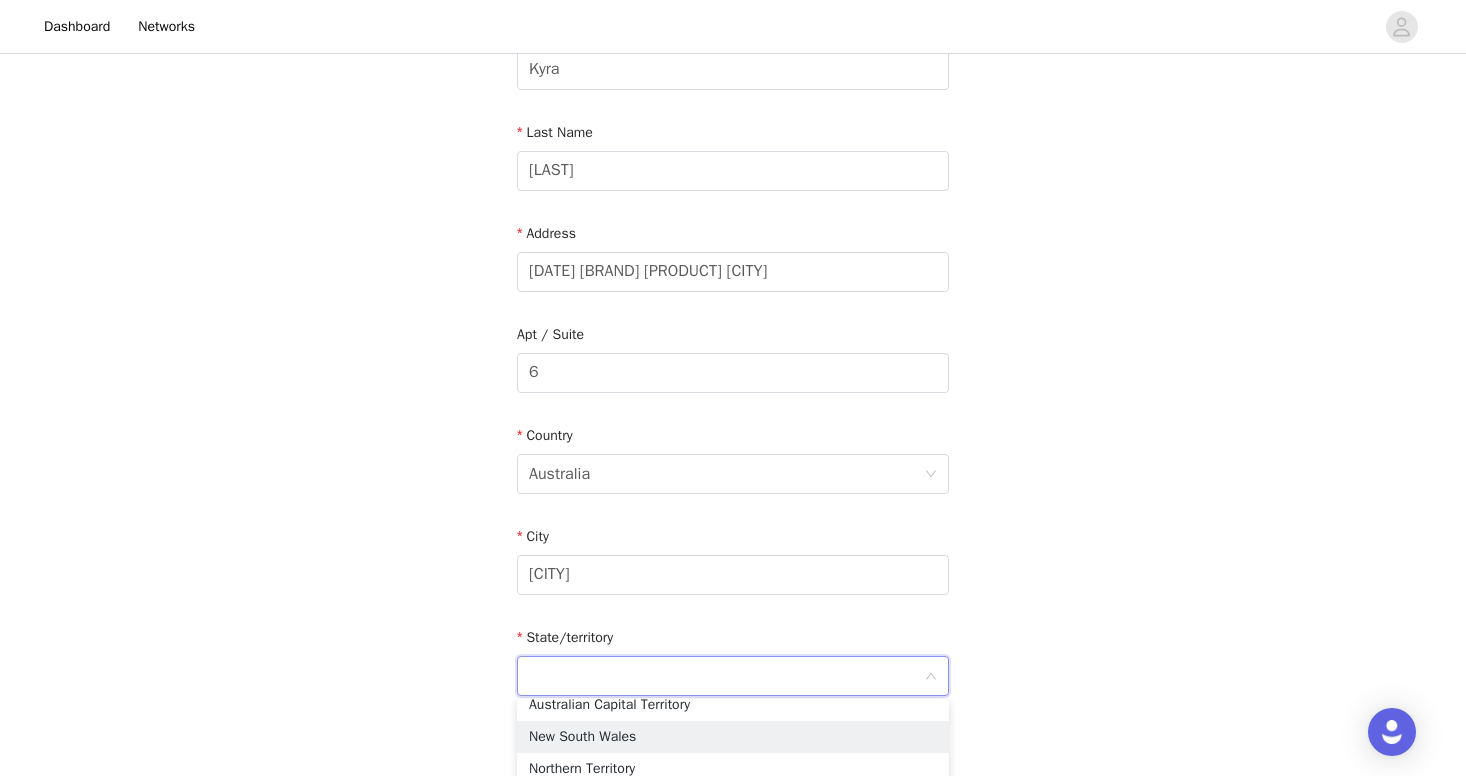 scroll, scrollTop: 4, scrollLeft: 0, axis: vertical 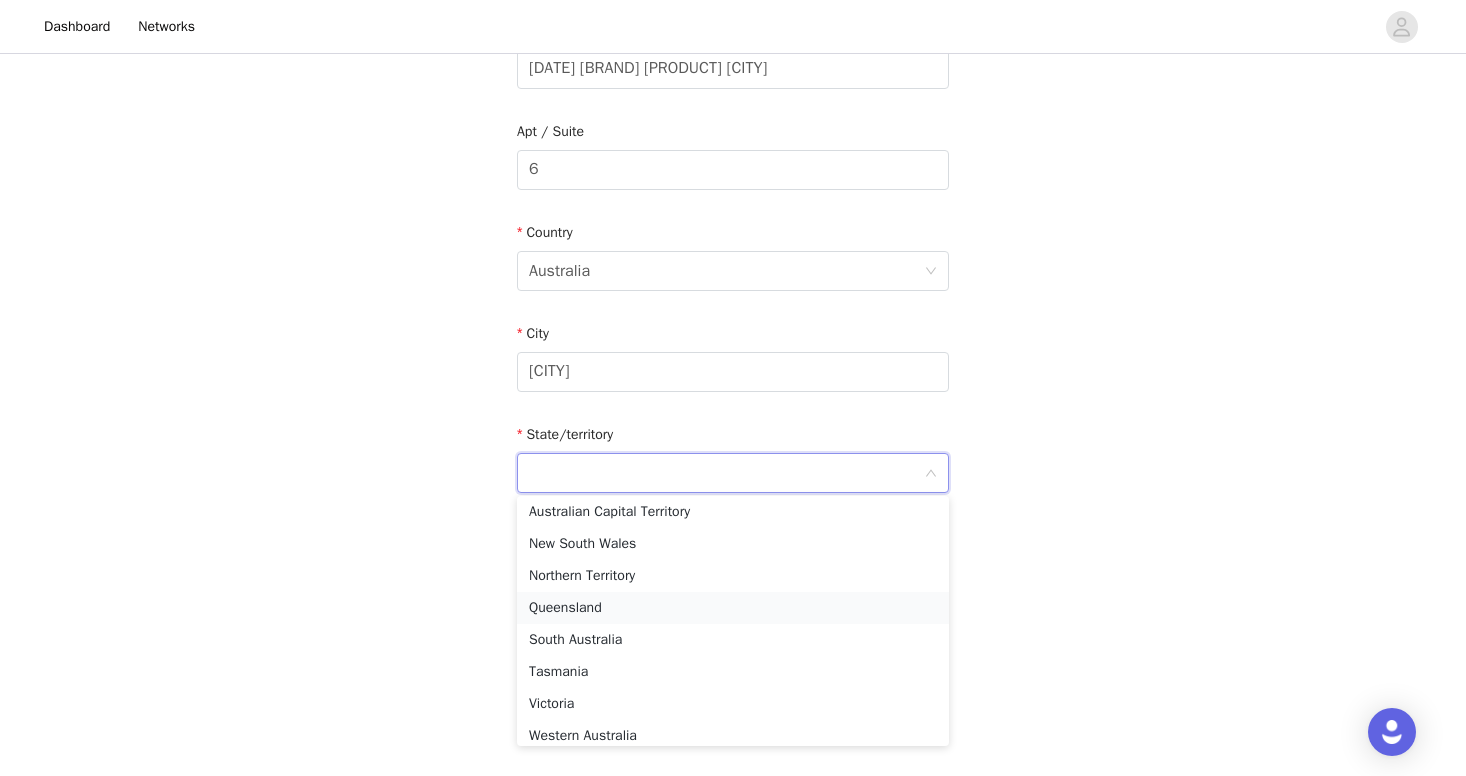 click on "Queensland" at bounding box center (733, 608) 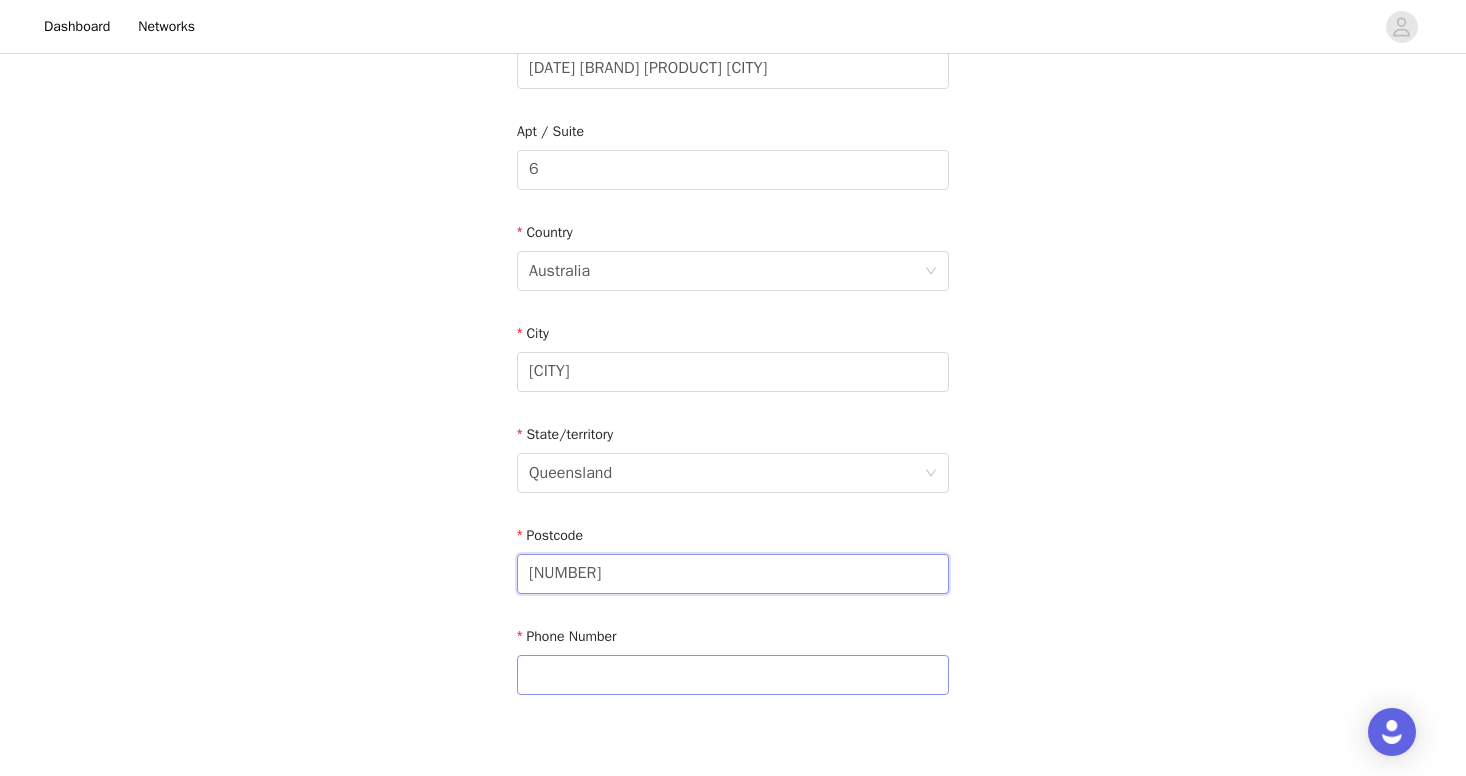 type on "[NUMBER]" 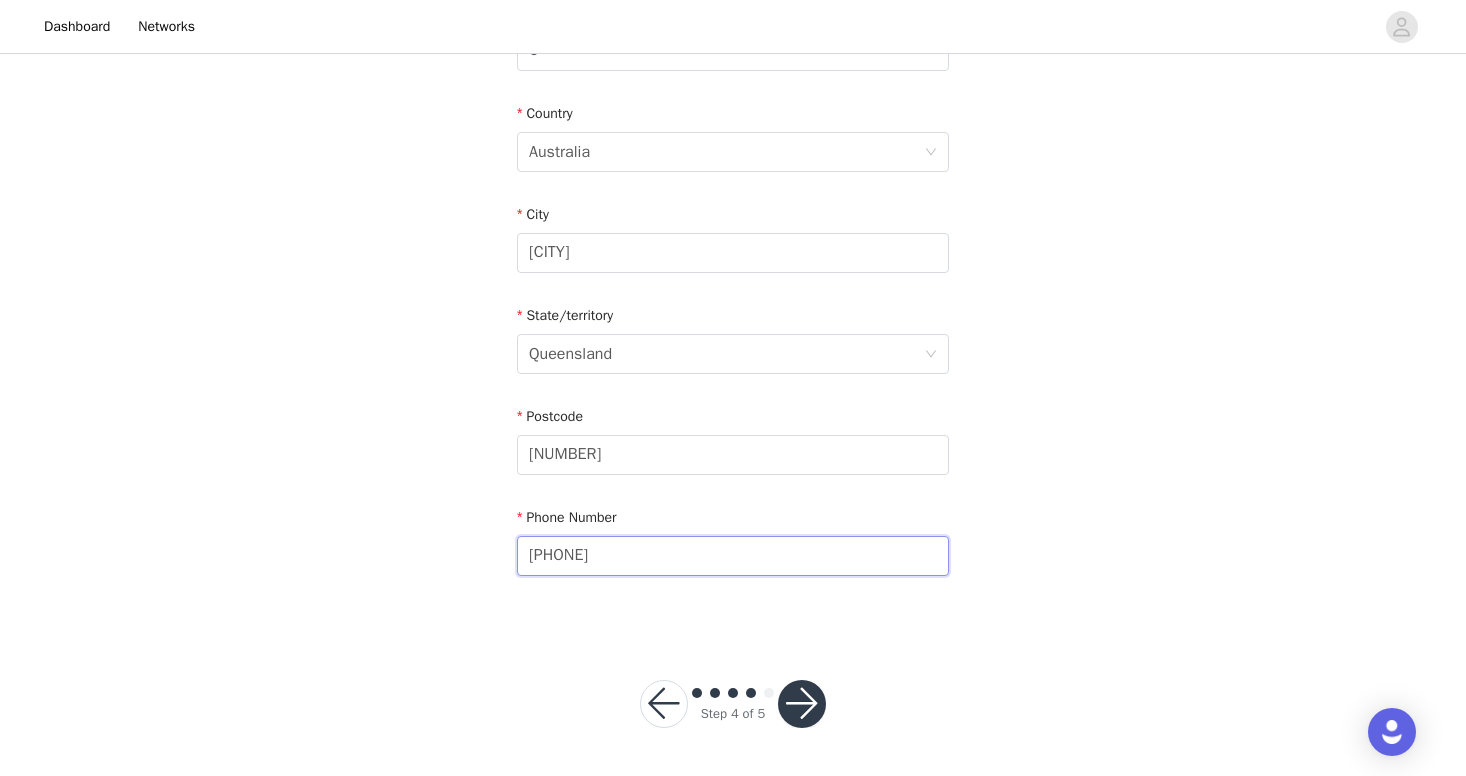 scroll, scrollTop: 629, scrollLeft: 0, axis: vertical 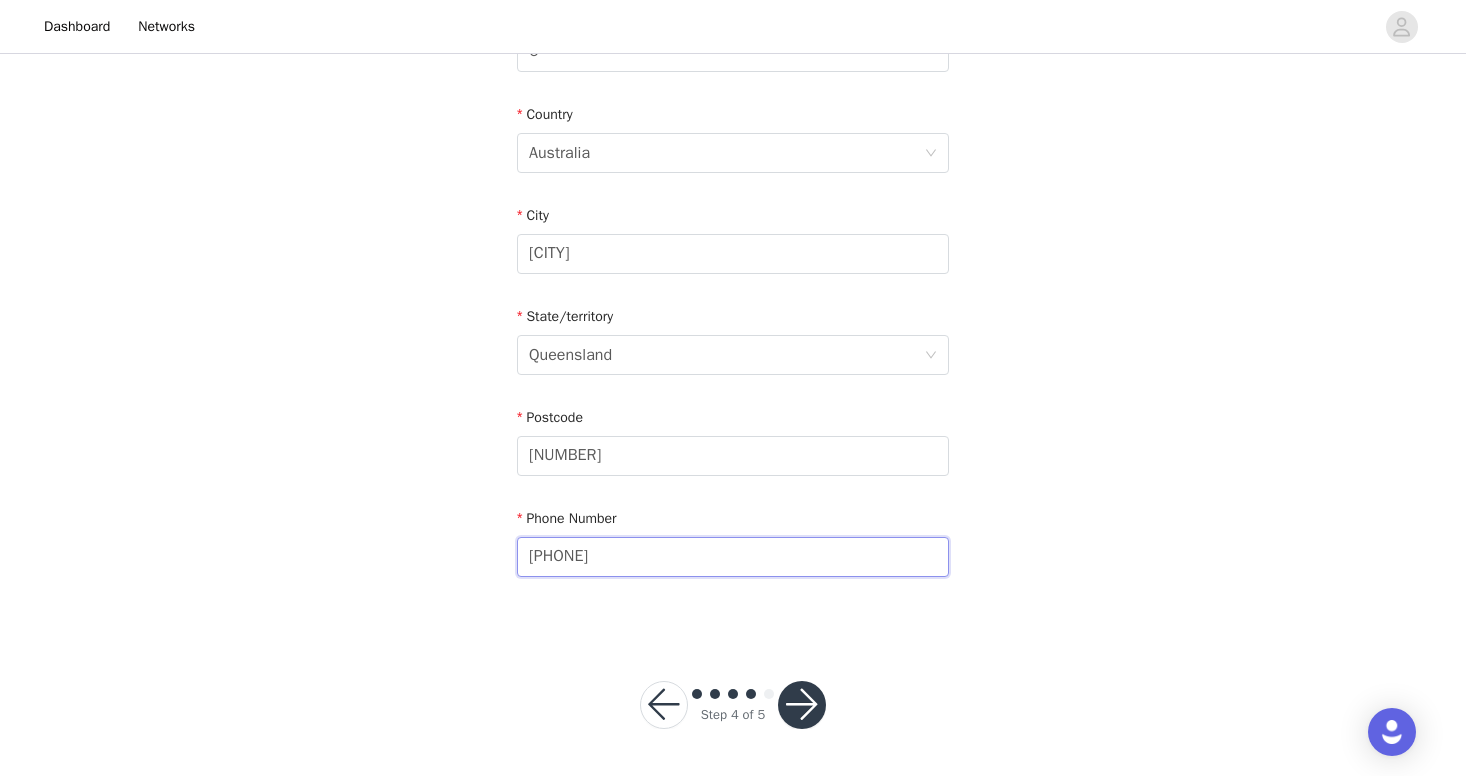 type on "[PHONE]" 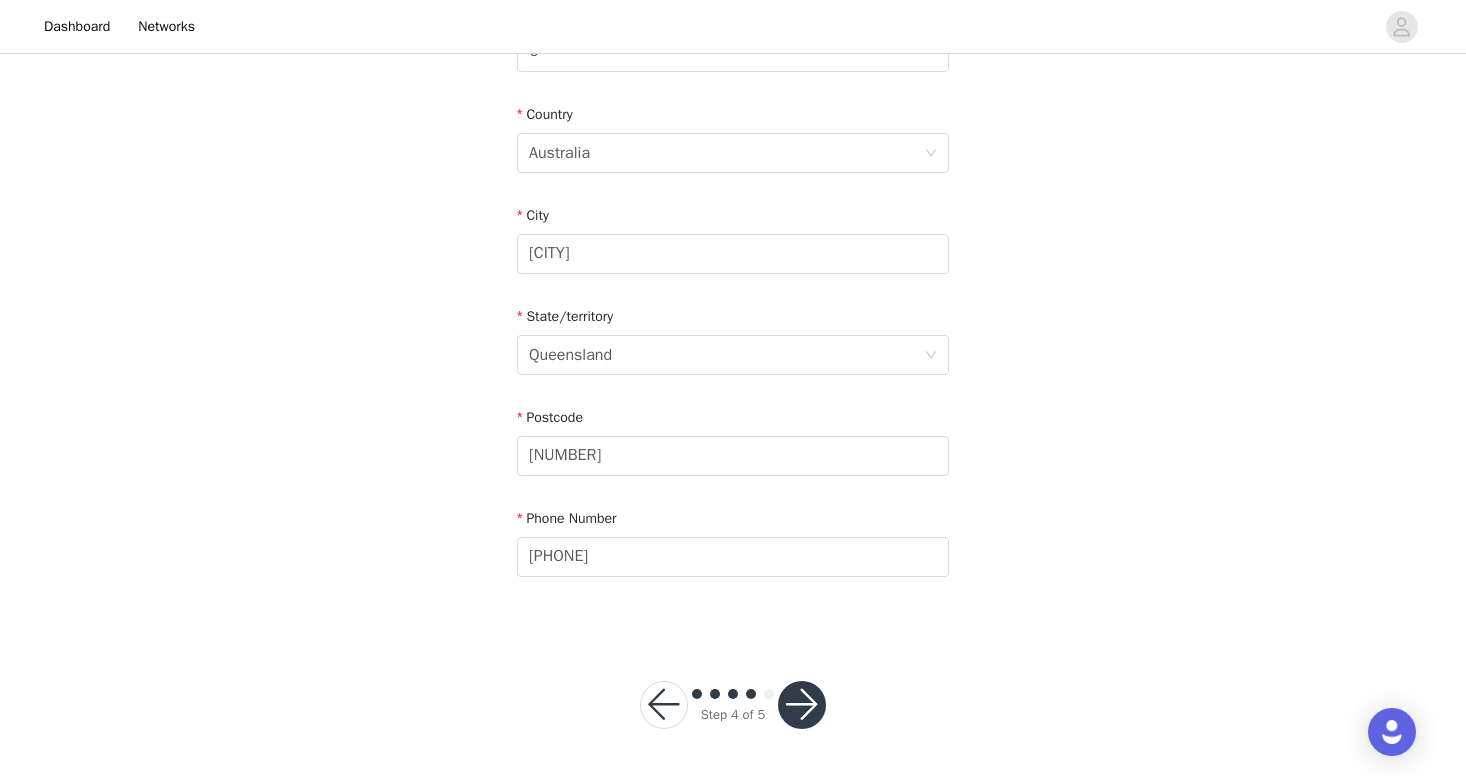 click at bounding box center (802, 705) 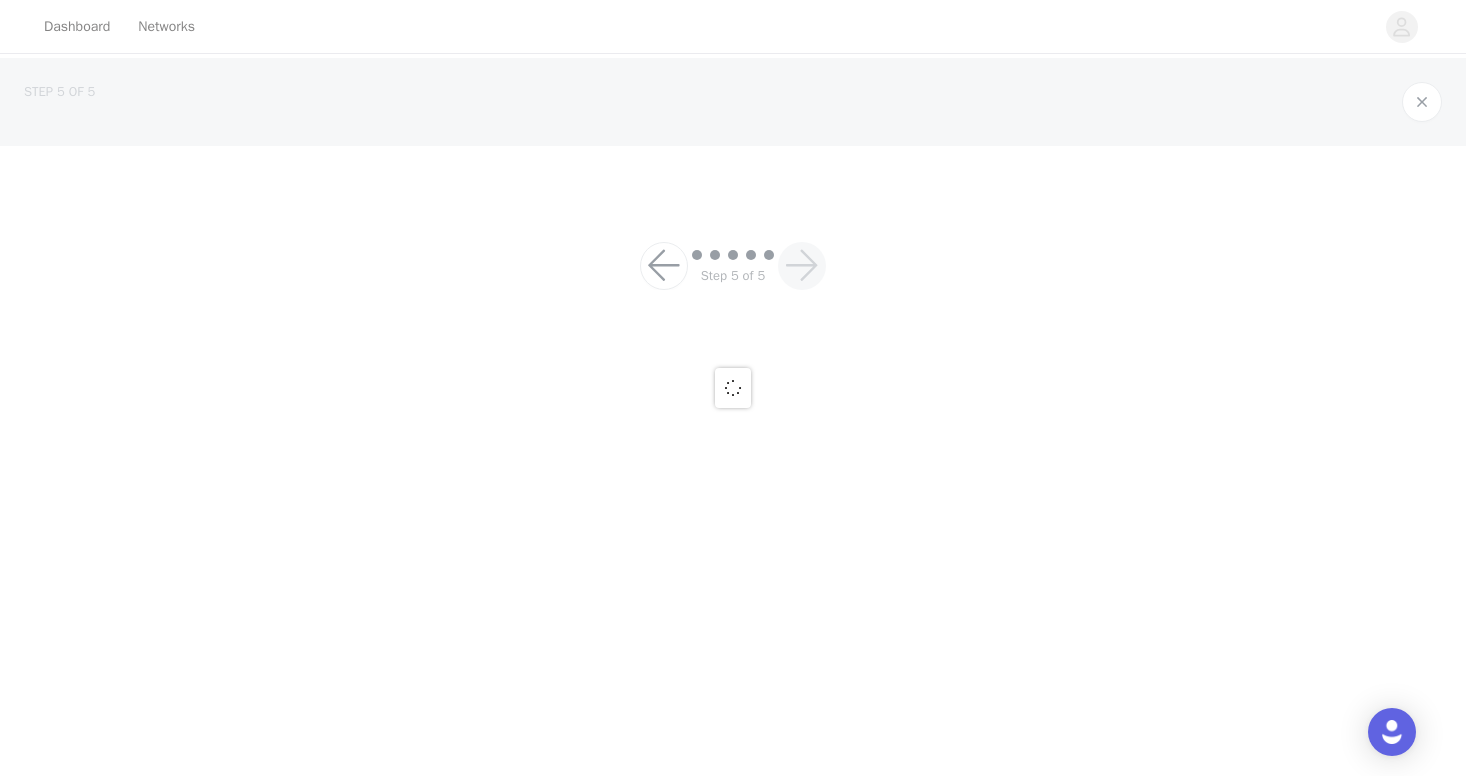 scroll, scrollTop: 0, scrollLeft: 0, axis: both 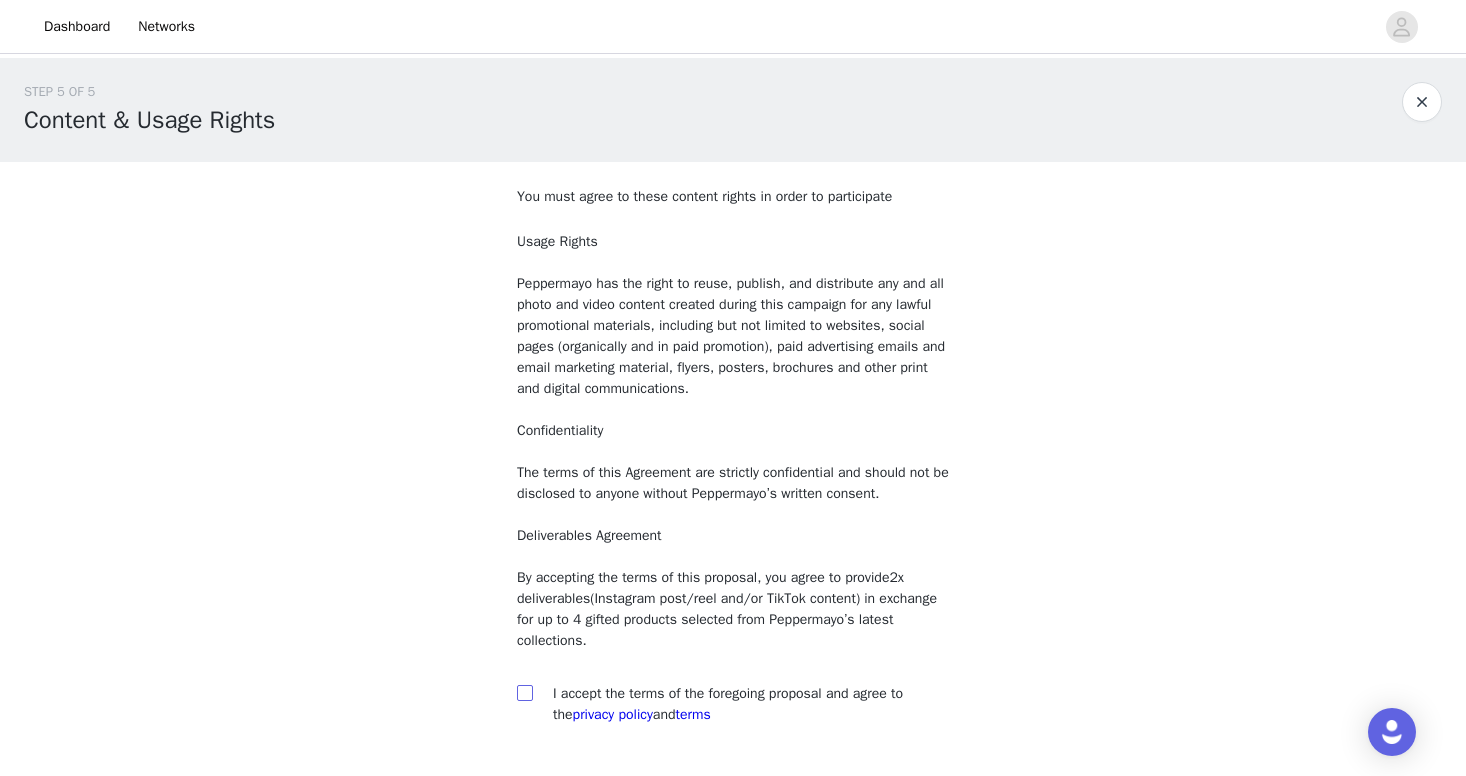 click at bounding box center (524, 692) 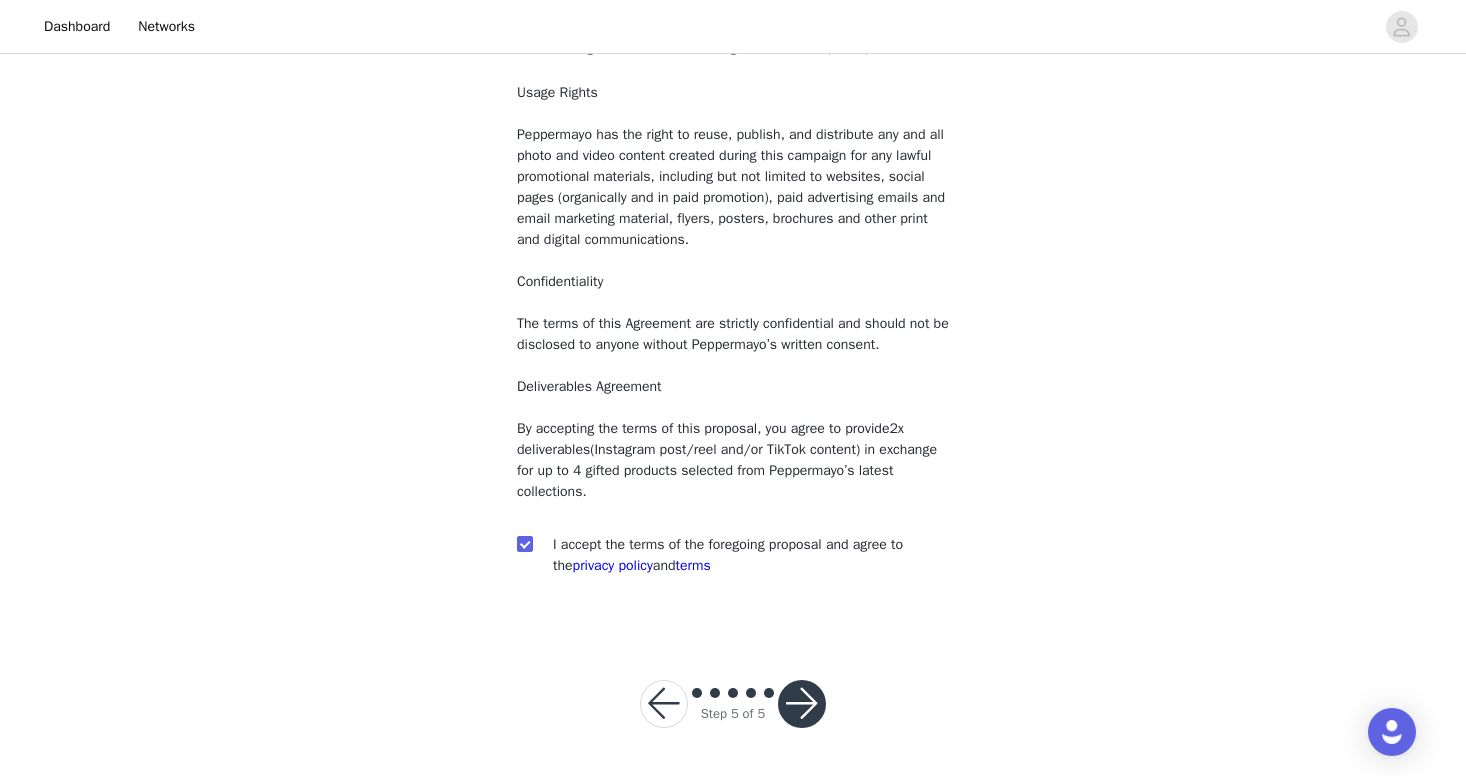 scroll, scrollTop: 148, scrollLeft: 0, axis: vertical 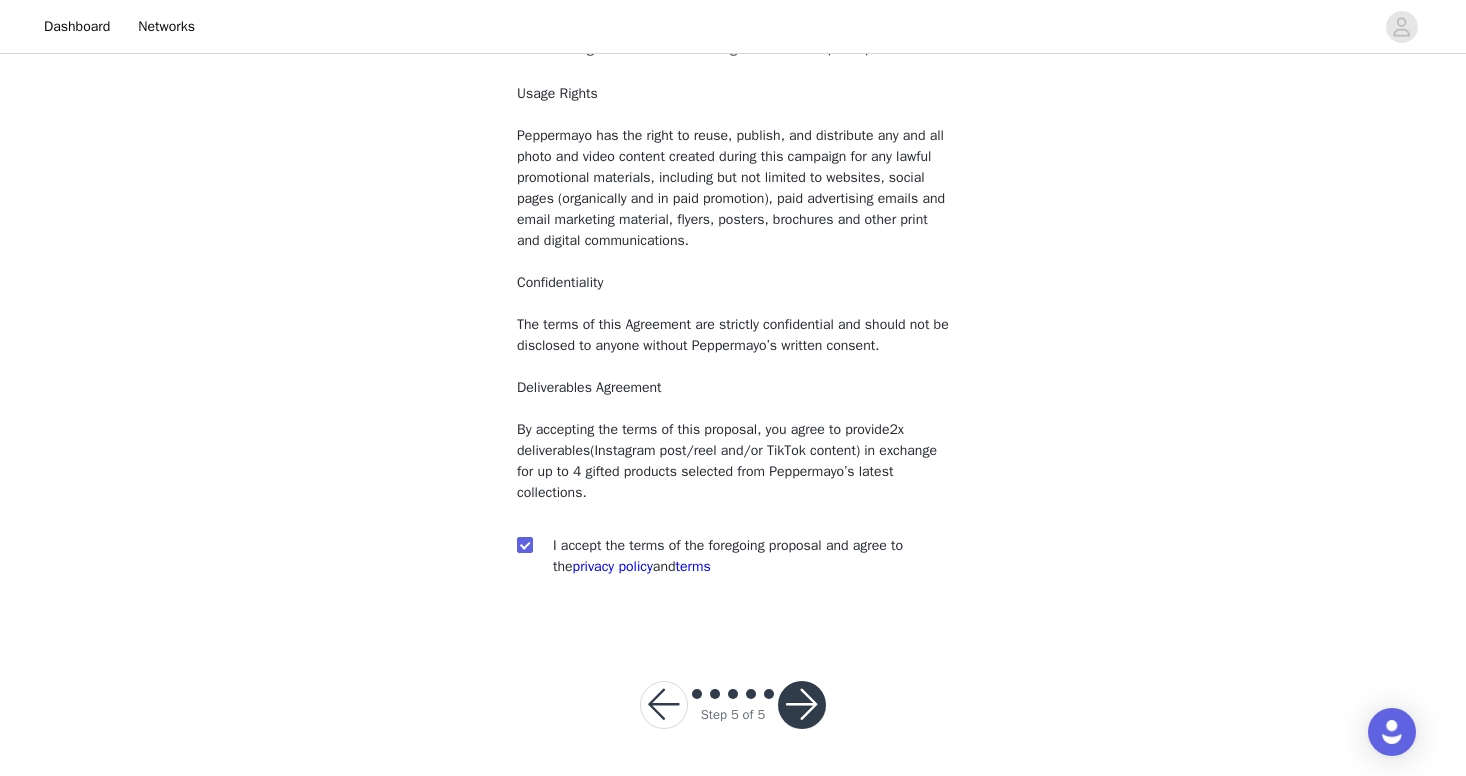 click at bounding box center (802, 705) 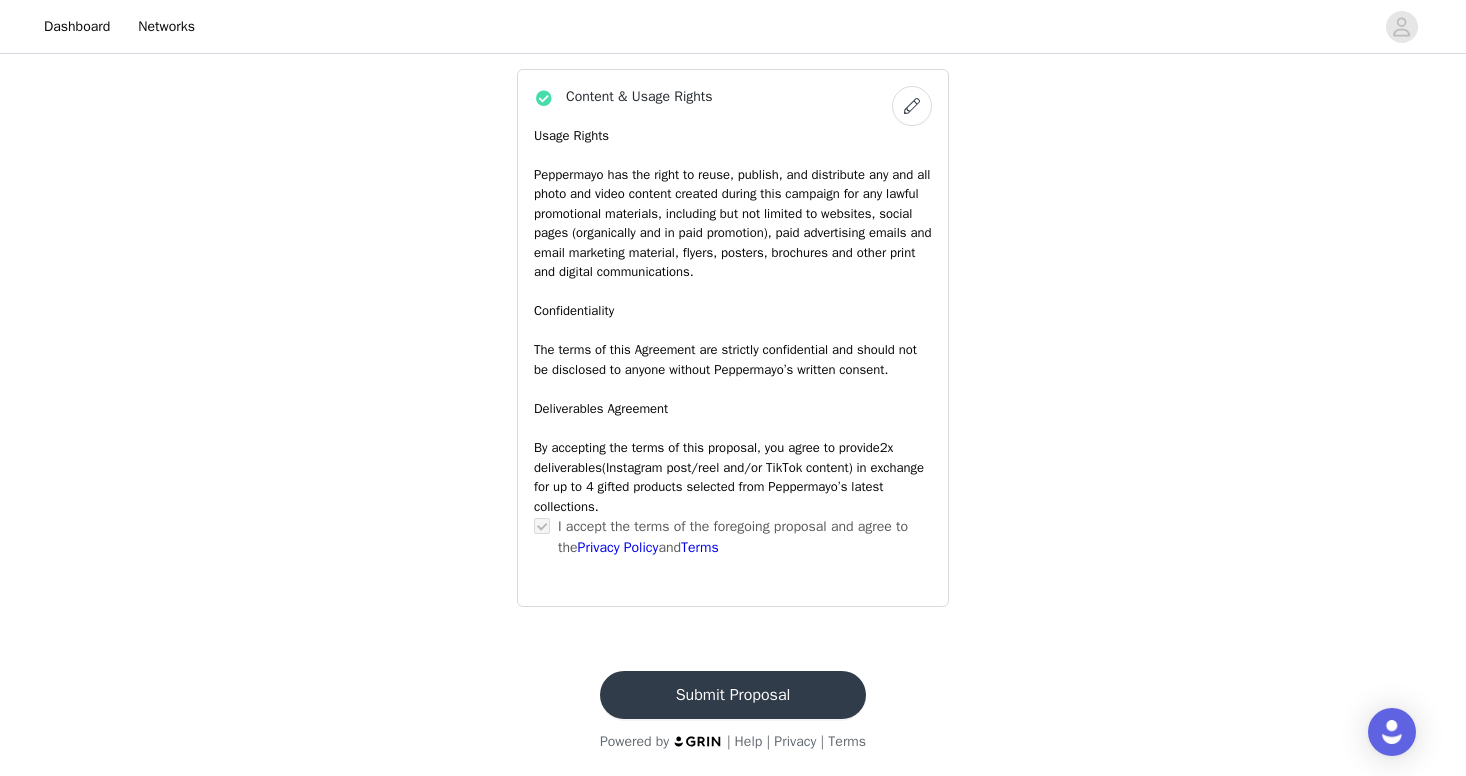 scroll, scrollTop: 1382, scrollLeft: 0, axis: vertical 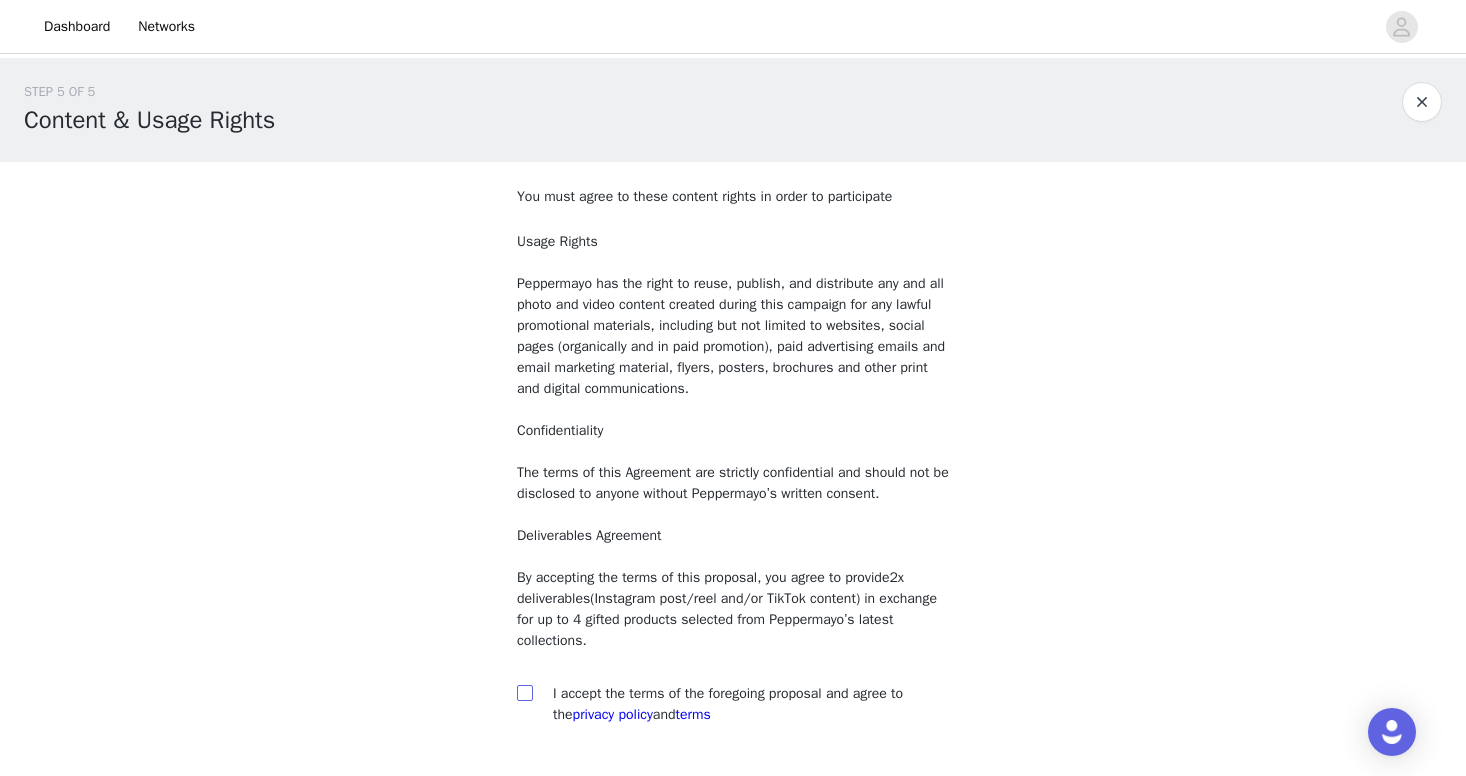 click at bounding box center [524, 692] 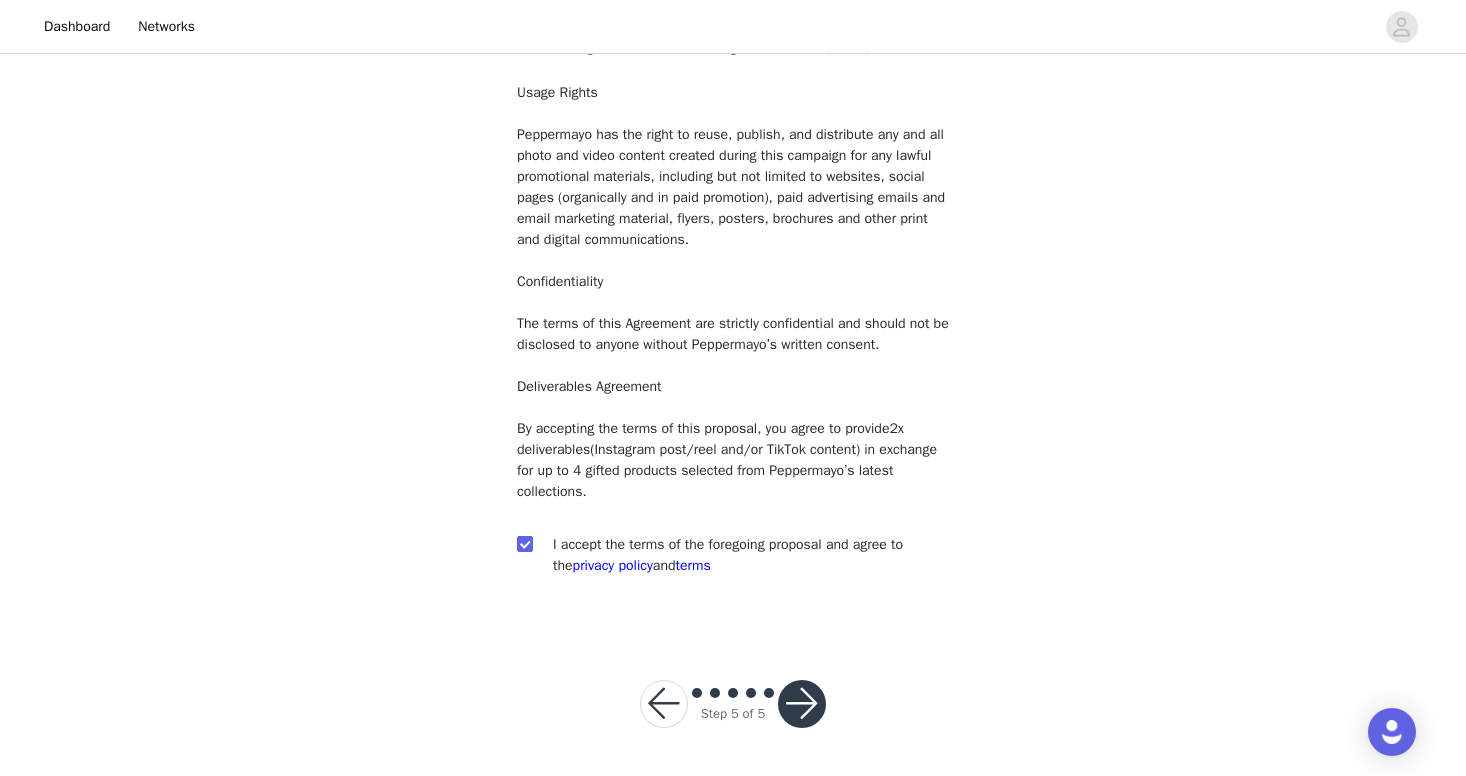 scroll, scrollTop: 148, scrollLeft: 0, axis: vertical 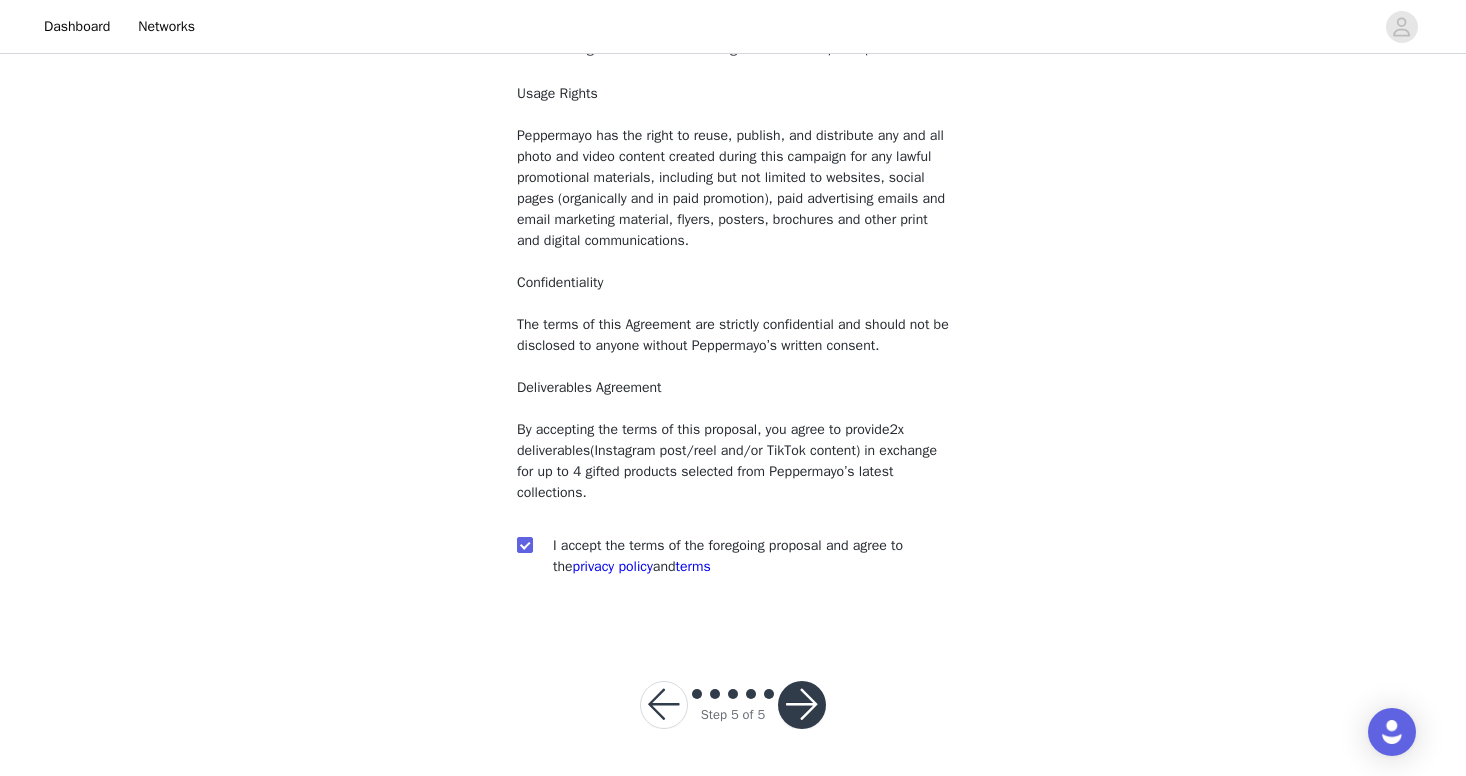 click at bounding box center (802, 705) 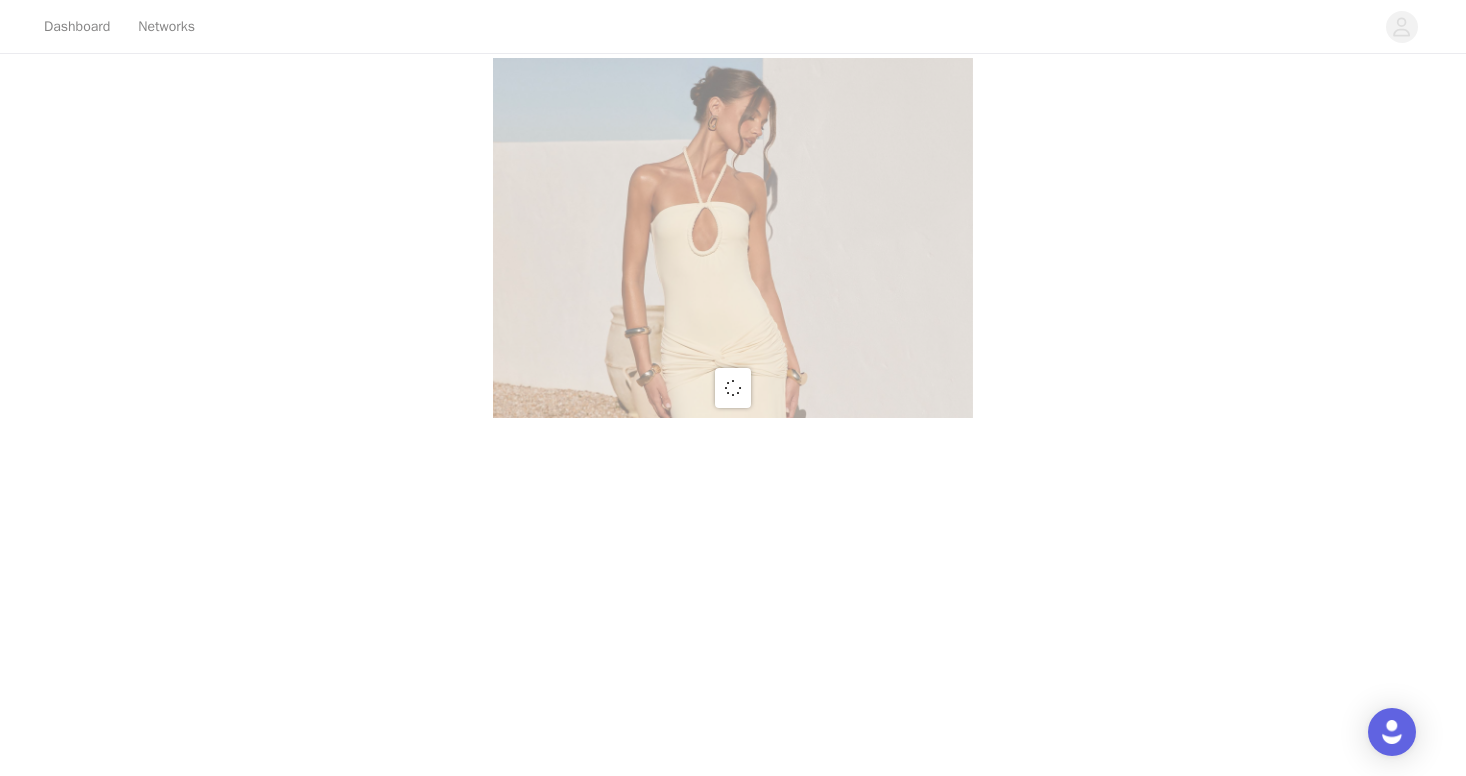 scroll, scrollTop: 0, scrollLeft: 0, axis: both 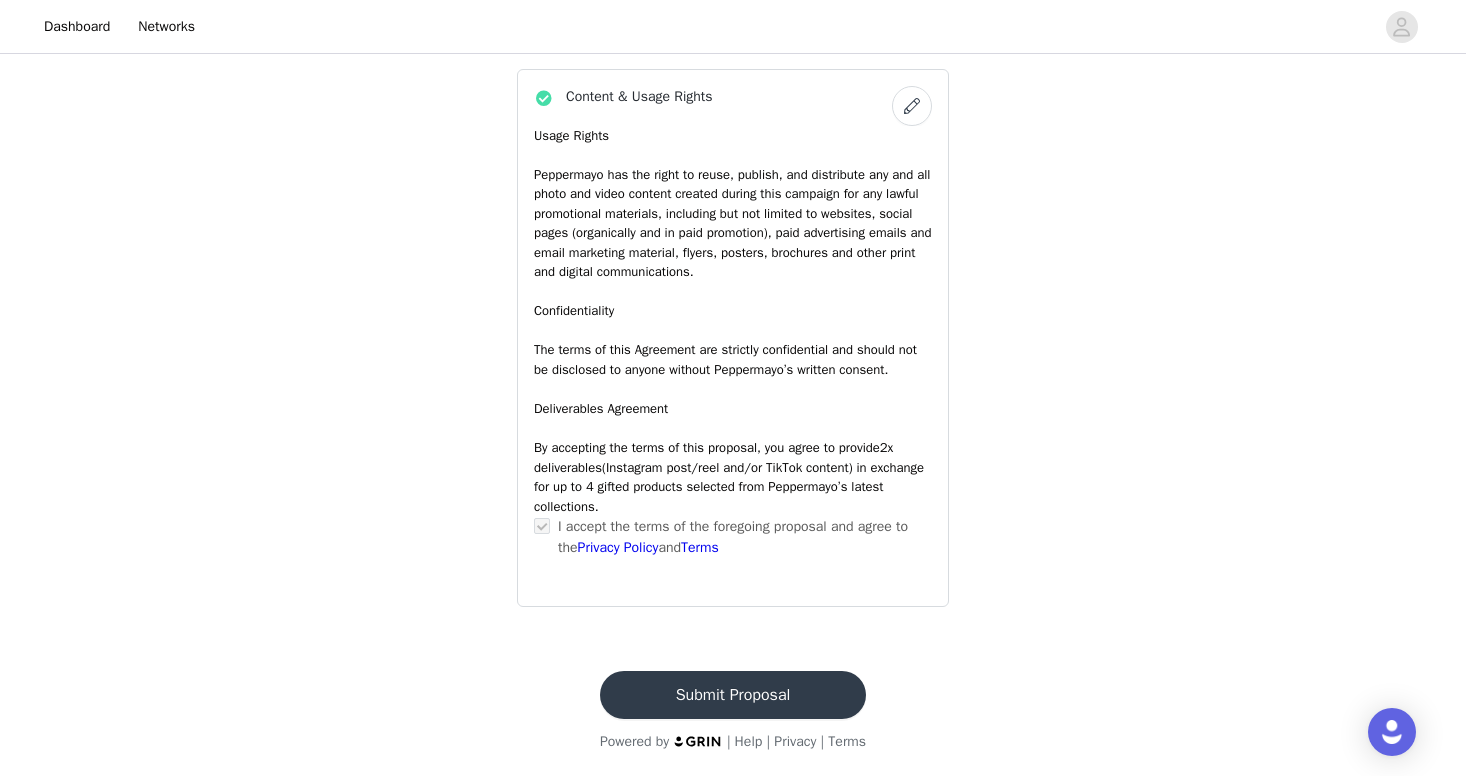 click on "Submit Proposal" at bounding box center [733, 695] 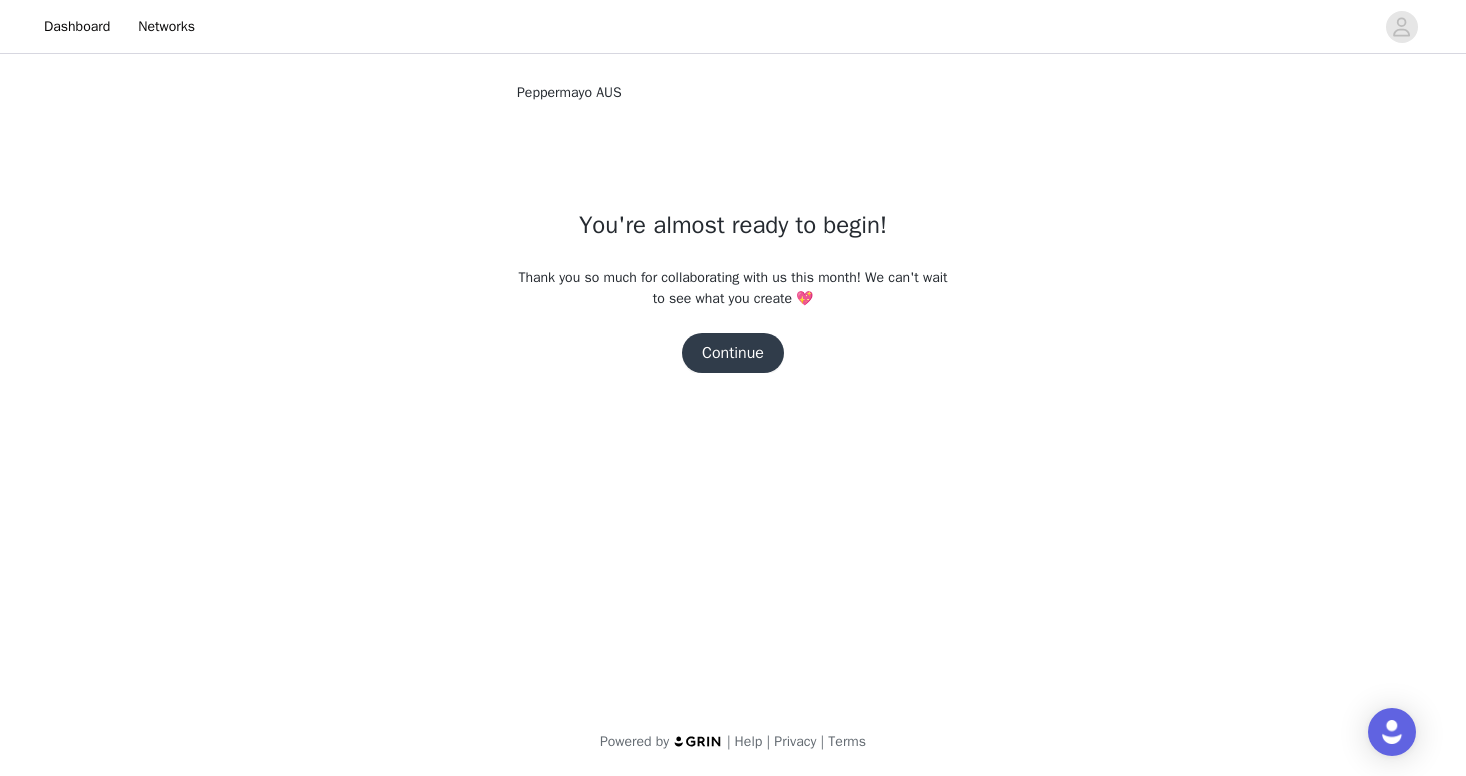 scroll, scrollTop: 0, scrollLeft: 0, axis: both 